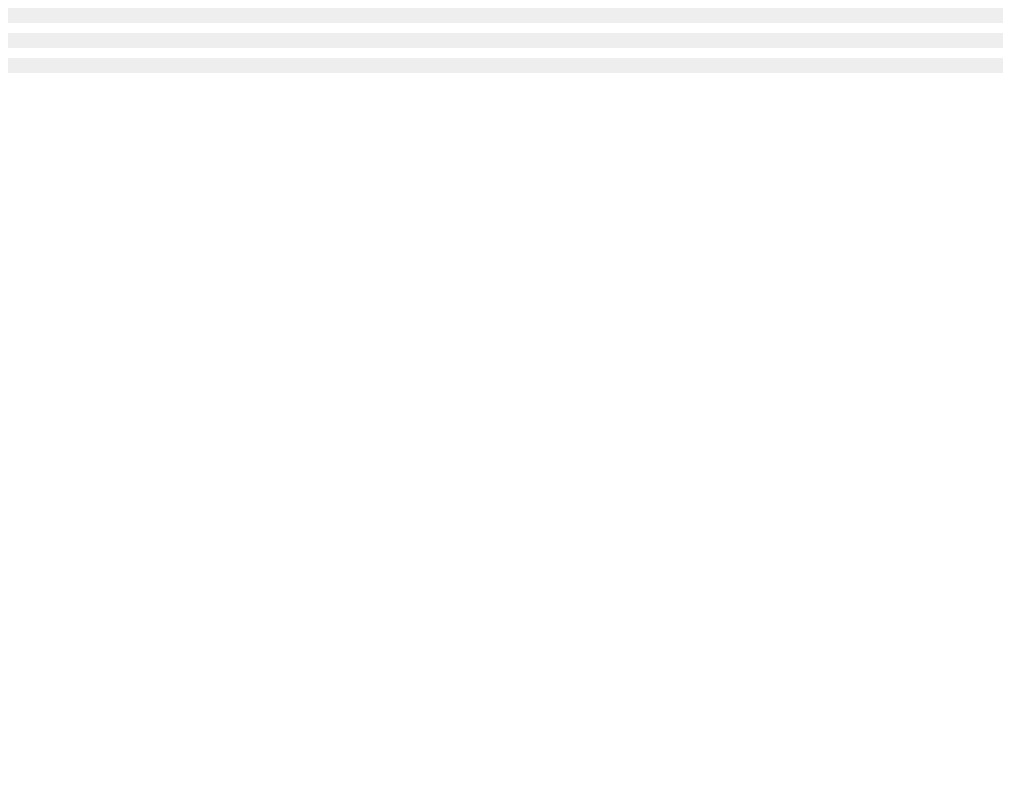 scroll, scrollTop: 0, scrollLeft: 0, axis: both 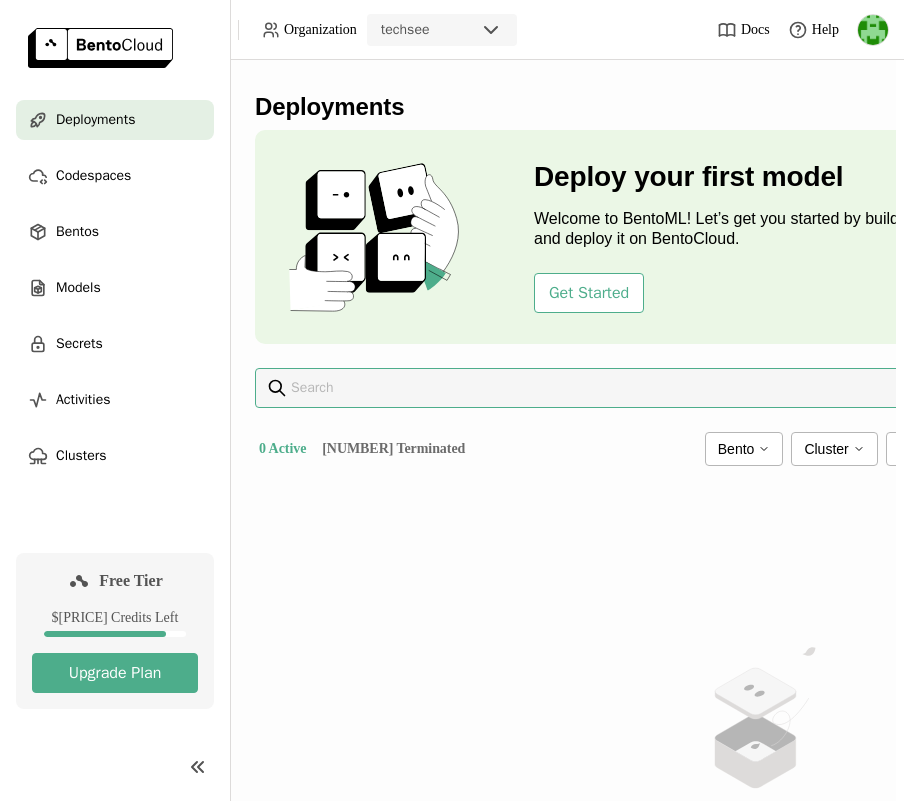 click on "[NUMBER] Terminated" at bounding box center [393, 449] 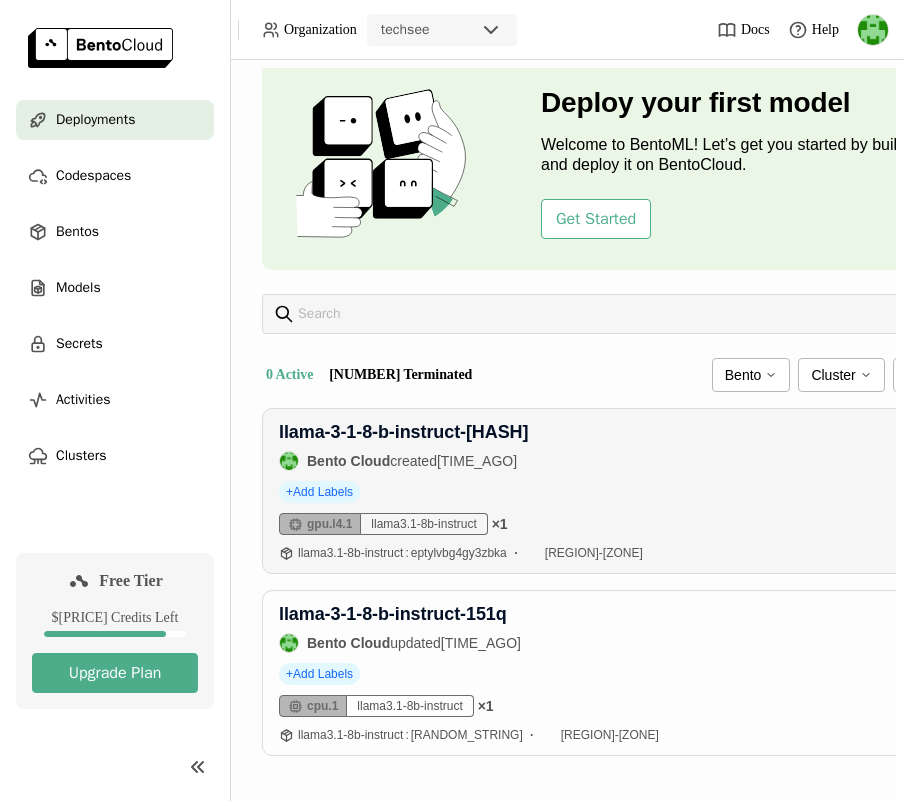 scroll, scrollTop: 75, scrollLeft: 0, axis: vertical 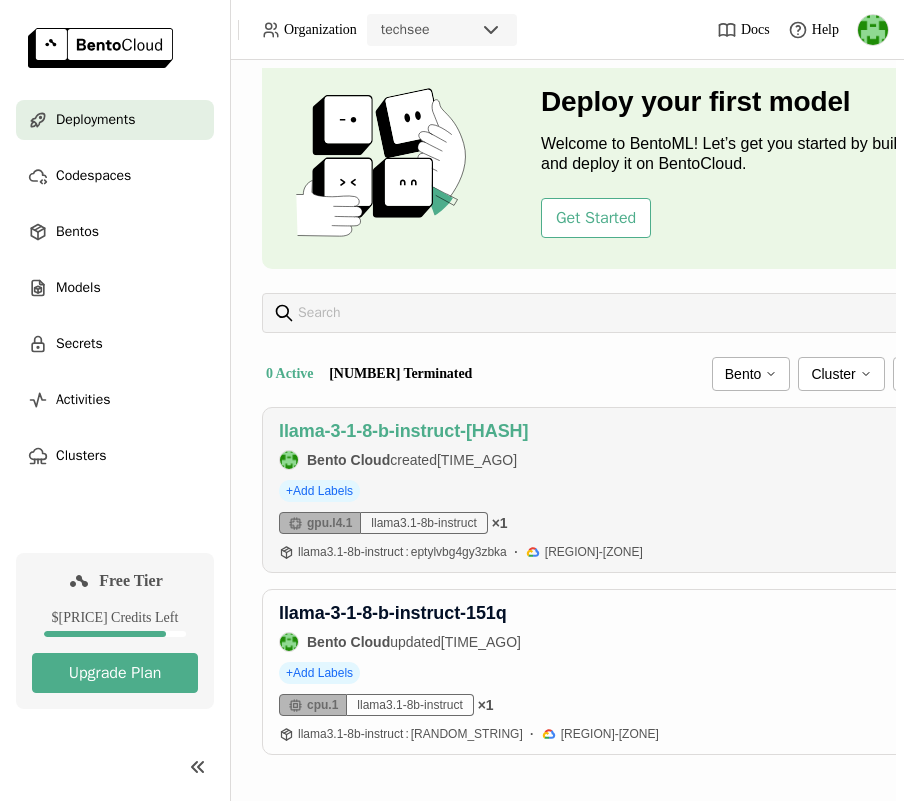 type 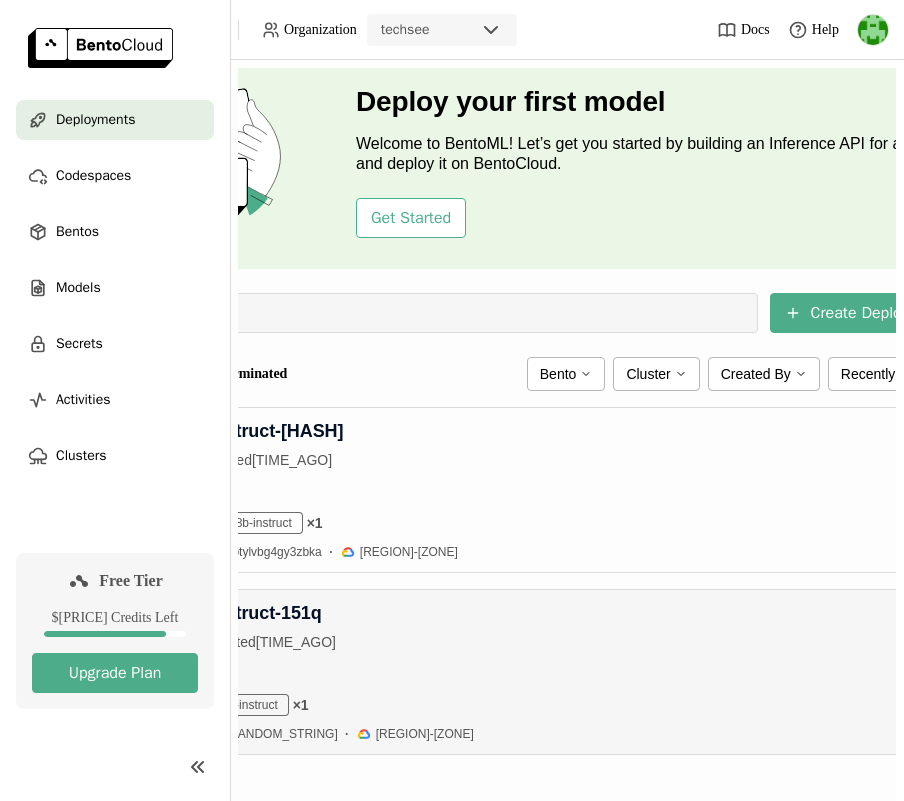 scroll, scrollTop: 75, scrollLeft: 0, axis: vertical 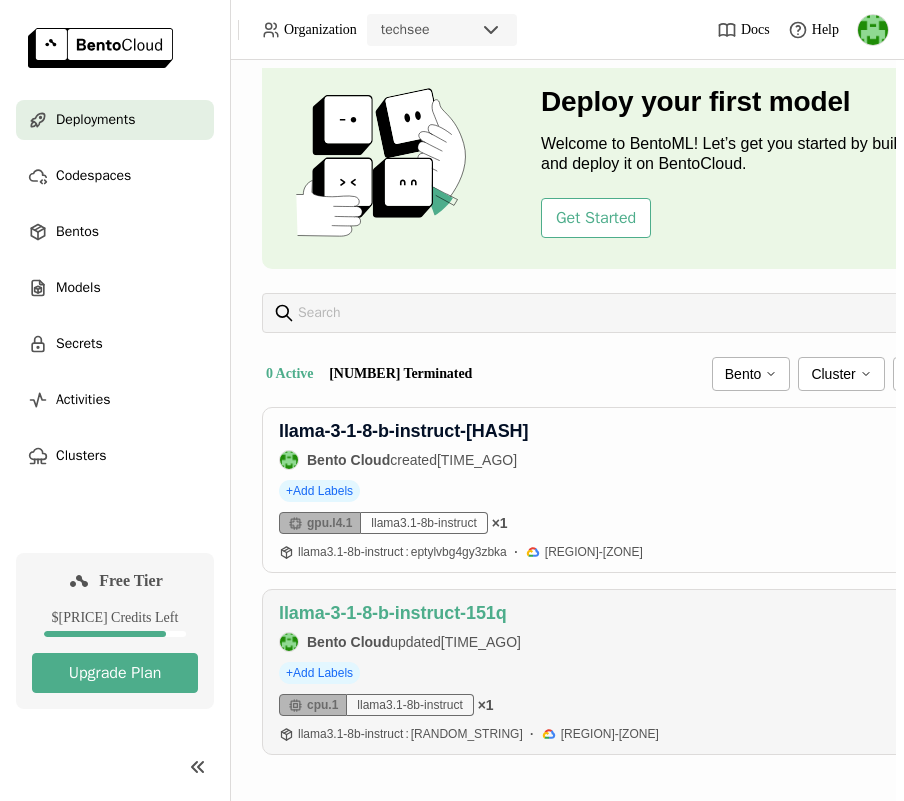 click on "llama-3-1-8-b-instruct-151q" at bounding box center (393, 613) 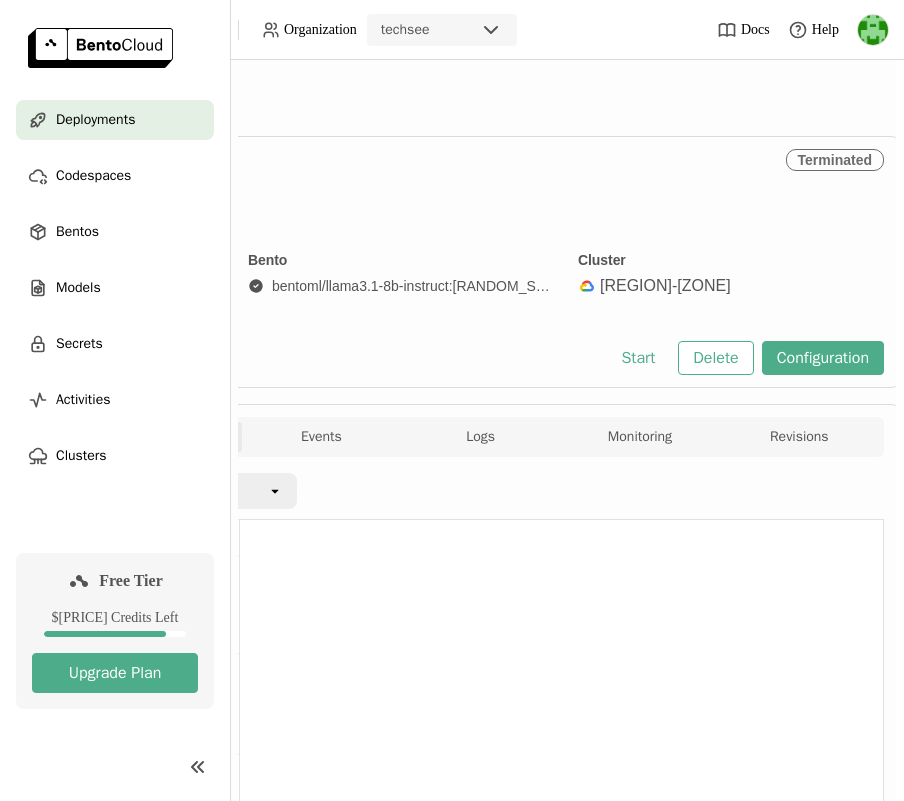 scroll, scrollTop: 0, scrollLeft: 374, axis: horizontal 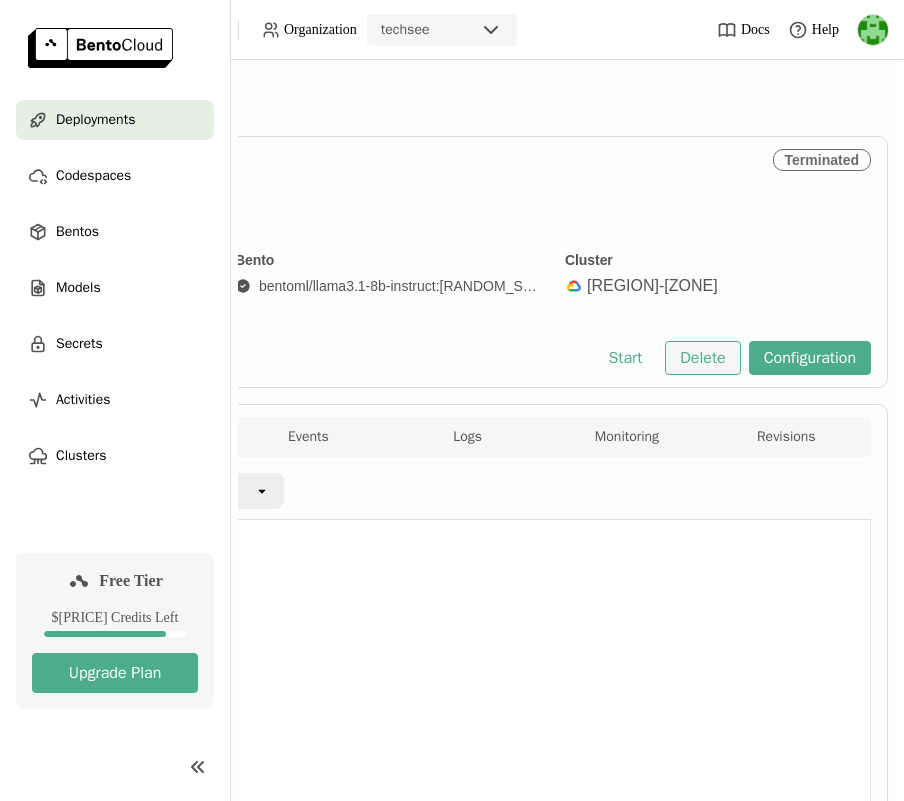 click on "Delete" at bounding box center [702, 358] 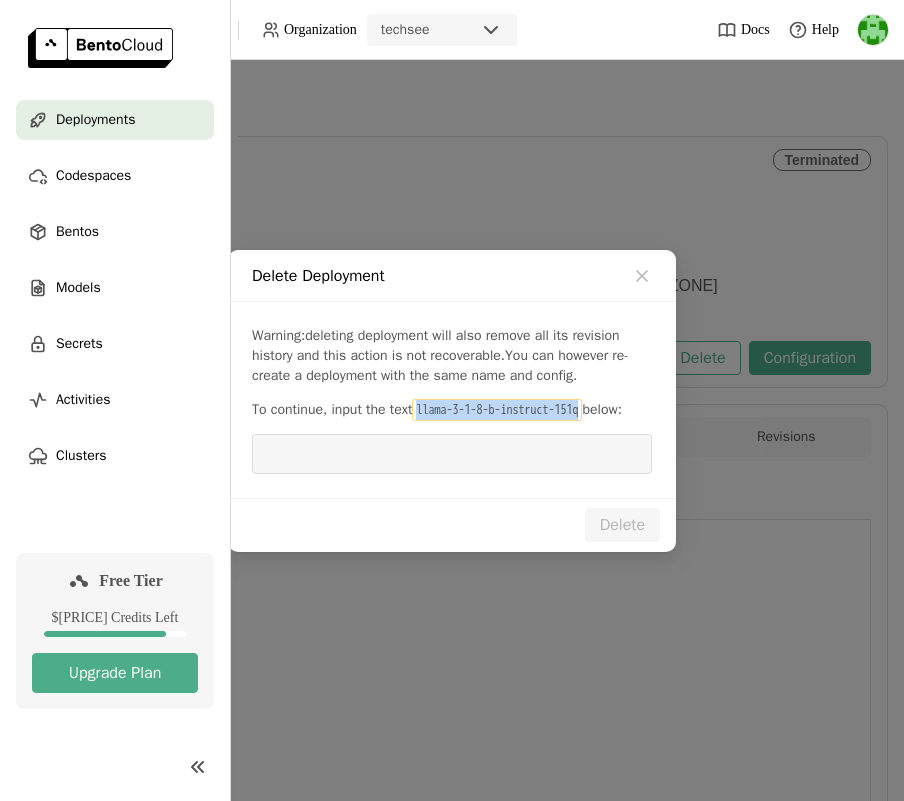 drag, startPoint x: 430, startPoint y: 414, endPoint x: 624, endPoint y: 412, distance: 194.01031 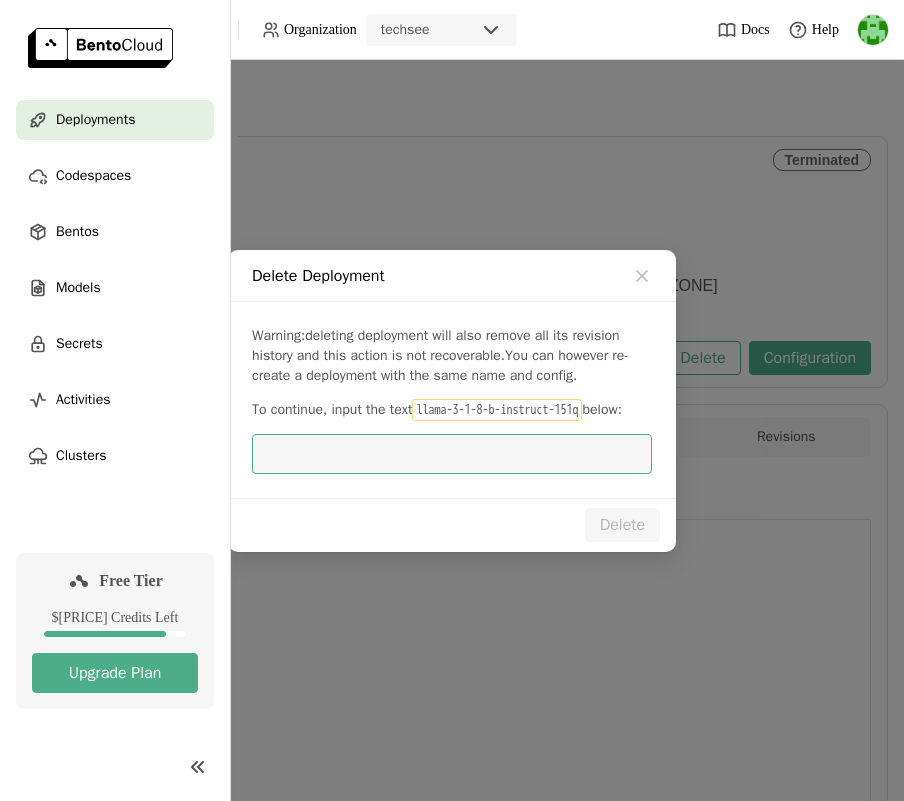 click at bounding box center [452, 454] 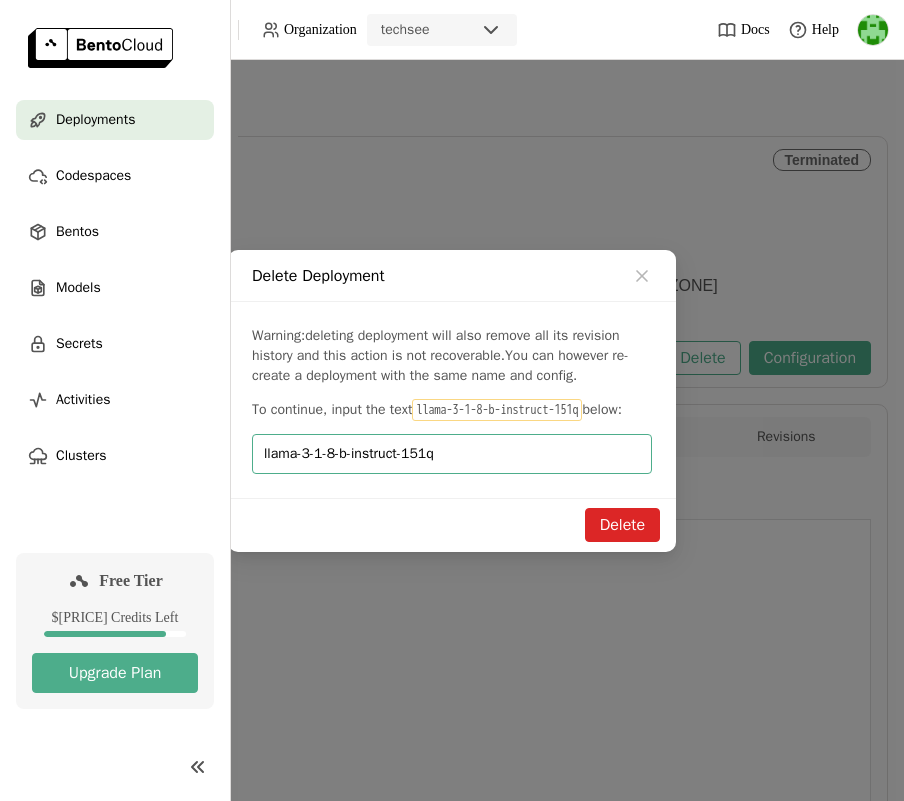 type on "llama-3-1-8-b-instruct-151q" 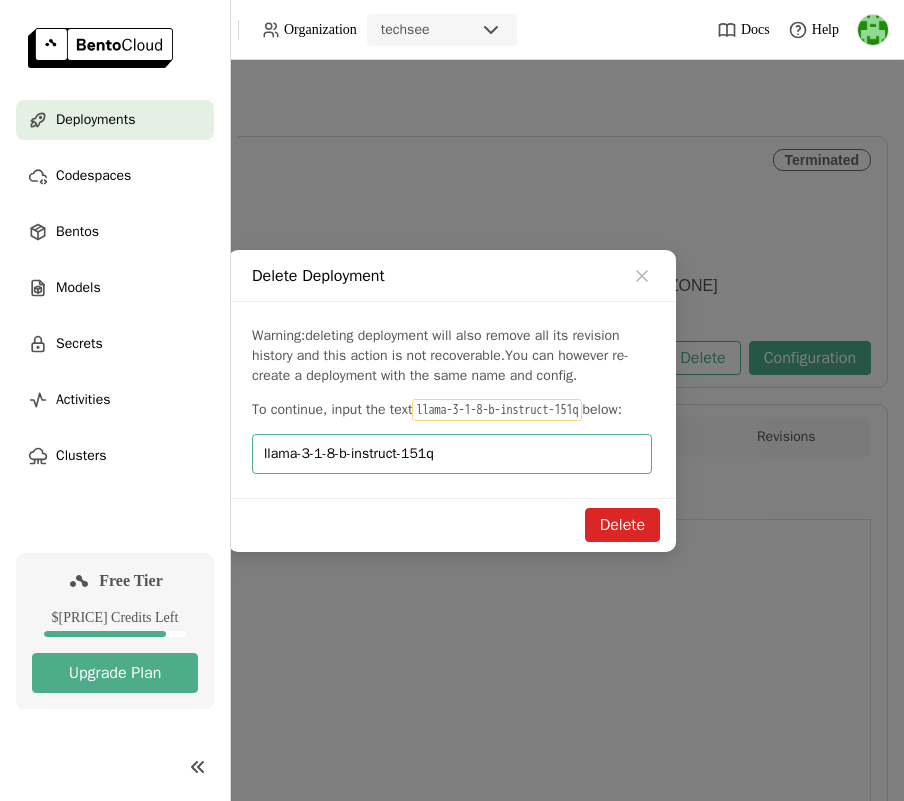 click on "Delete" at bounding box center [622, 525] 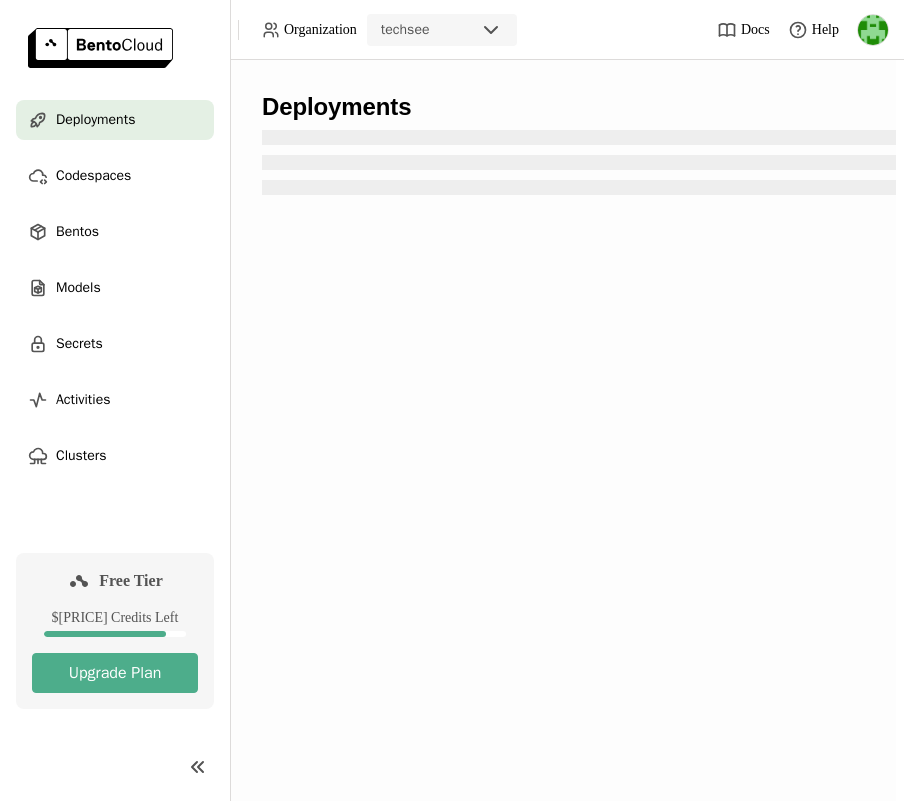 scroll, scrollTop: 0, scrollLeft: 8, axis: horizontal 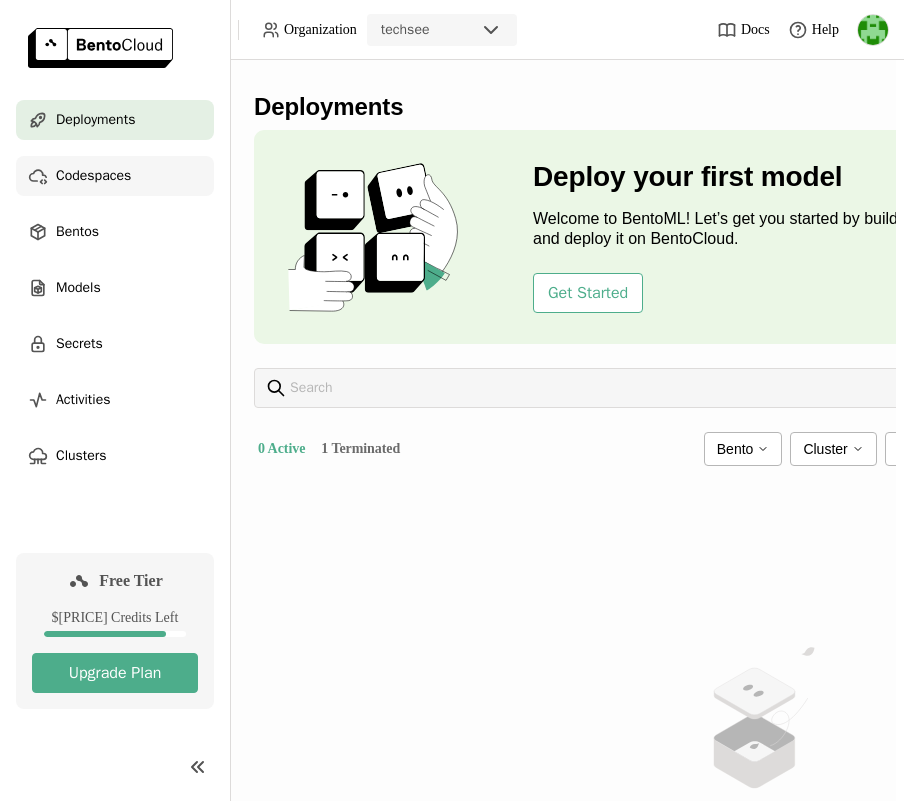 click on "Codespaces" at bounding box center (93, 176) 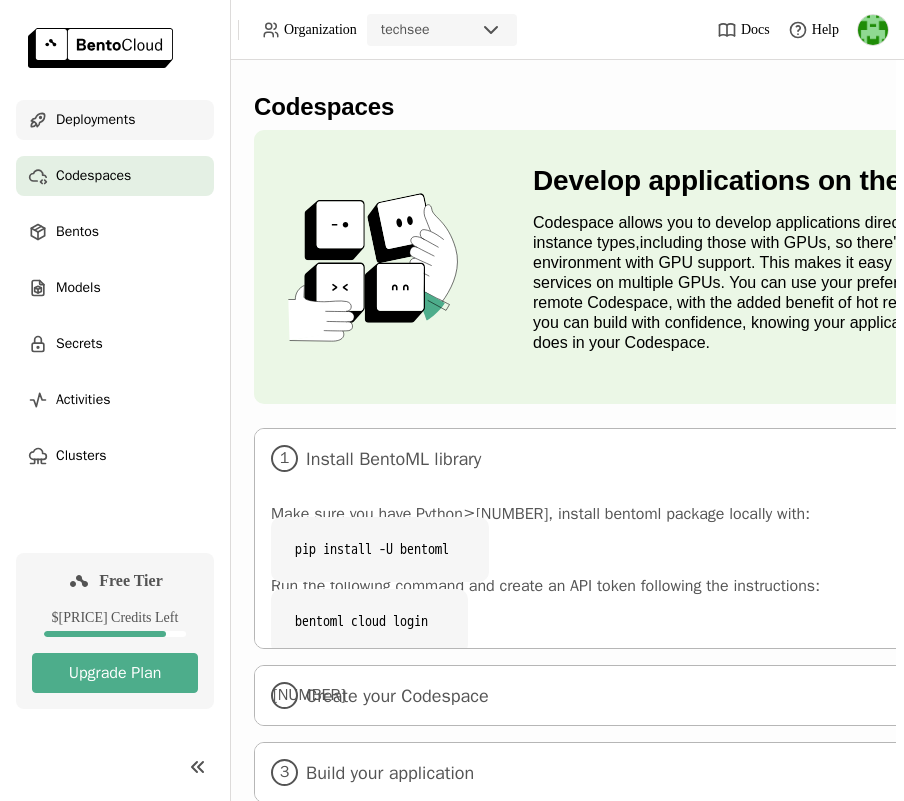 click on "Deployments" at bounding box center (115, 120) 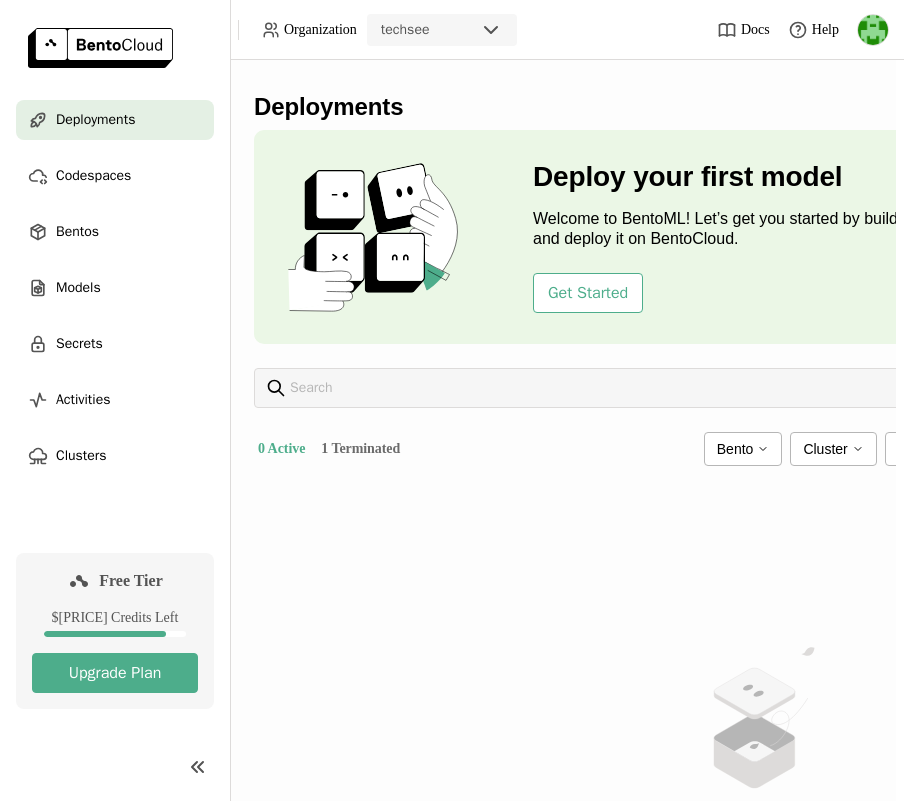 click on "1   Terminated" at bounding box center [360, 449] 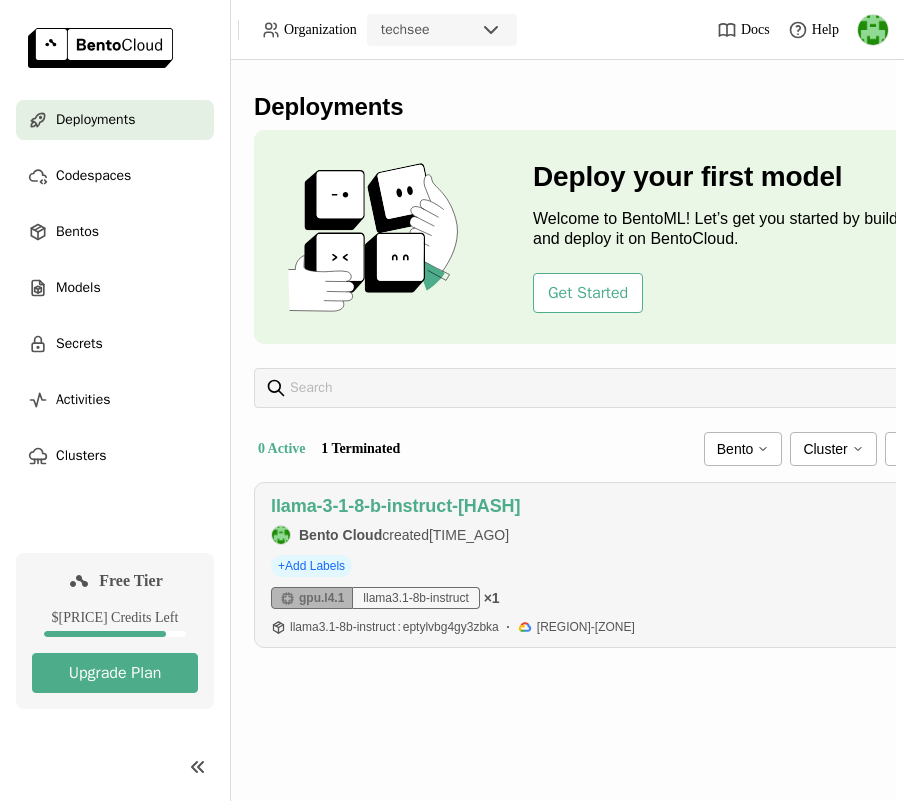 click on "[MODEL_NAME]" at bounding box center (395, 506) 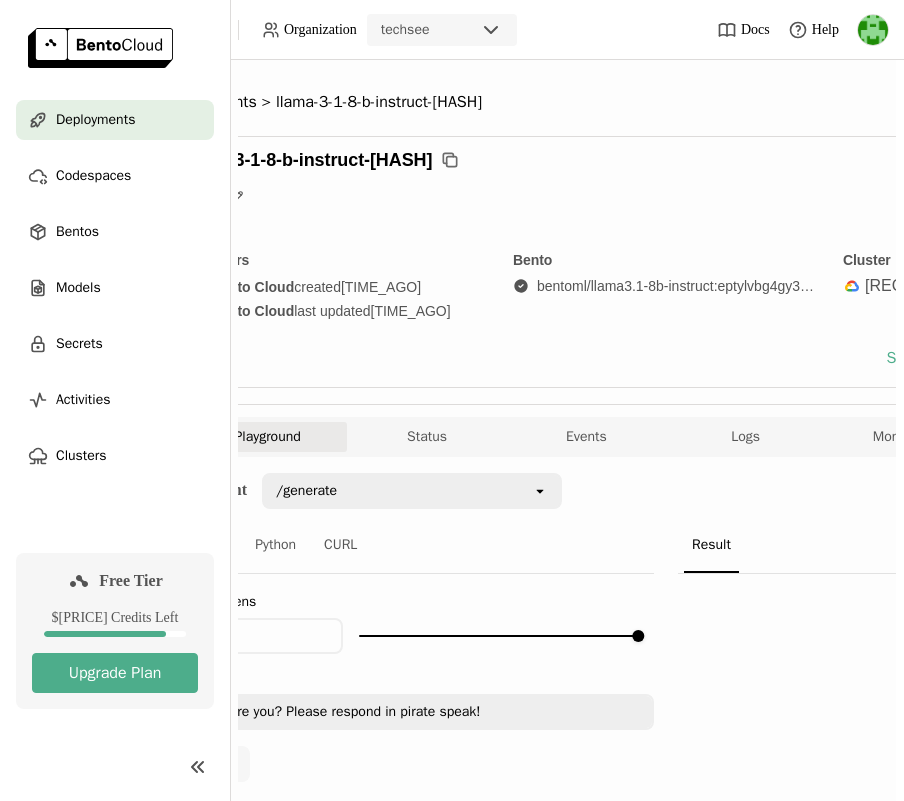 scroll, scrollTop: 0, scrollLeft: 0, axis: both 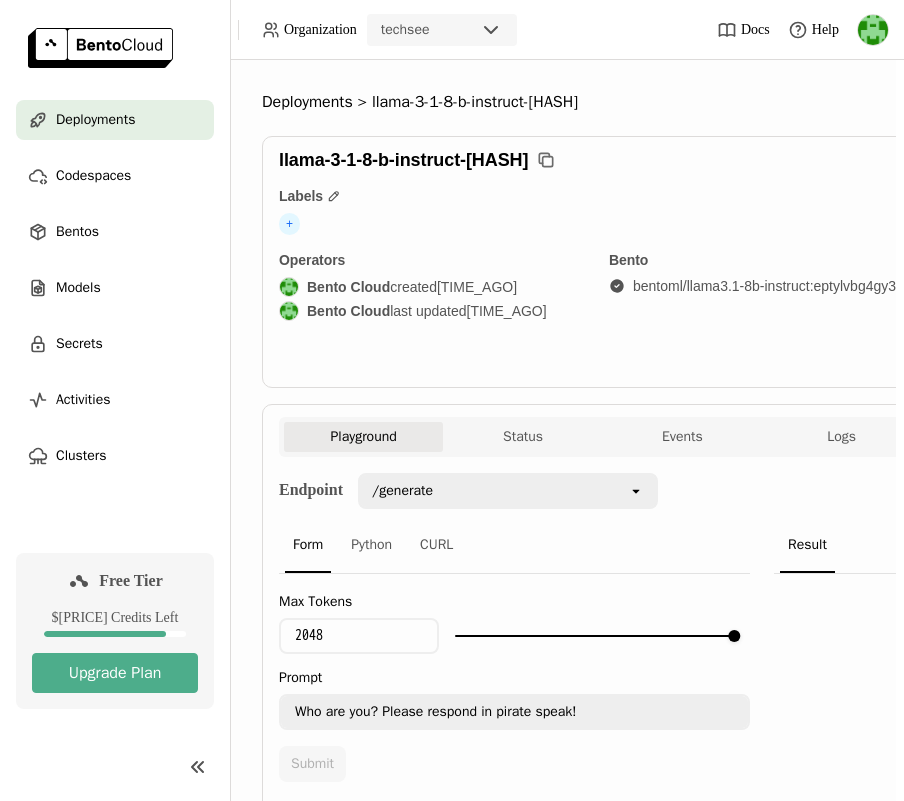 click on "/generate" at bounding box center [494, 491] 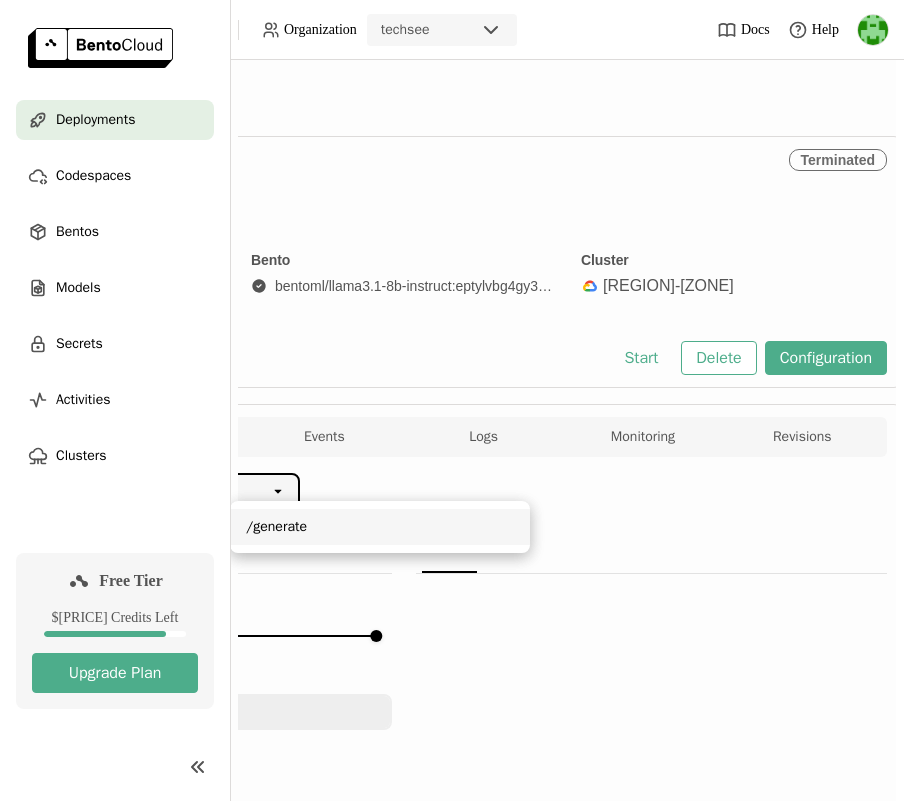 scroll, scrollTop: 0, scrollLeft: 374, axis: horizontal 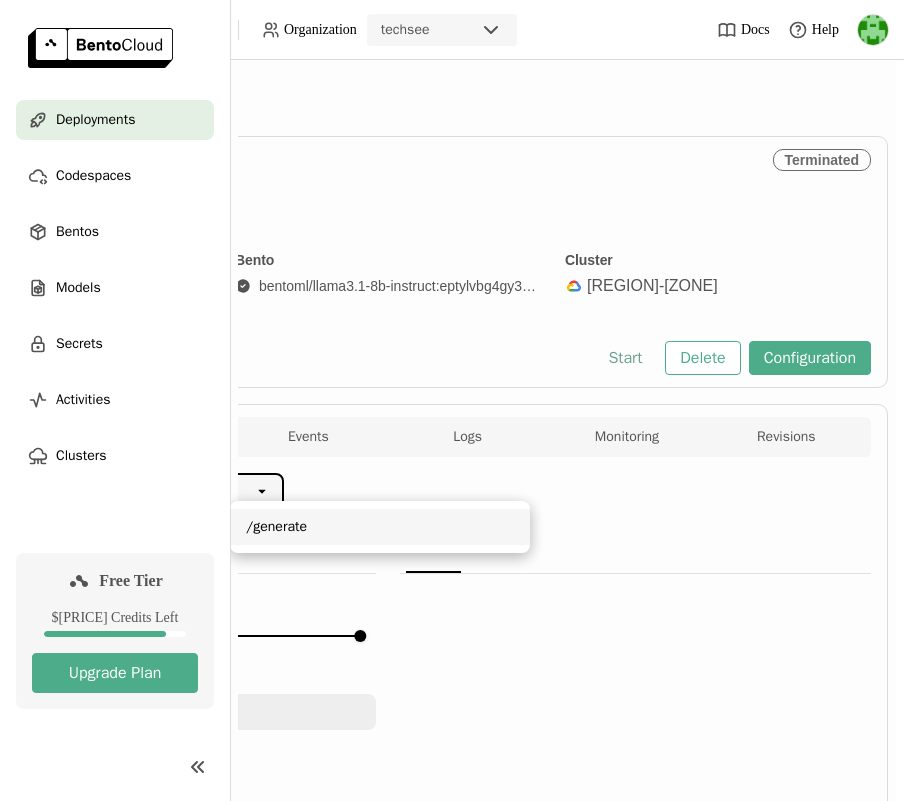 click on "Start" at bounding box center [625, 358] 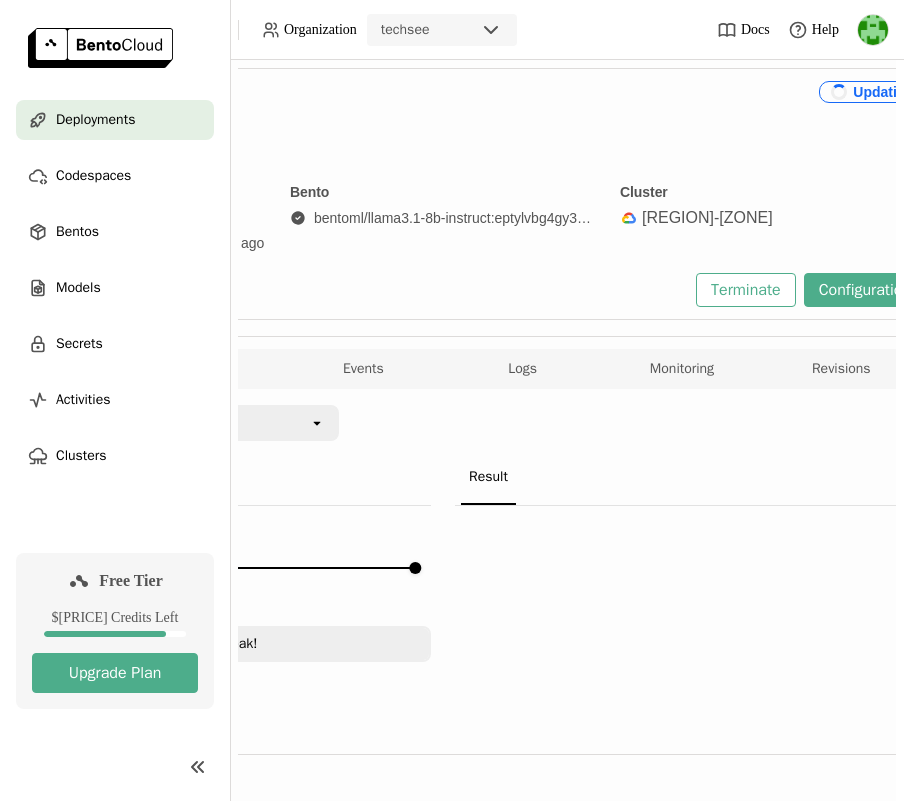 scroll, scrollTop: 68, scrollLeft: 0, axis: vertical 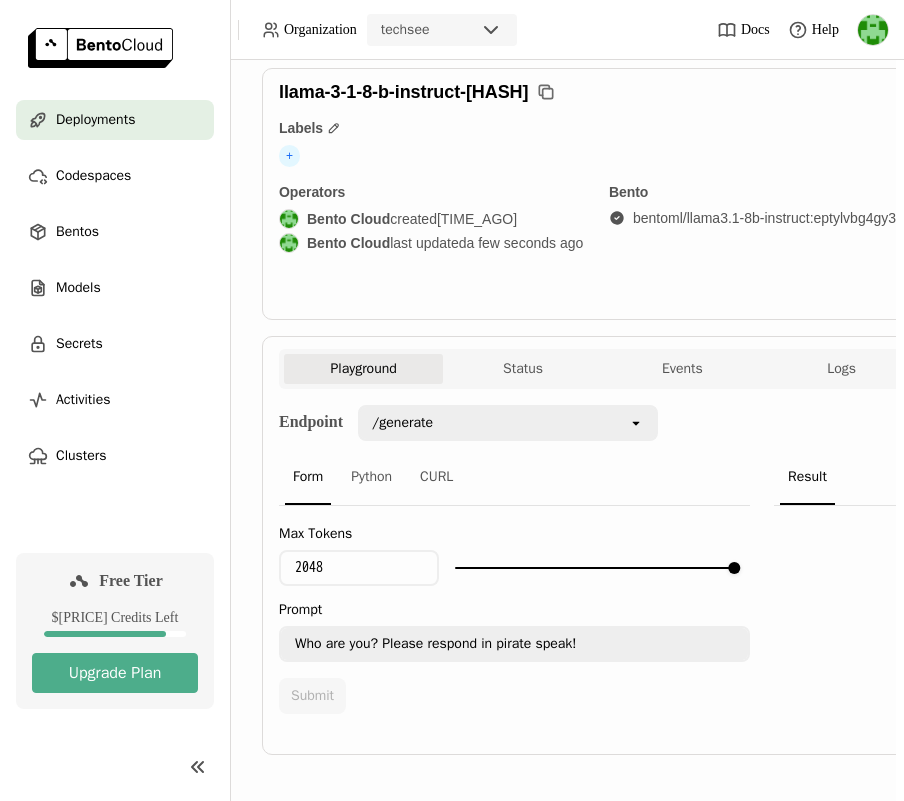 click on "Who are you? Please respond in pirate speak!" at bounding box center (514, 644) 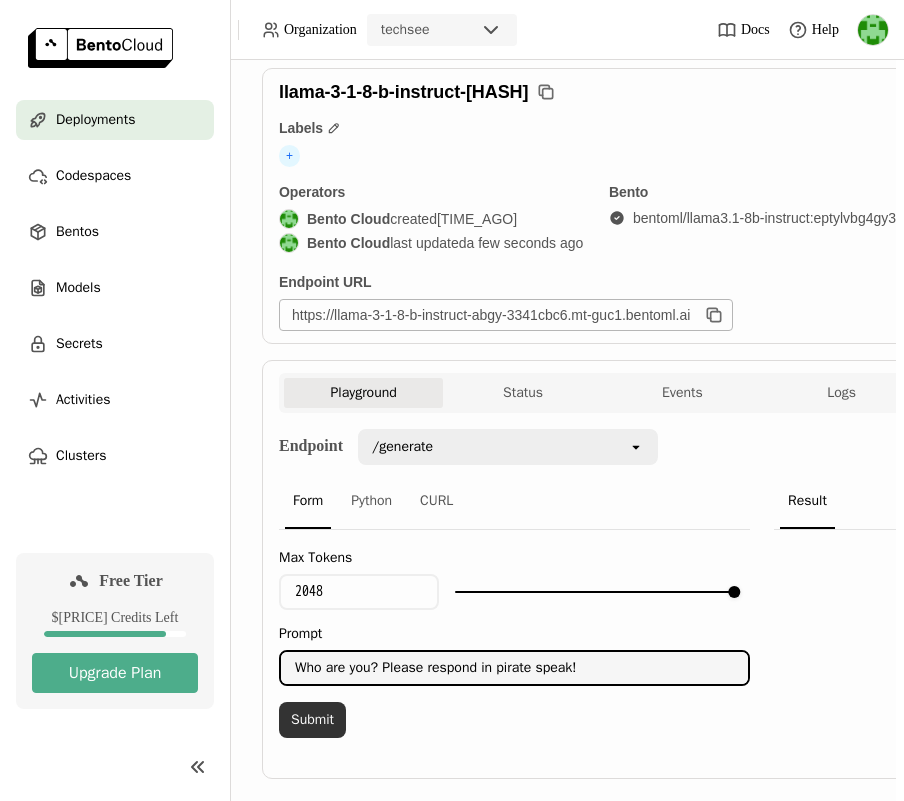 click on "Submit" at bounding box center (312, 720) 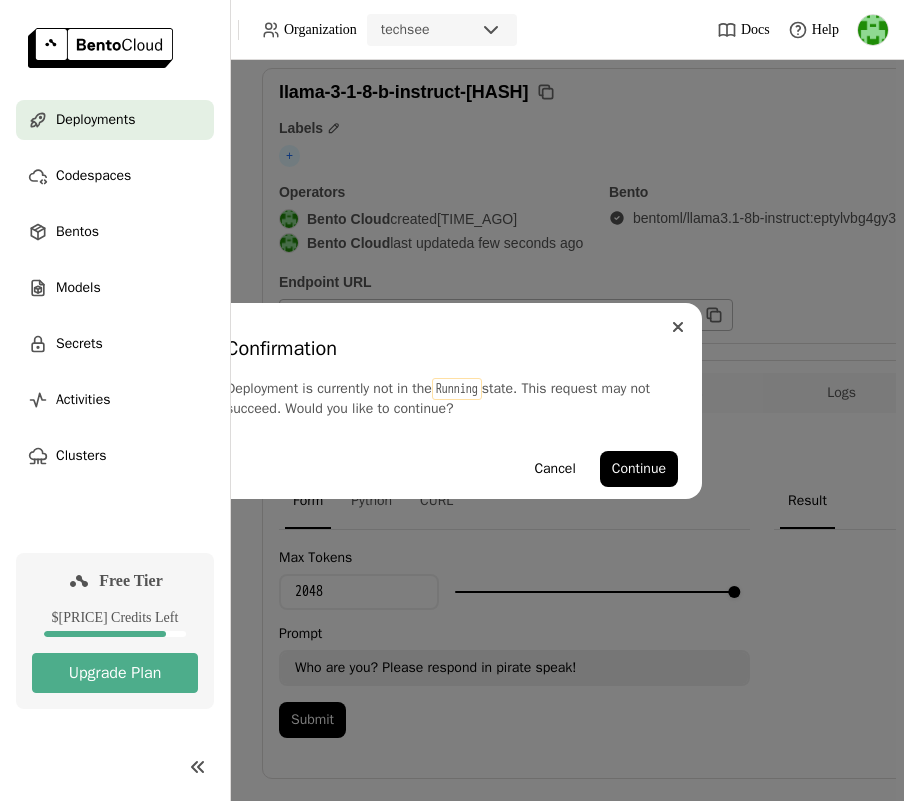 click at bounding box center [678, 327] 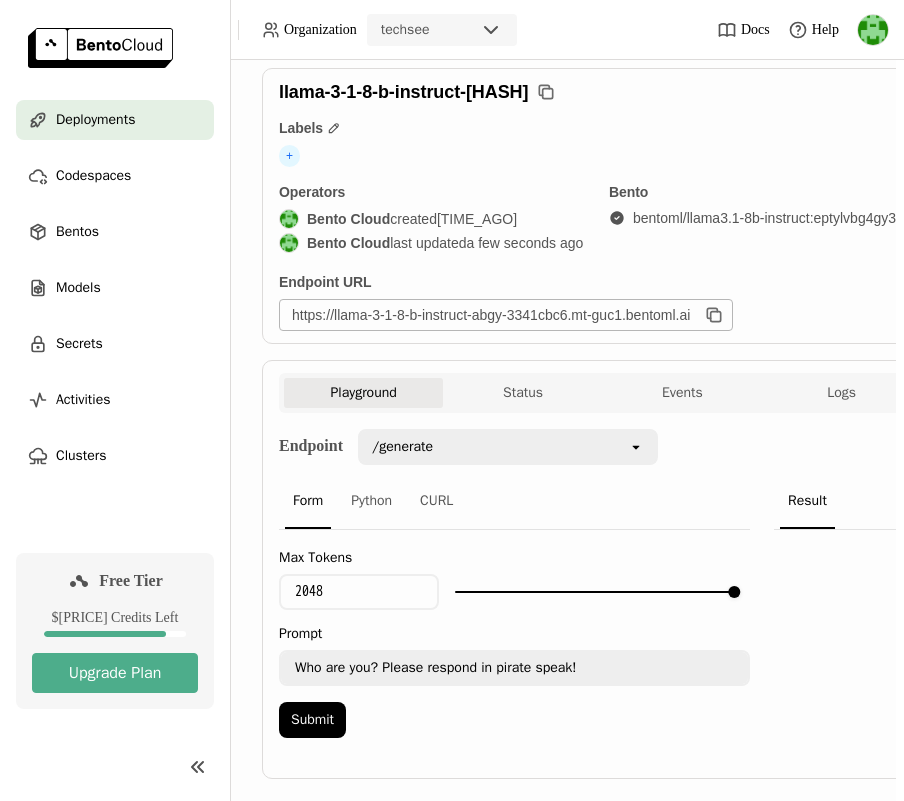 scroll, scrollTop: 92, scrollLeft: 0, axis: vertical 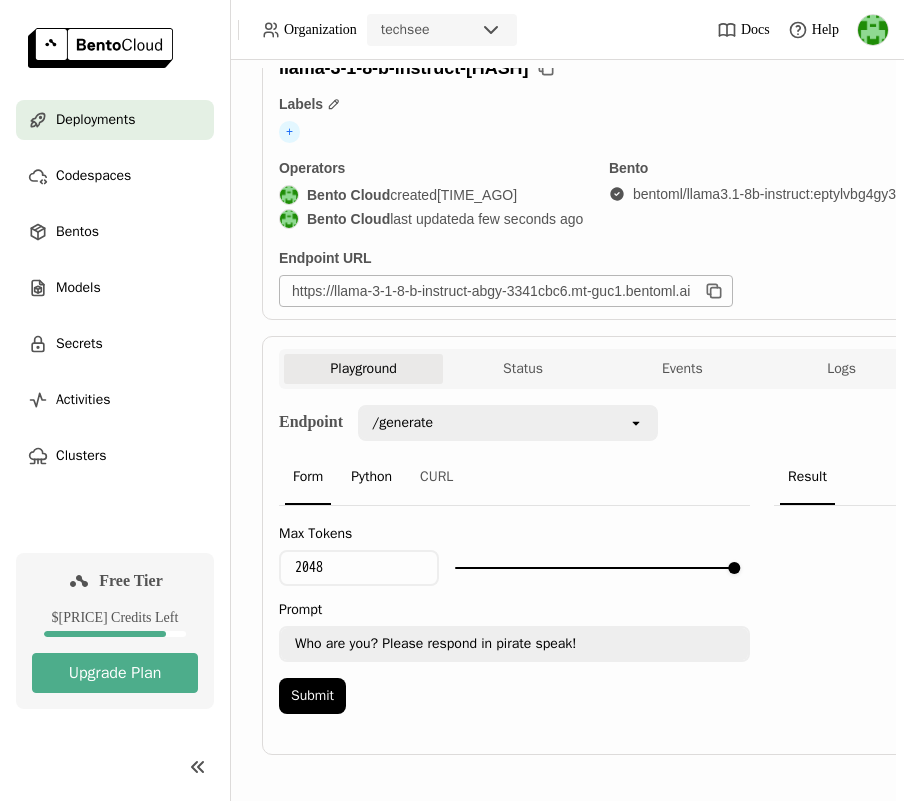click on "Python" at bounding box center [371, 478] 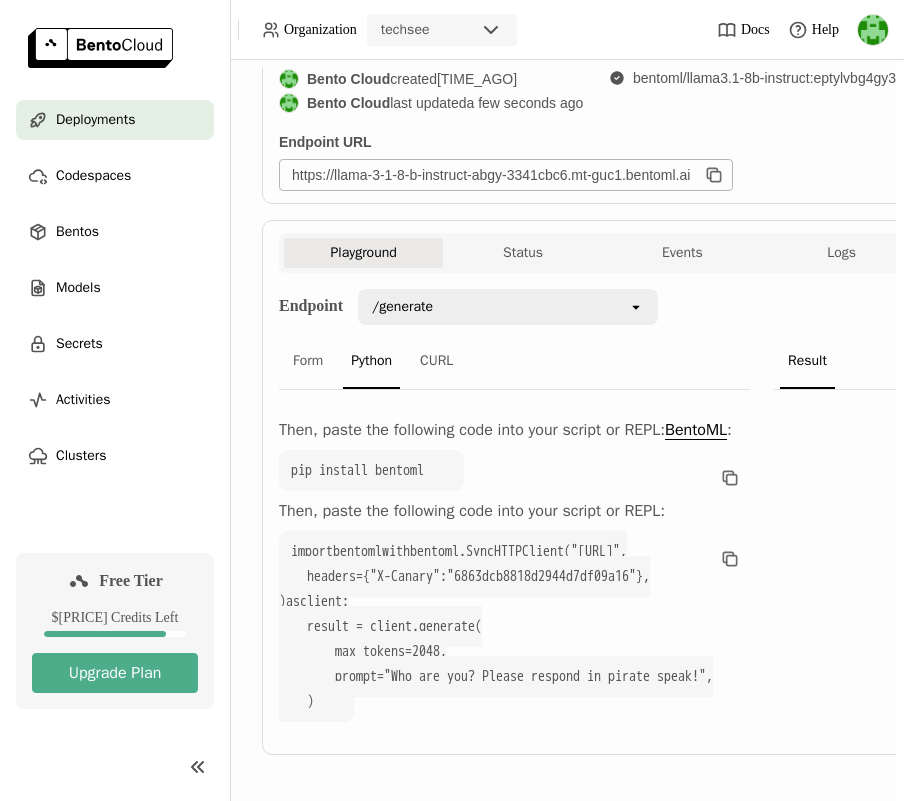 scroll, scrollTop: 221, scrollLeft: 0, axis: vertical 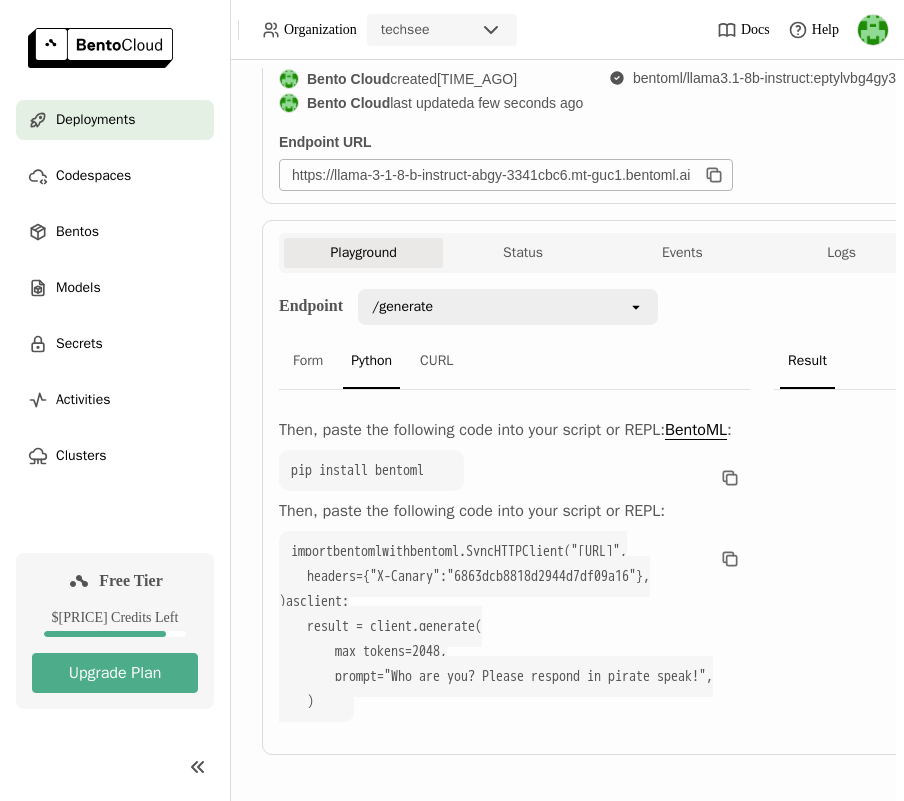 click on "import  bentoml
with  bentoml.SyncHTTPClient(
"https://llama-3-1-8-b-instruct-abgy-3341cbc6.mt-guc1.bentoml.ai" ,
headers={ "X-Canary" :  "6863dcb8818d2944d7df09a16" },
)  as  client:
result = client.generate(
max_tokens= 2048 ,
prompt= "Who are you? Please respond in pirate speak!" ,
)" at bounding box center [496, 626] 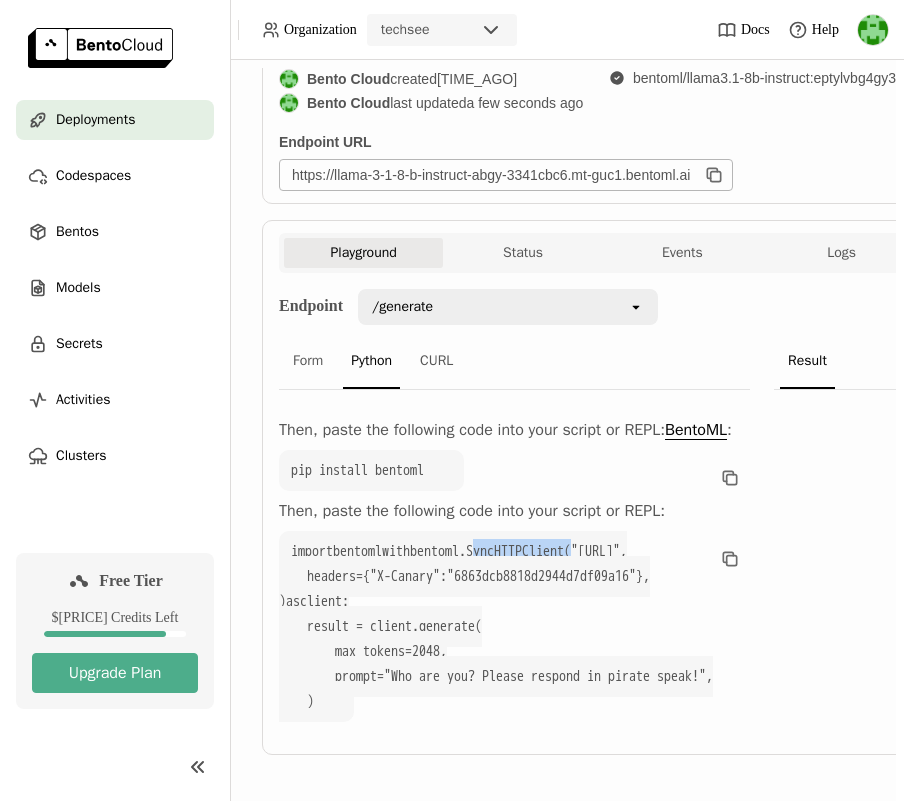 click on "import  bentoml
with  bentoml.SyncHTTPClient(
"https://llama-3-1-8-b-instruct-abgy-3341cbc6.mt-guc1.bentoml.ai" ,
headers={ "X-Canary" :  "6863dcb8818d2944d7df09a16" },
)  as  client:
result = client.generate(
max_tokens= 2048 ,
prompt= "Who are you? Please respond in pirate speak!" ,
)" at bounding box center (496, 626) 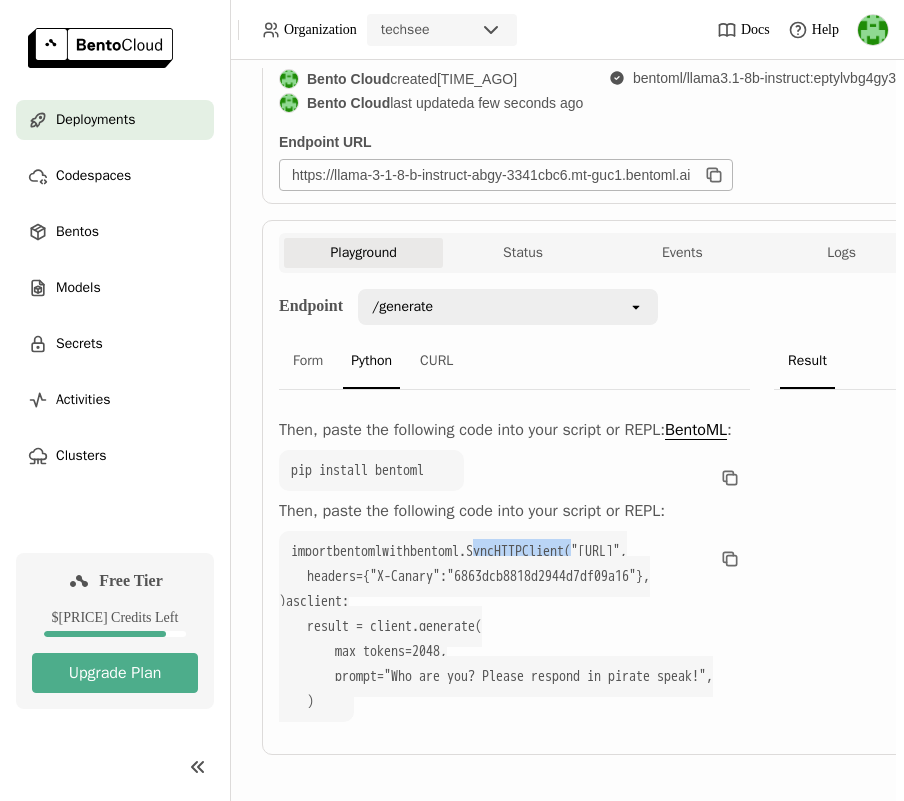 scroll, scrollTop: 313, scrollLeft: 0, axis: vertical 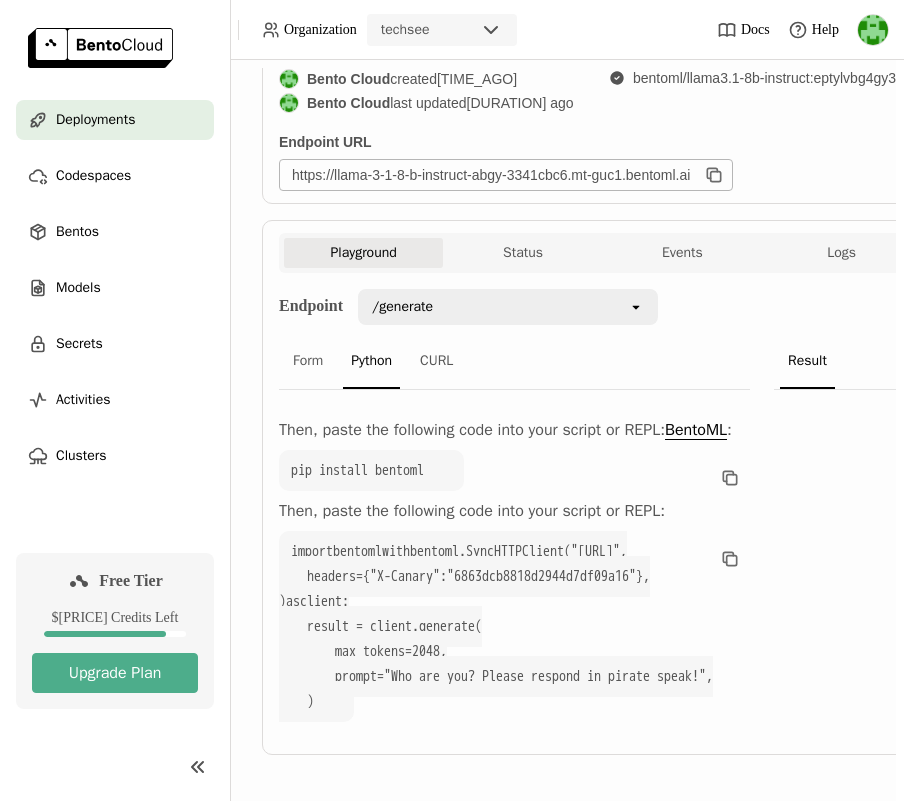 click on "import  bentoml
with  bentoml.SyncHTTPClient(
"https://llama-3-1-8-b-instruct-abgy-3341cbc6.mt-guc1.bentoml.ai" ,
headers={ "X-Canary" :  "6863dcb8818d2944d7df09a16" },
)  as  client:
result = client.generate(
max_tokens= 2048 ,
prompt= "Who are you? Please respond in pirate speak!" ,
)" at bounding box center [496, 626] 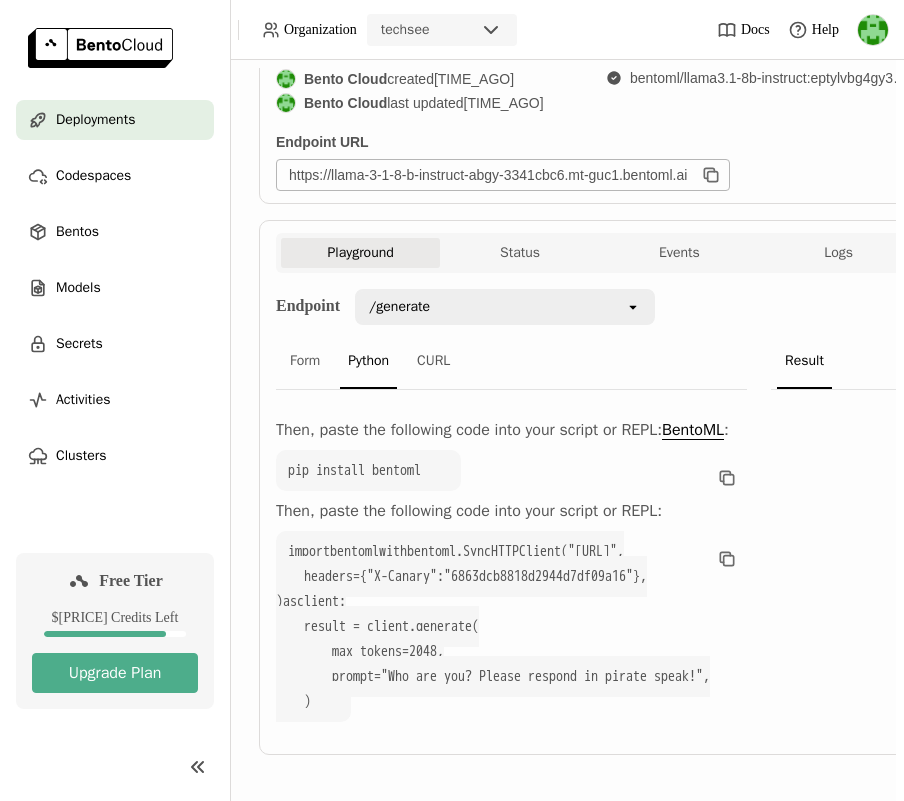 scroll, scrollTop: 320, scrollLeft: 3, axis: both 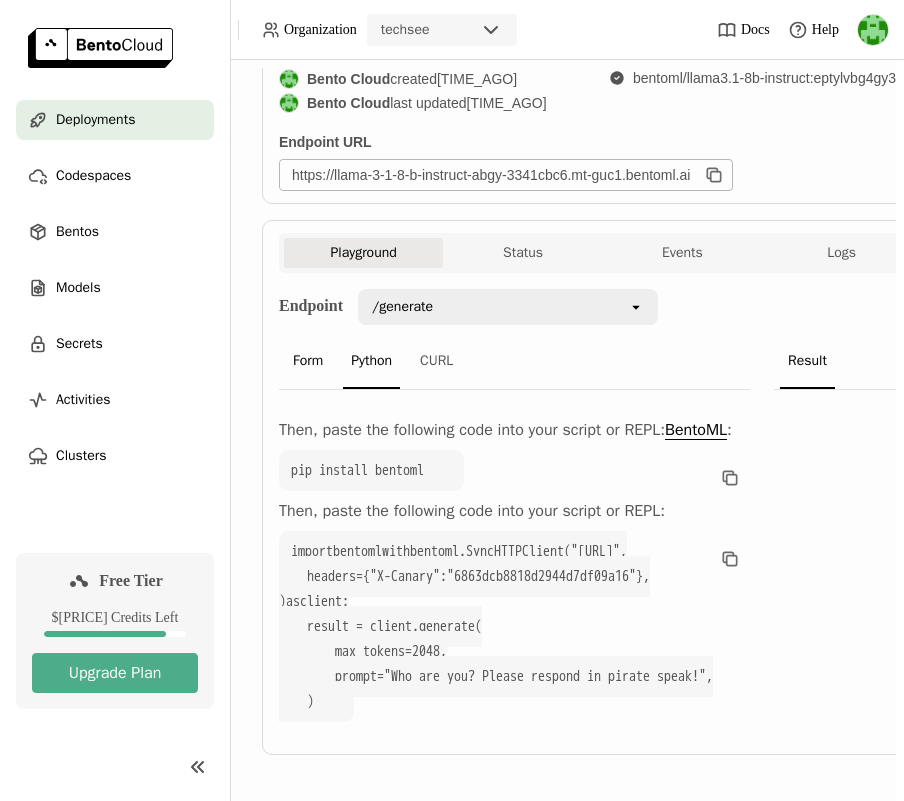 click on "Form" at bounding box center (308, 362) 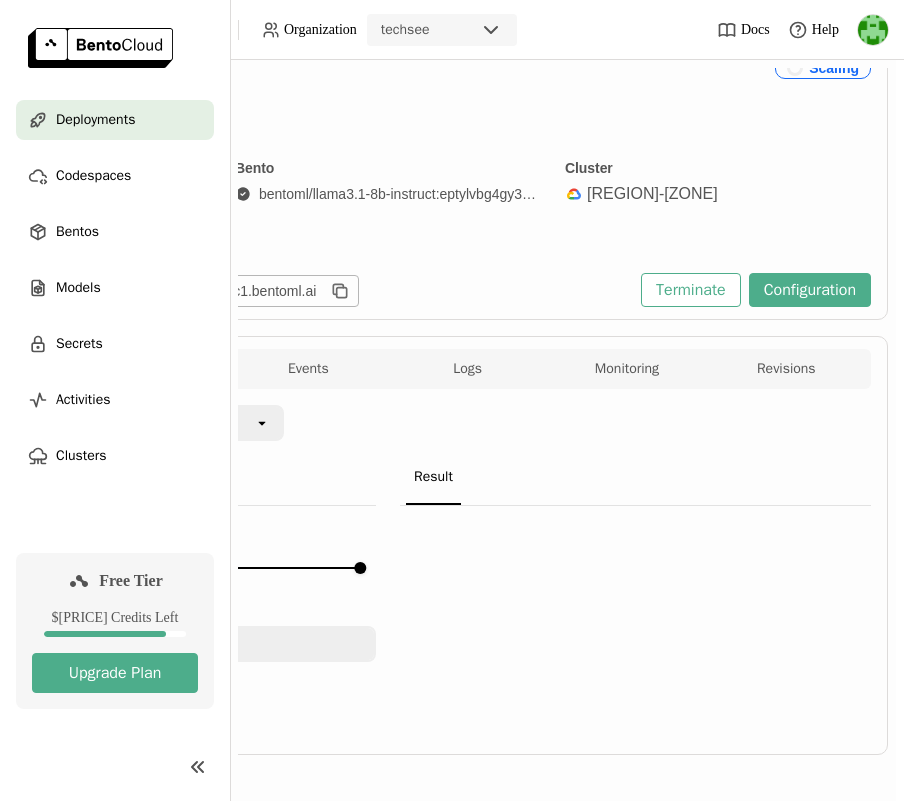 scroll, scrollTop: 0, scrollLeft: 374, axis: horizontal 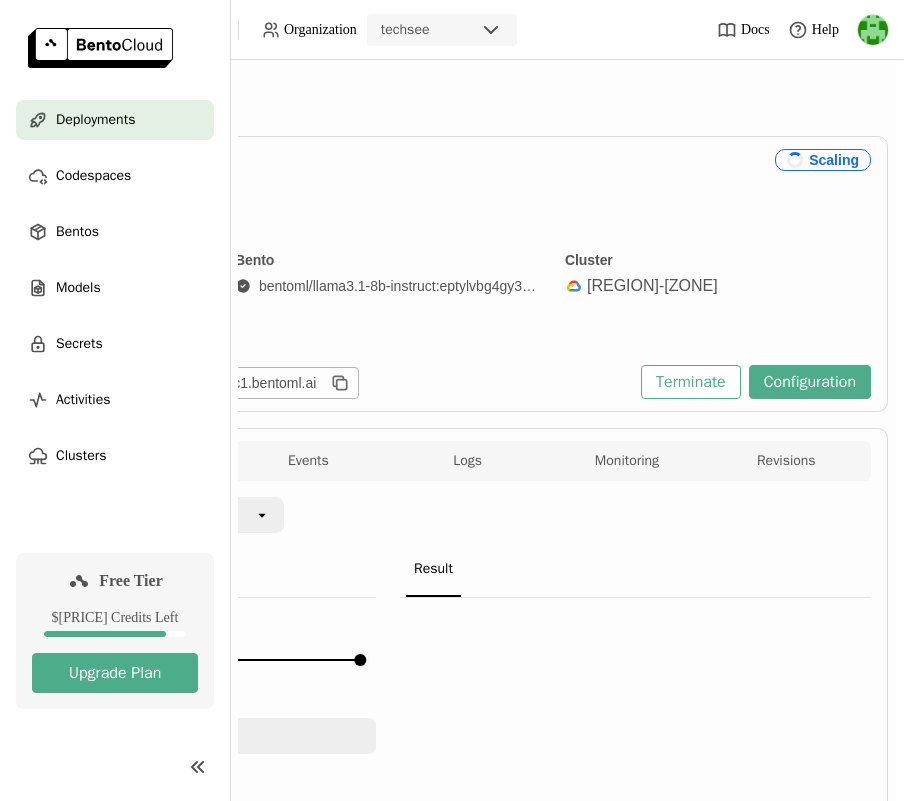 click on "Deployments Codespaces Bentos Models Secrets Activities Clusters" at bounding box center [115, 288] 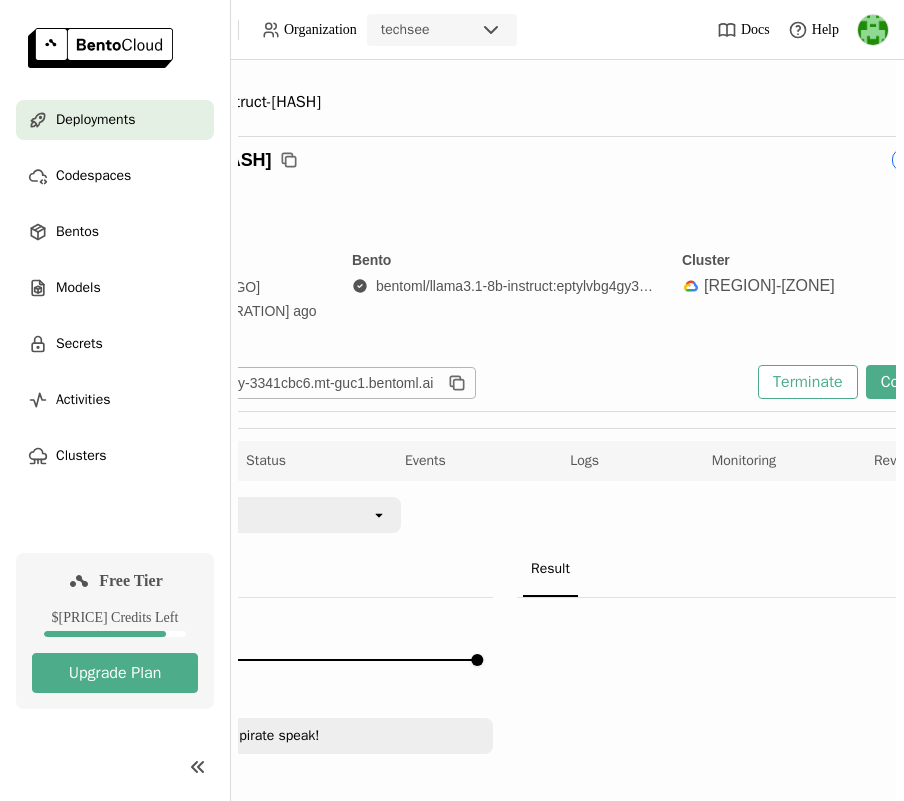 scroll, scrollTop: 0, scrollLeft: 374, axis: horizontal 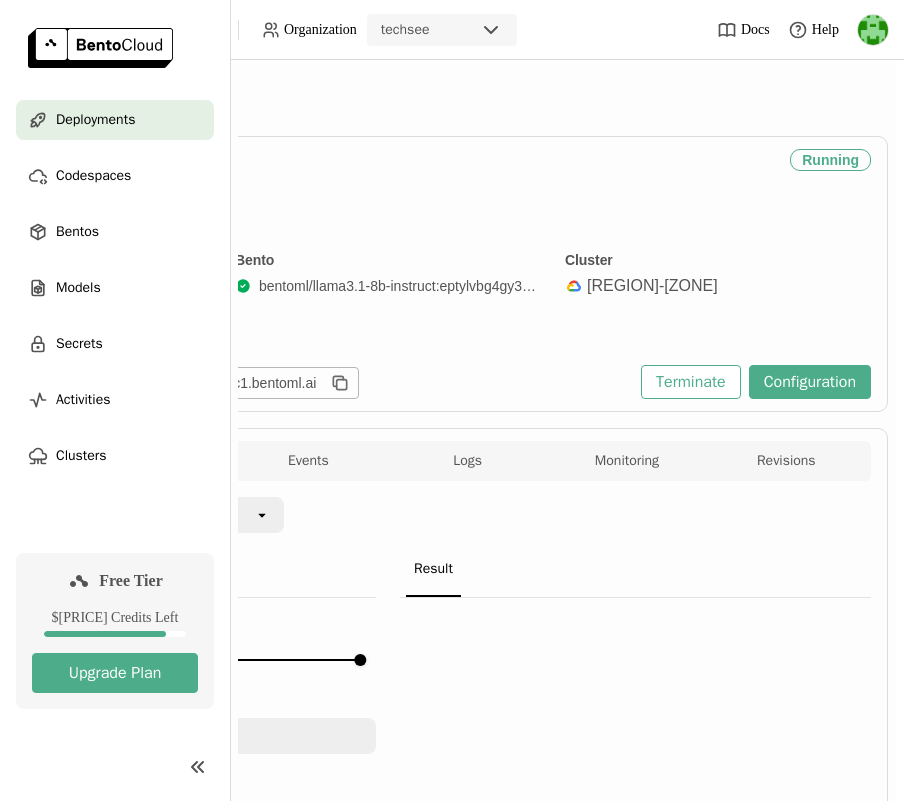 click on "Free Tier $8.60 Credits Left Upgrade Plan" at bounding box center (115, 677) 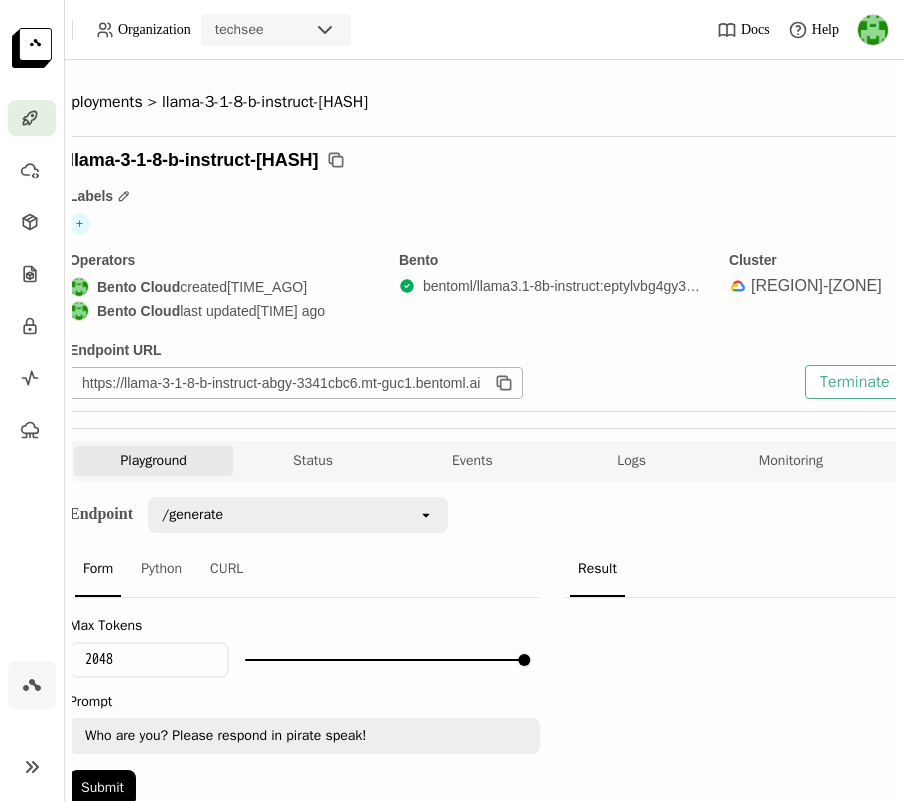 scroll, scrollTop: 0, scrollLeft: 0, axis: both 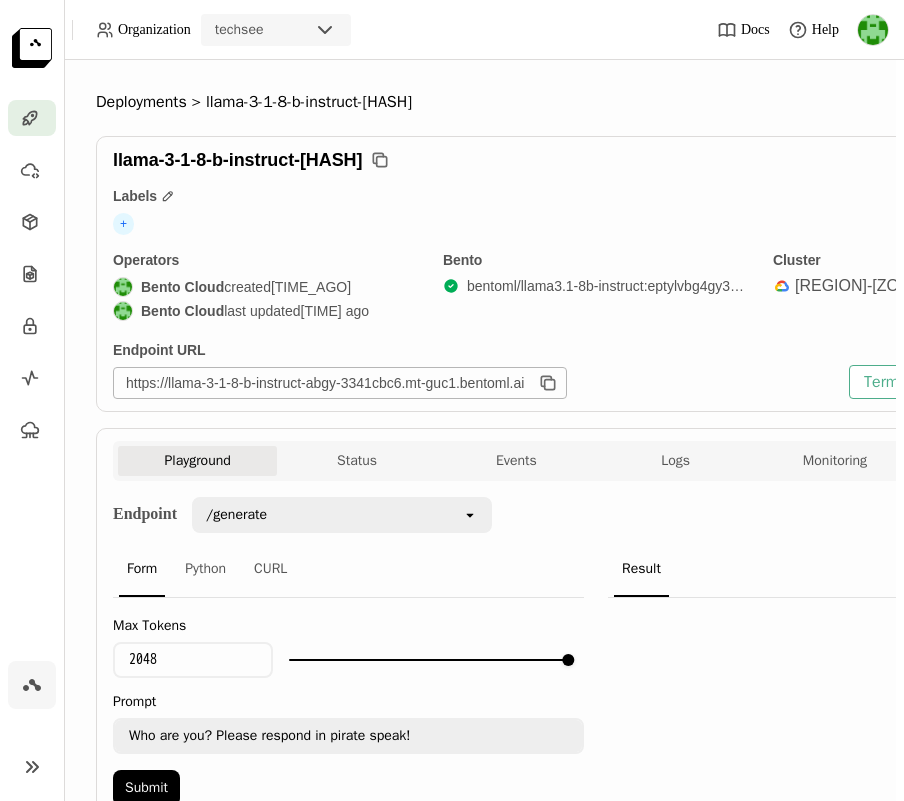 click at bounding box center (32, 767) 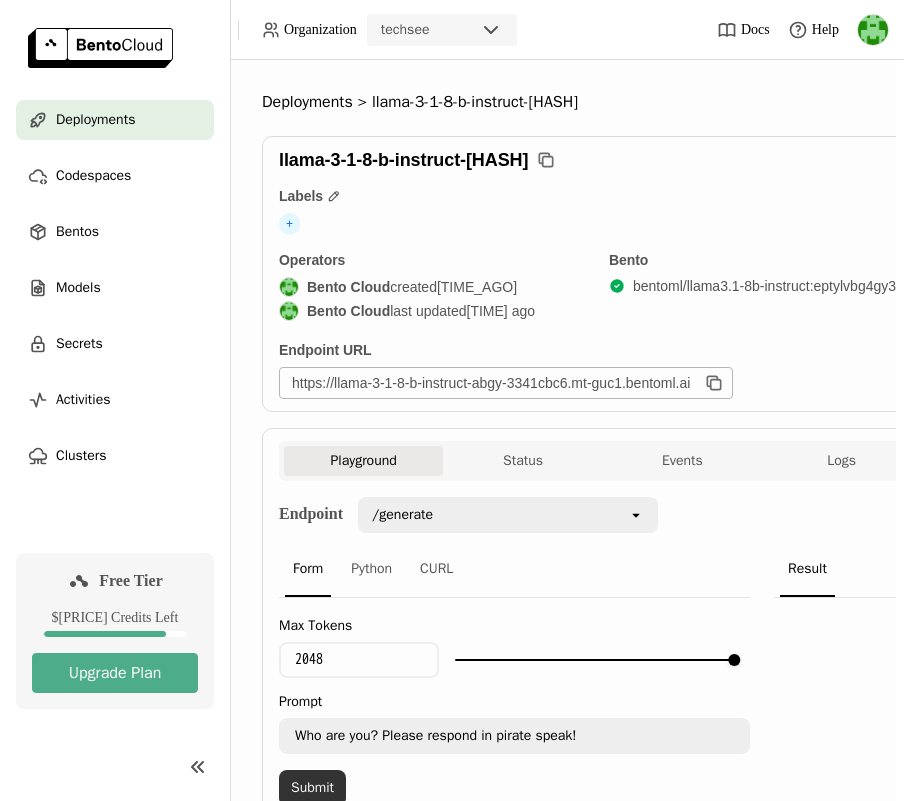 click on "Submit" at bounding box center (312, 788) 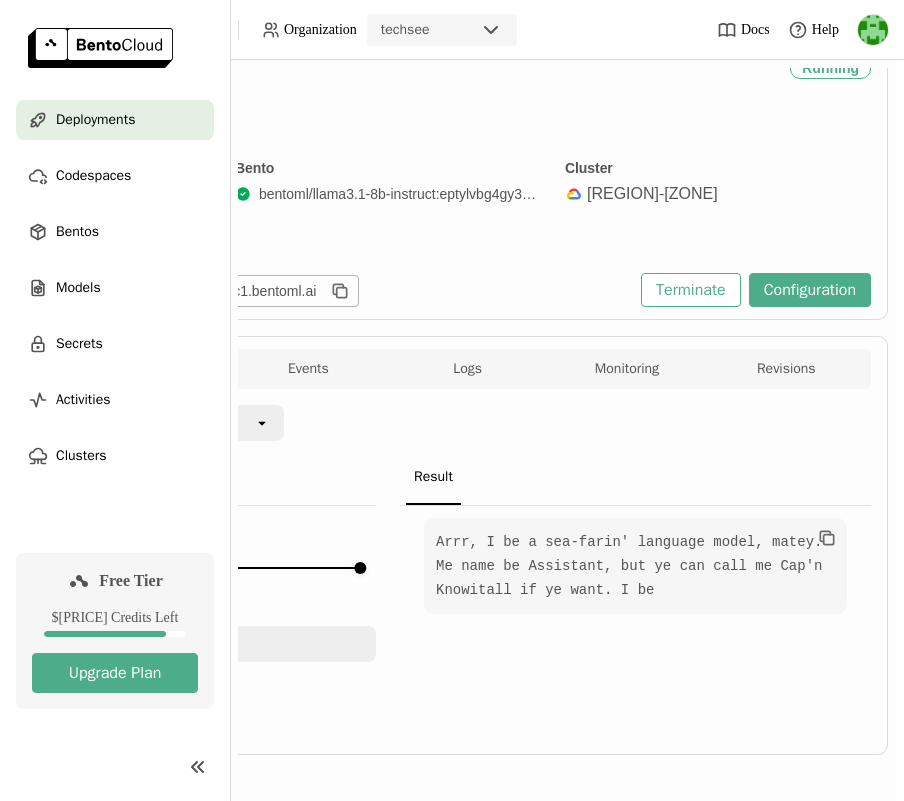 scroll, scrollTop: 92, scrollLeft: 373, axis: both 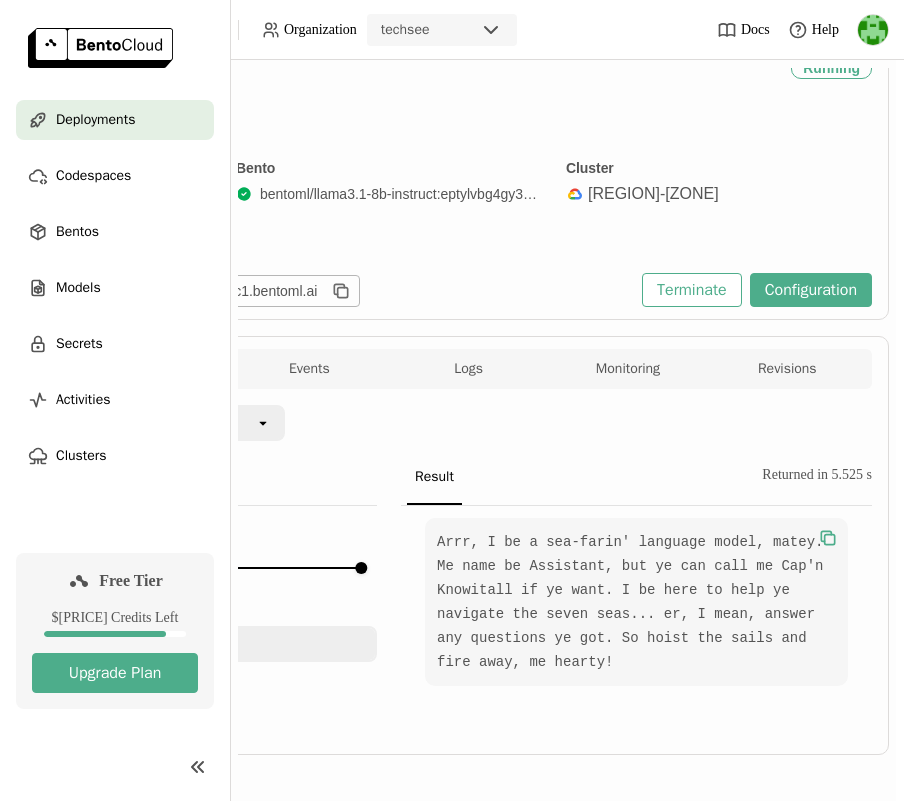 click at bounding box center [828, 538] 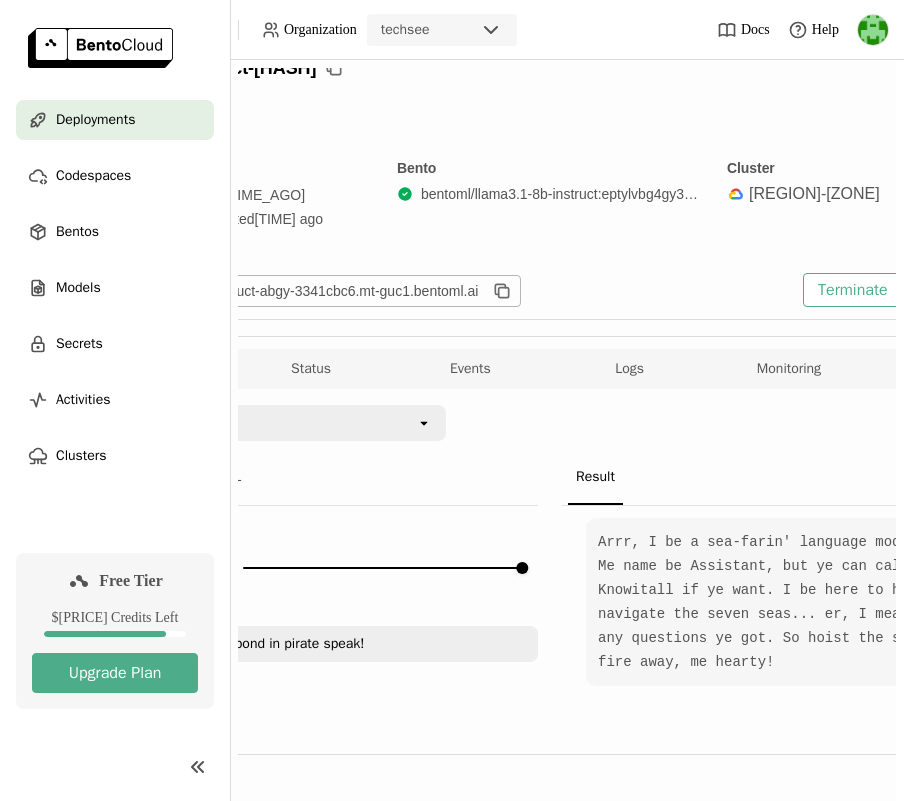scroll, scrollTop: 92, scrollLeft: 374, axis: both 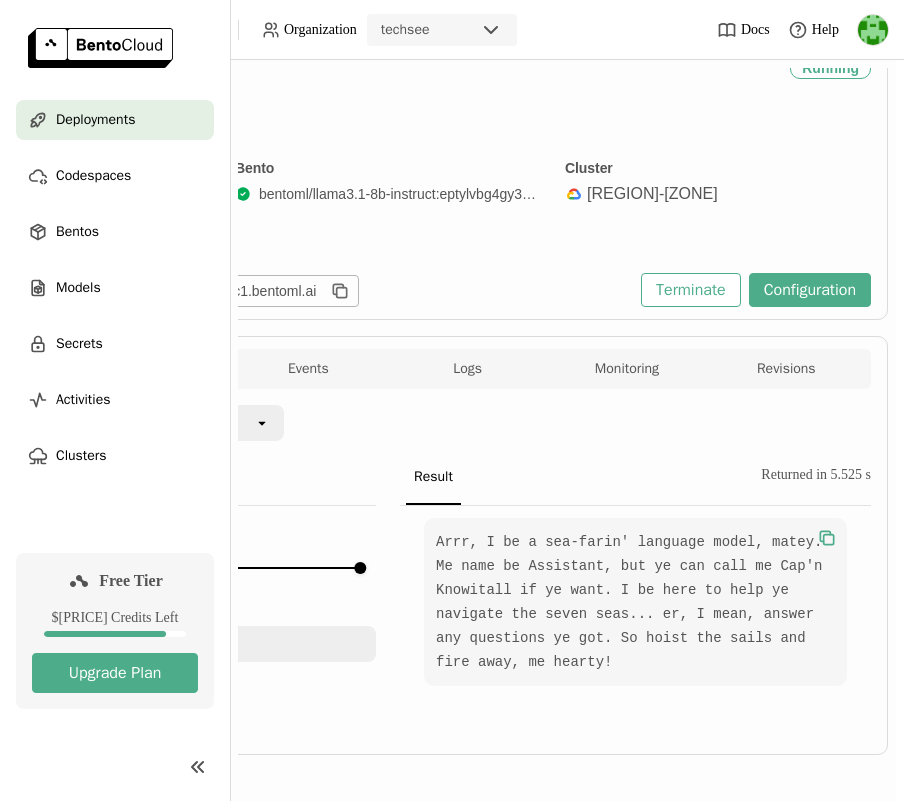 click on "Arrr, I be a sea-farin' language model, matey. Me name be Assistant, but ye can call me Cap'n Knowitall if ye want. I be here to help ye navigate the seven seas... er, I mean, answer any questions ye got. So hoist the sails and fire away, me hearty!" at bounding box center [635, 602] 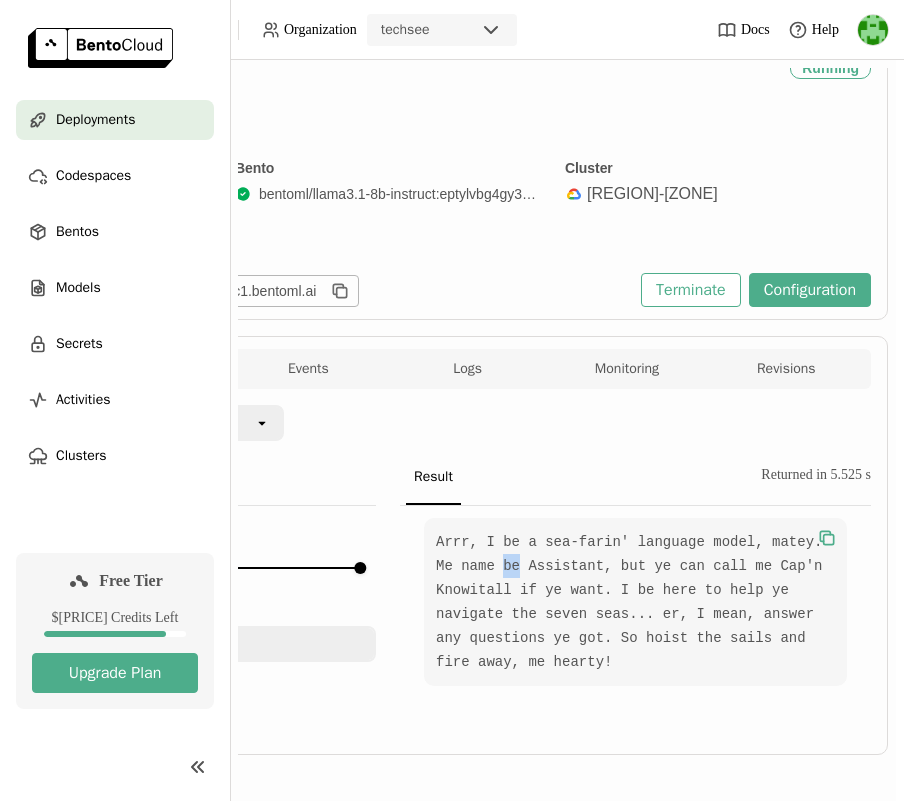 click on "Arrr, I be a sea-farin' language model, matey. Me name be Assistant, but ye can call me Cap'n Knowitall if ye want. I be here to help ye navigate the seven seas... er, I mean, answer any questions ye got. So hoist the sails and fire away, me hearty!" at bounding box center [635, 602] 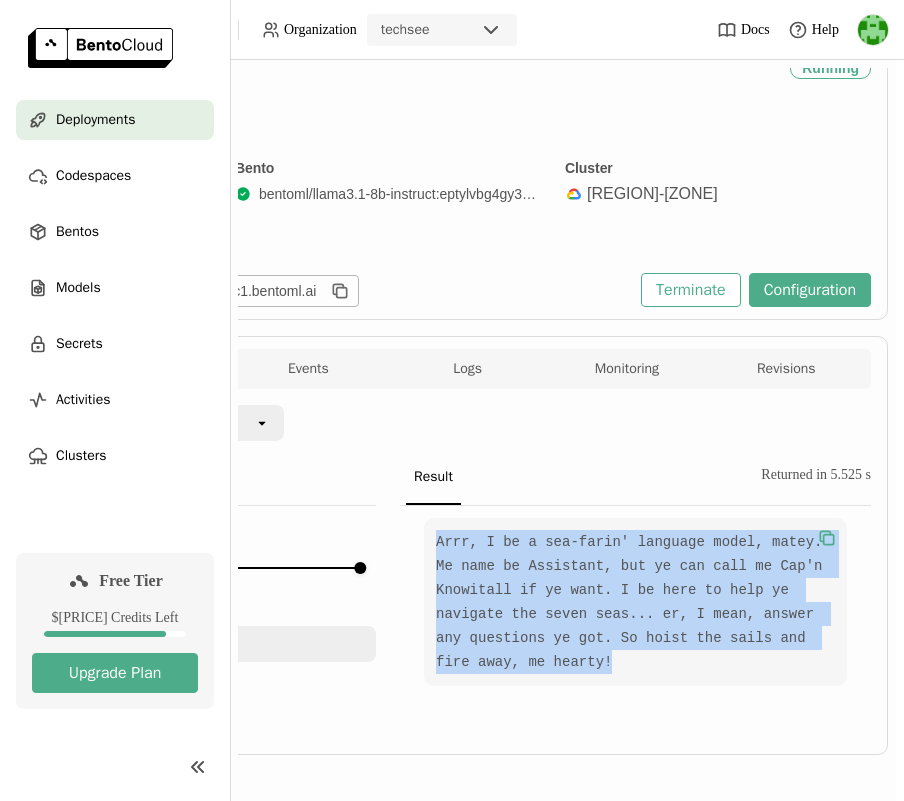 click on "Arrr, I be a sea-farin' language model, matey. Me name be Assistant, but ye can call me Cap'n Knowitall if ye want. I be here to help ye navigate the seven seas... er, I mean, answer any questions ye got. So hoist the sails and fire away, me hearty!" at bounding box center [635, 602] 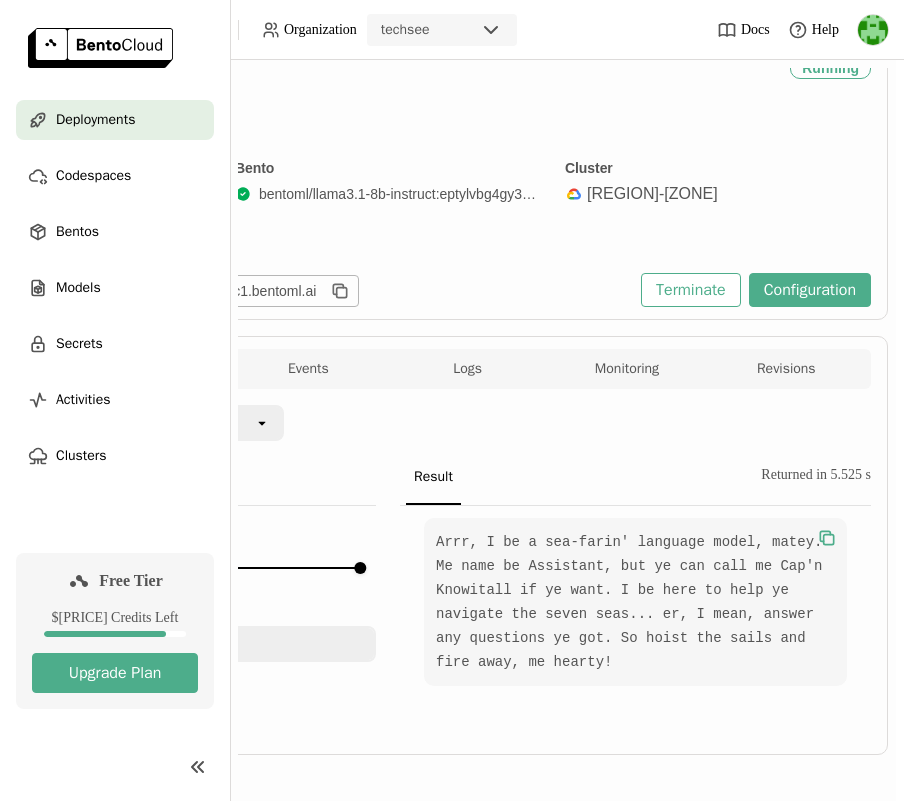 click on "Max Tokens 2048 Prompt Who are you? Please respond in pirate speak! Who are you? Please respond in pirate speak!   Submit" at bounding box center [140, 616] 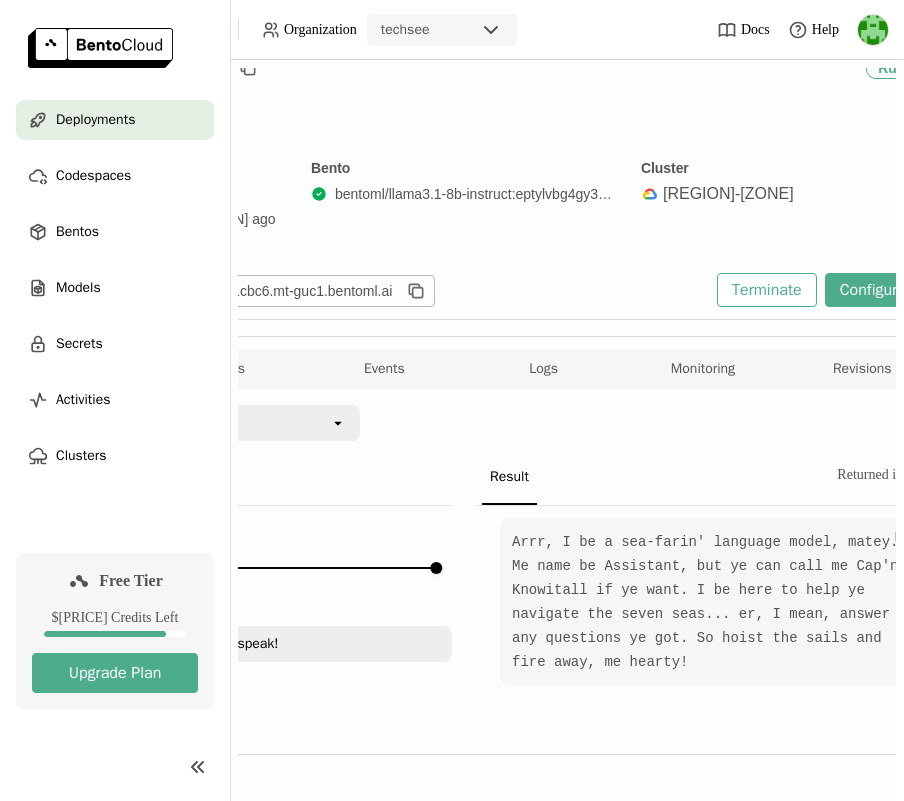 scroll, scrollTop: 92, scrollLeft: 0, axis: vertical 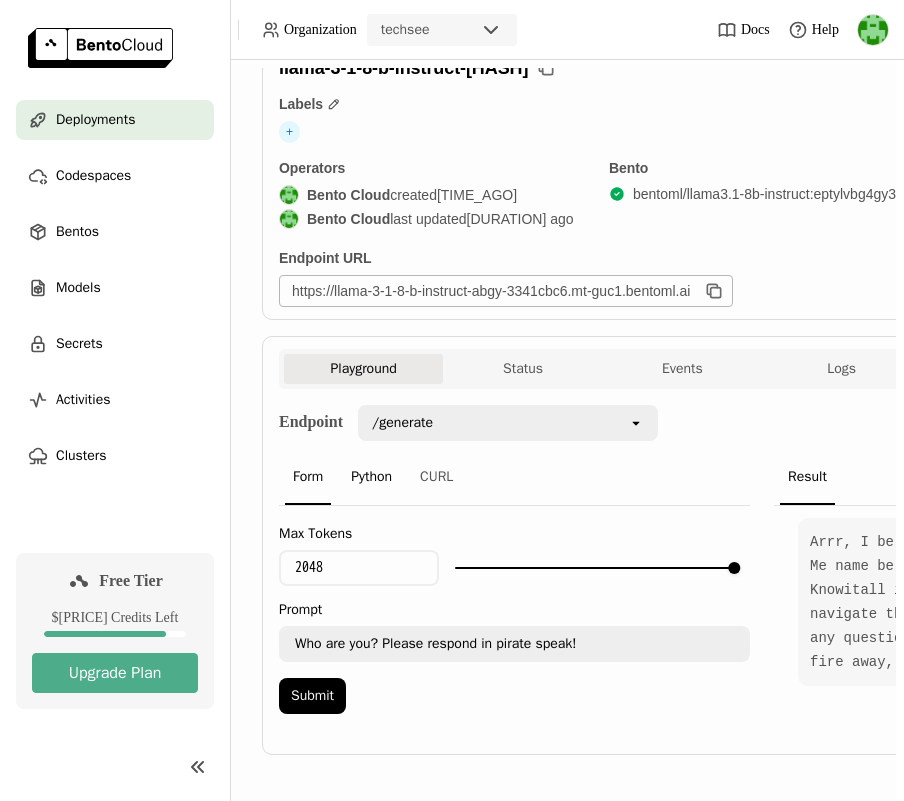 click on "Python" at bounding box center (371, 478) 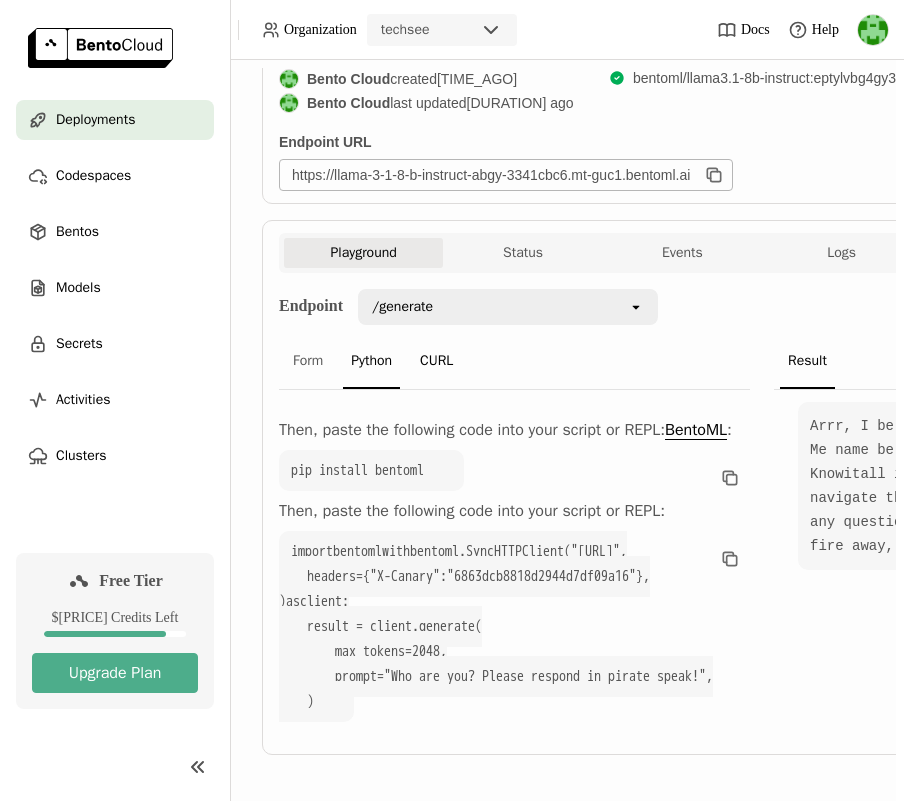 scroll, scrollTop: 320, scrollLeft: 0, axis: vertical 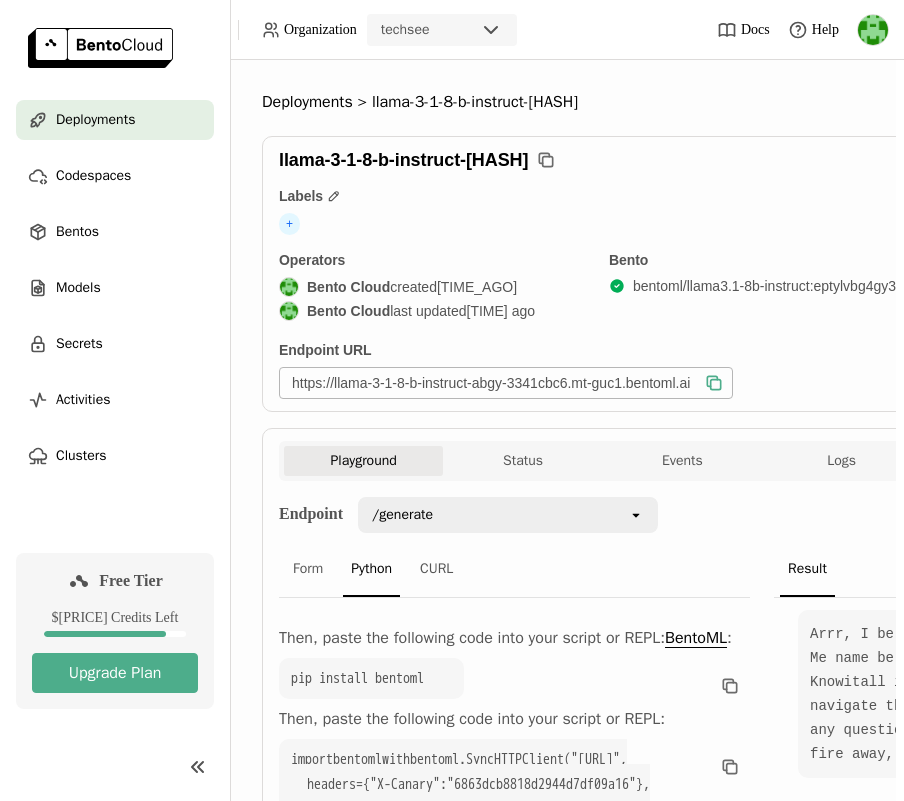 click at bounding box center (716, 385) 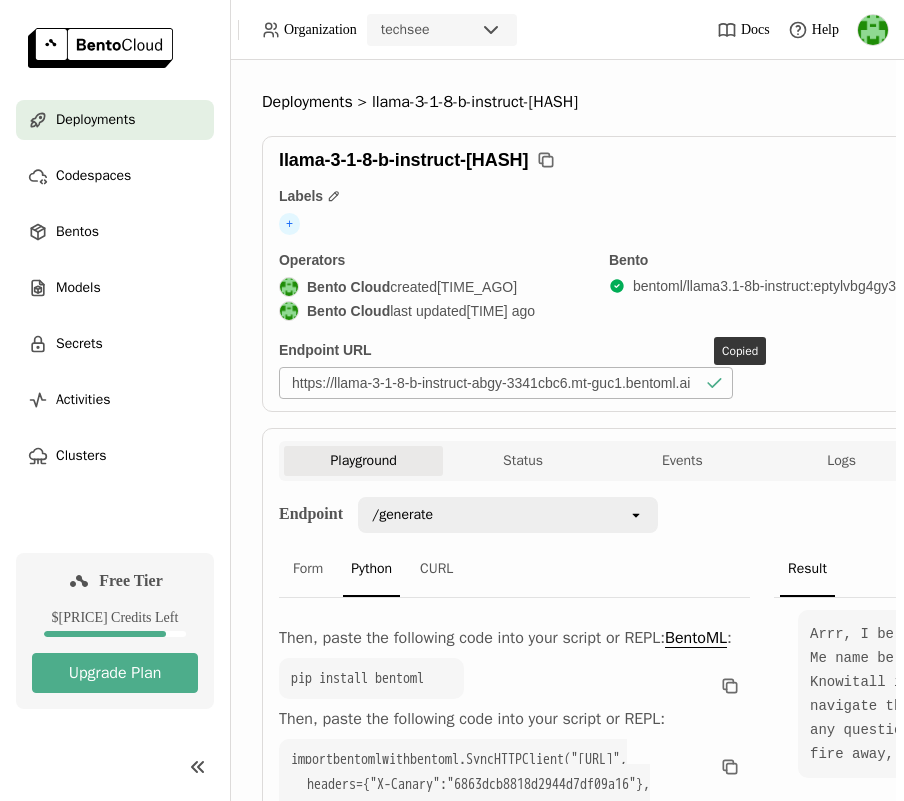type 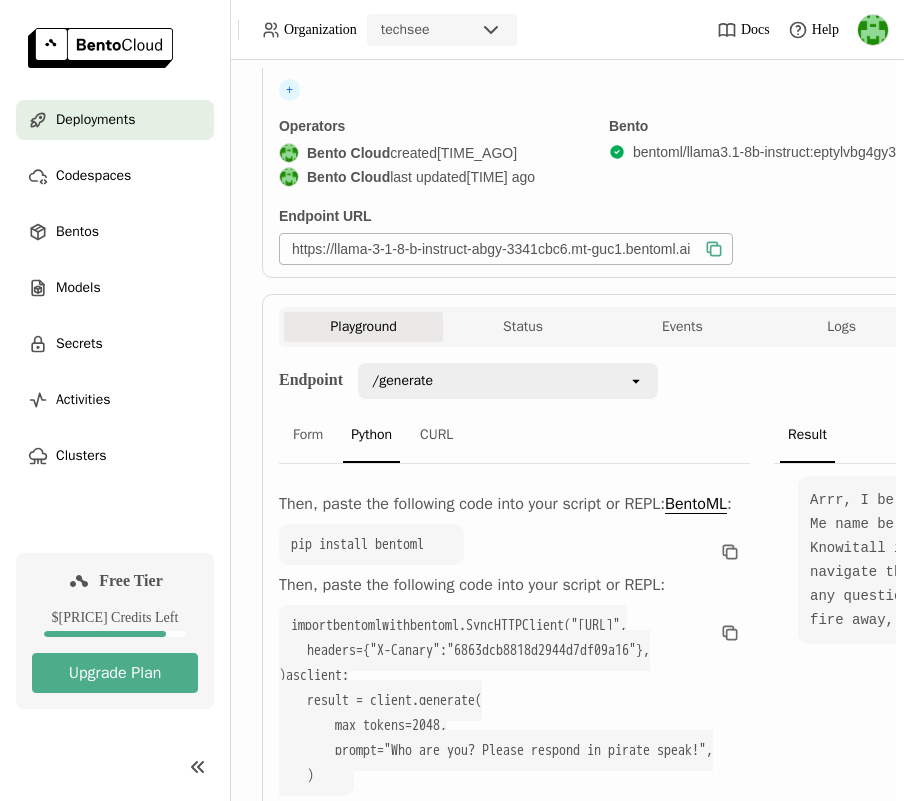 scroll, scrollTop: 152, scrollLeft: 0, axis: vertical 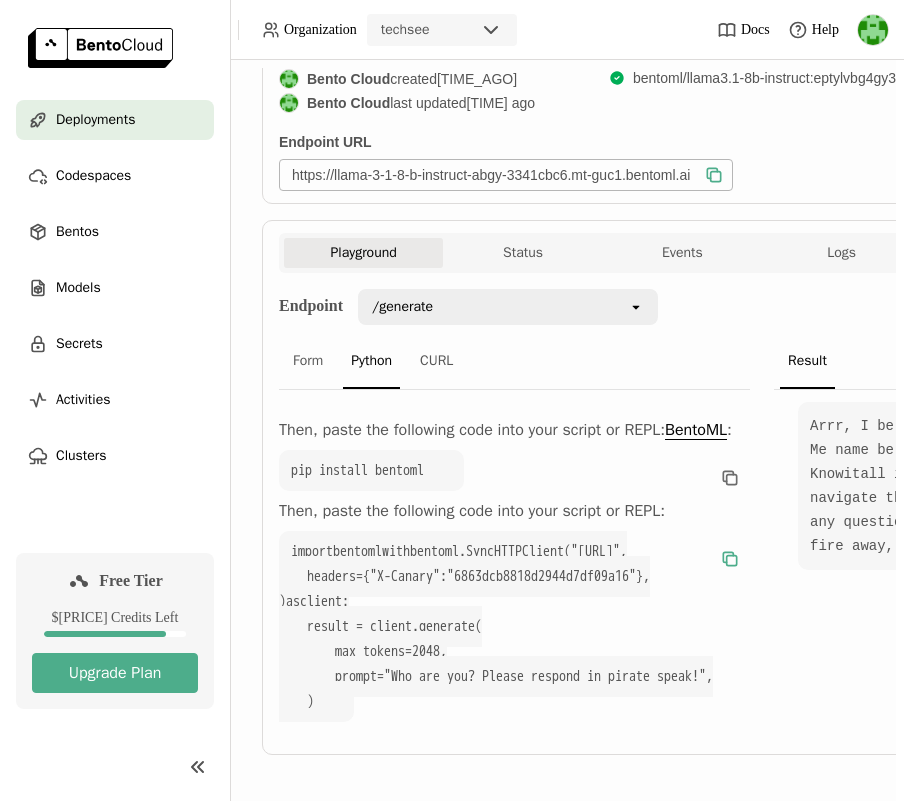 click at bounding box center [730, 559] 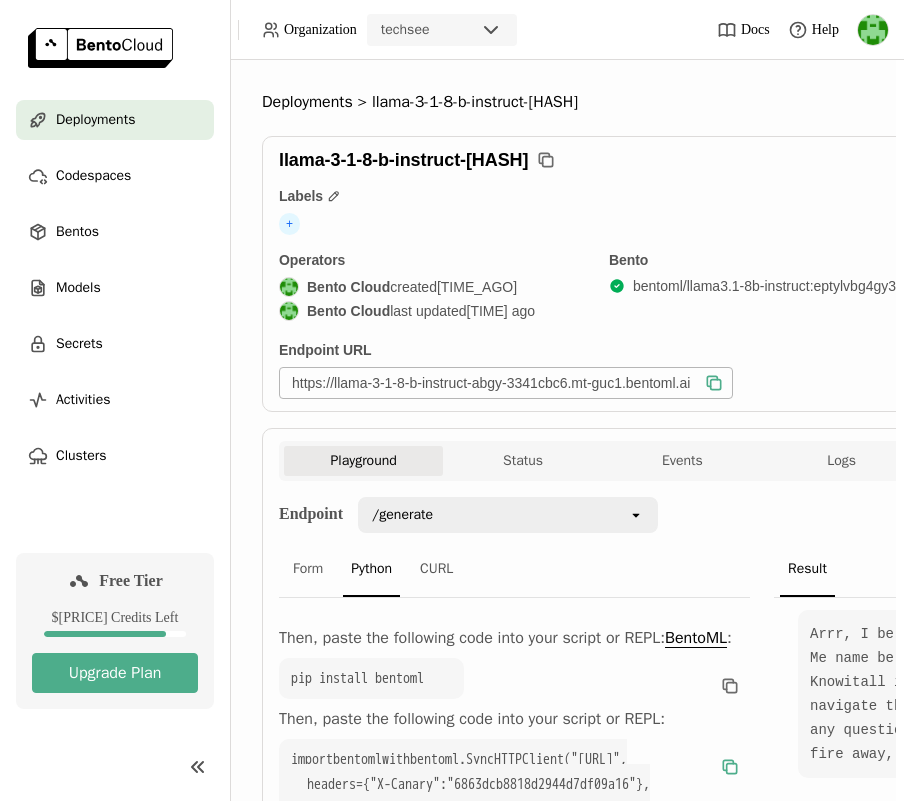 type 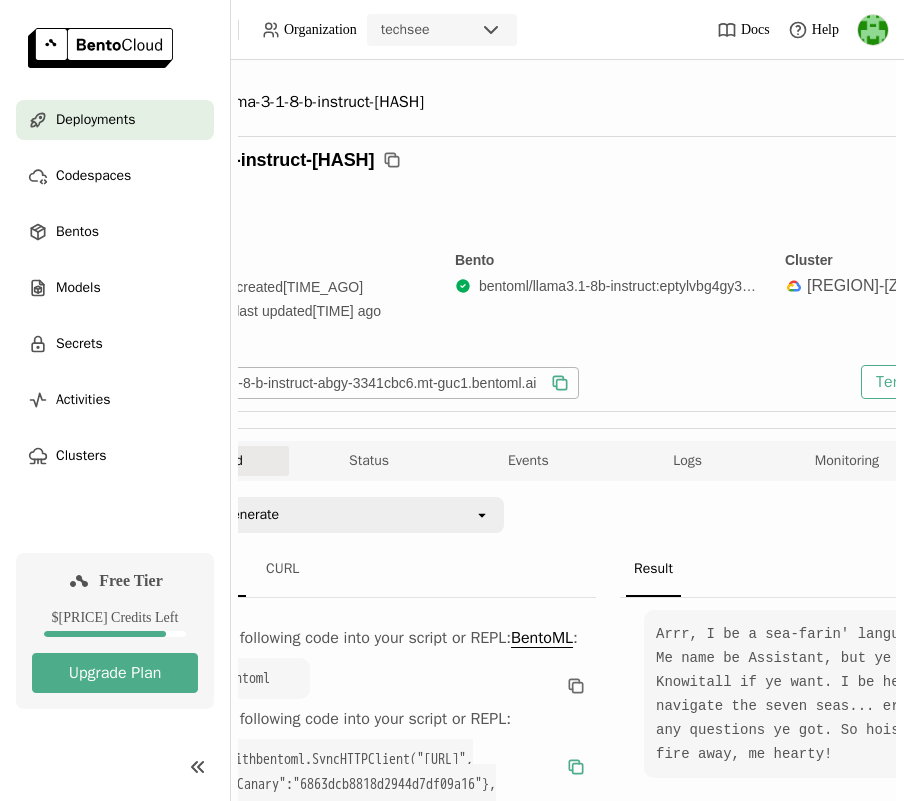 scroll, scrollTop: 0, scrollLeft: 136, axis: horizontal 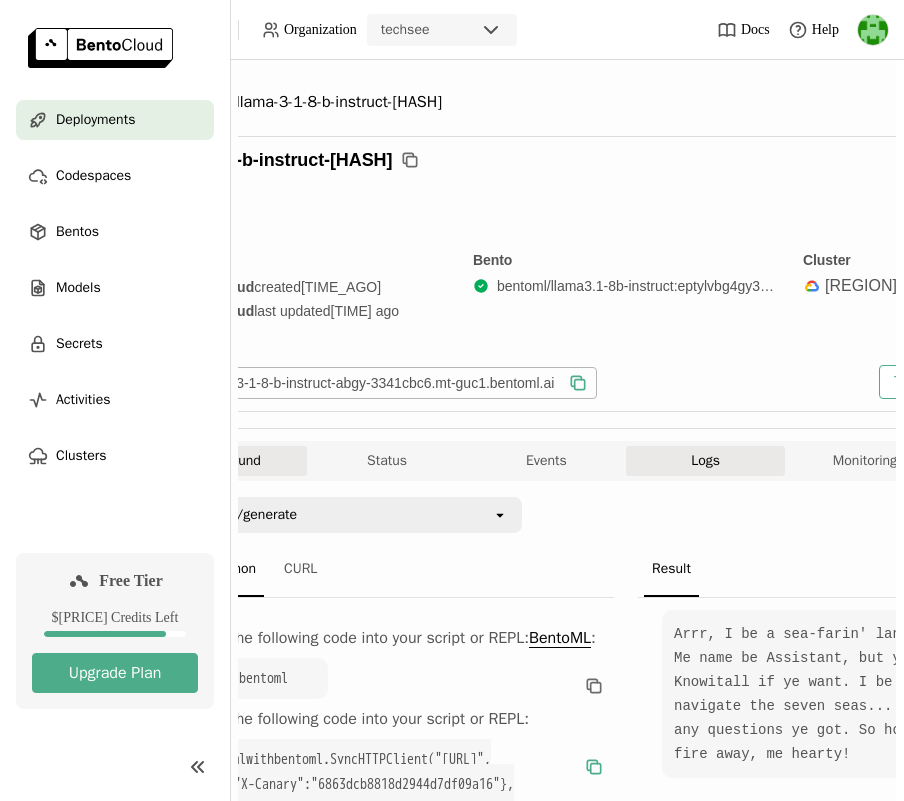 click on "Logs" at bounding box center [705, 461] 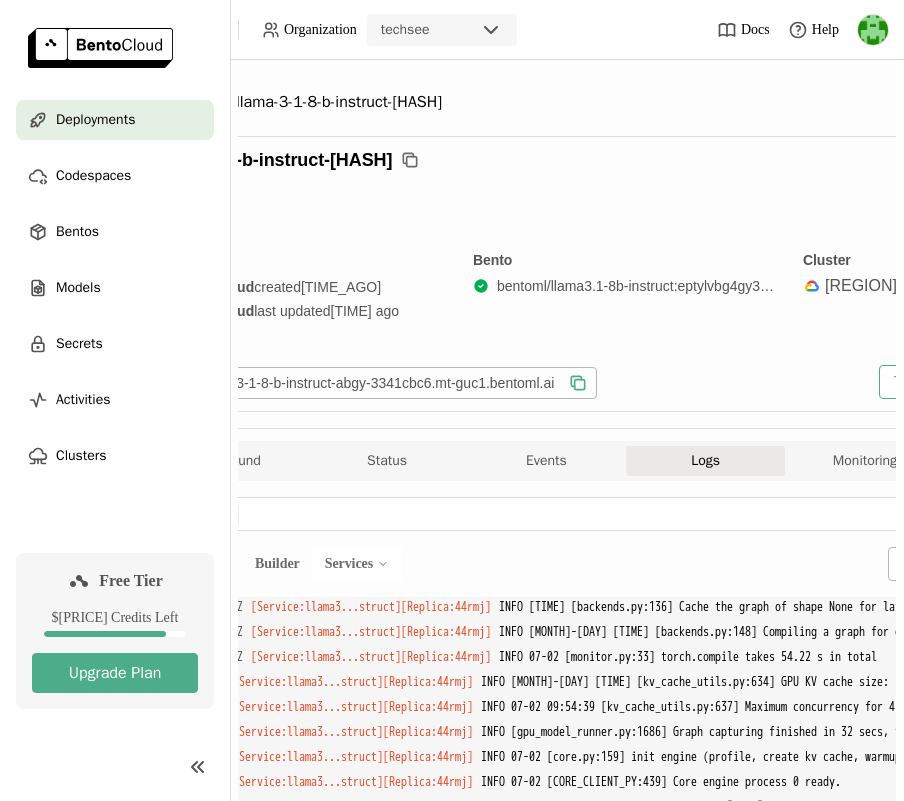 scroll, scrollTop: 5597, scrollLeft: 0, axis: vertical 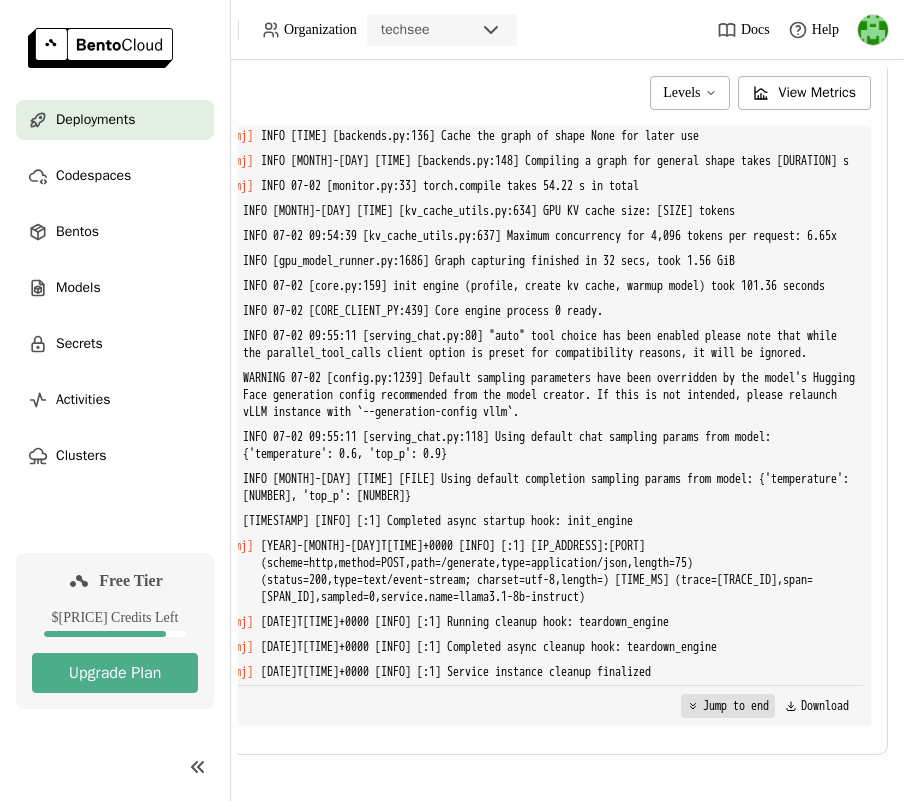 click on "Jump to end" at bounding box center [728, 706] 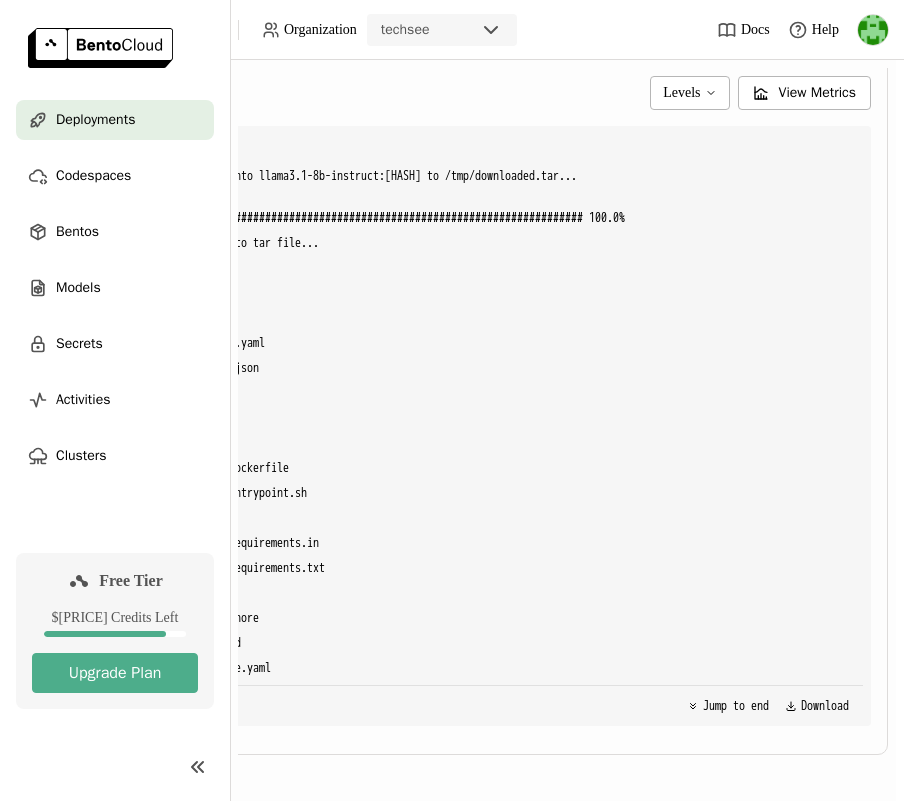 scroll, scrollTop: 0, scrollLeft: 0, axis: both 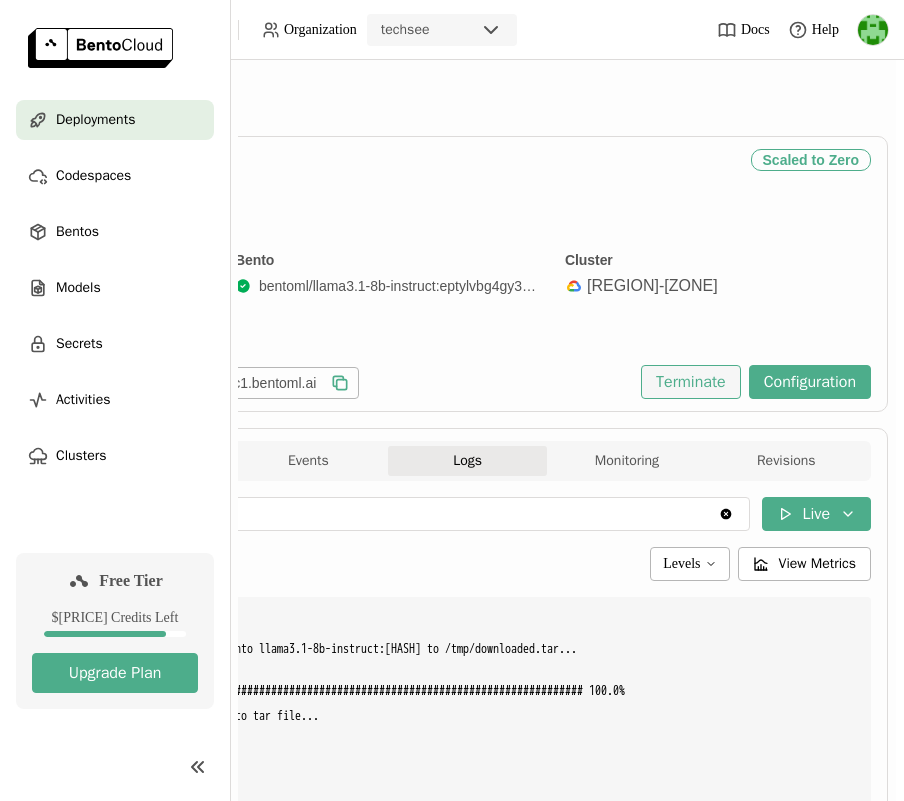 click on "Terminate" at bounding box center [691, 382] 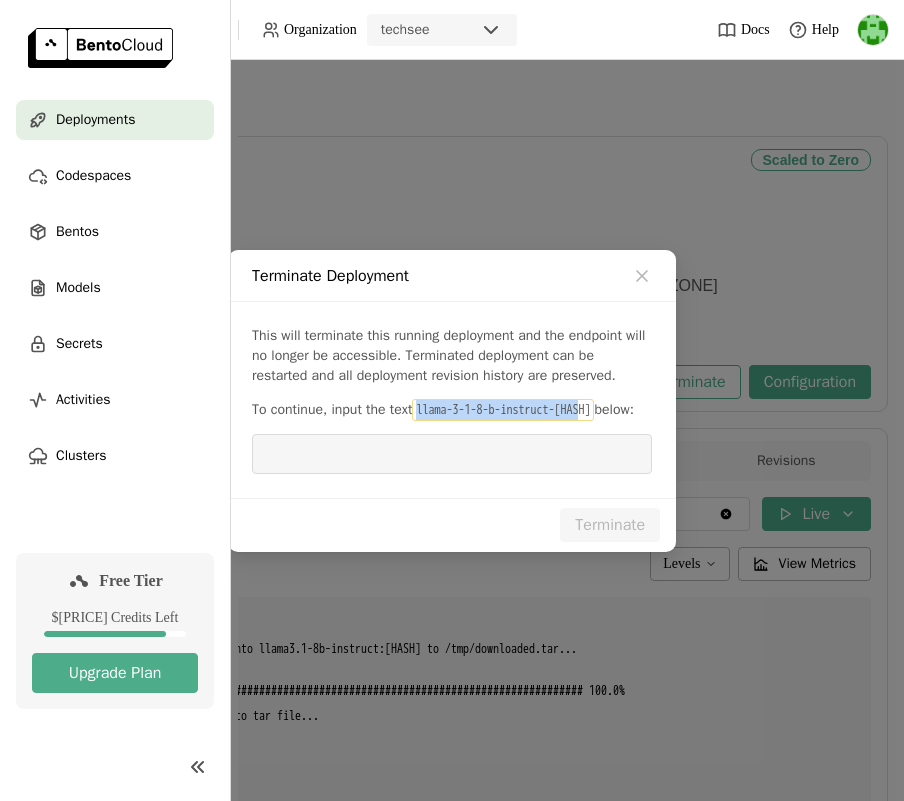 drag, startPoint x: 427, startPoint y: 401, endPoint x: 629, endPoint y: 400, distance: 202.00247 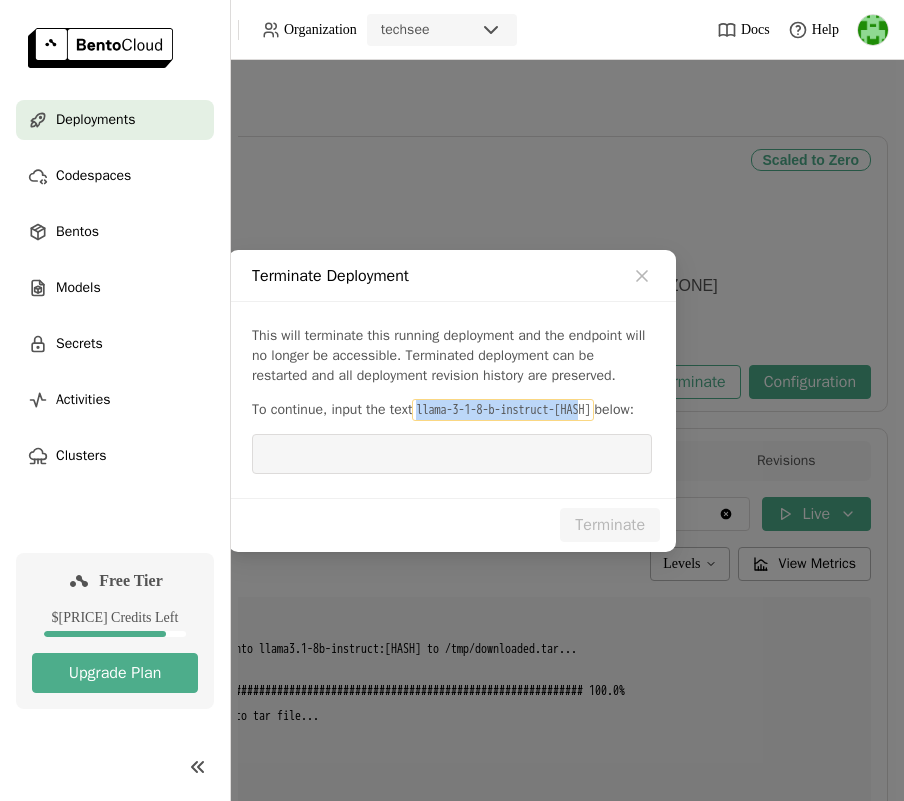 copy on "[MODEL_NAME]" 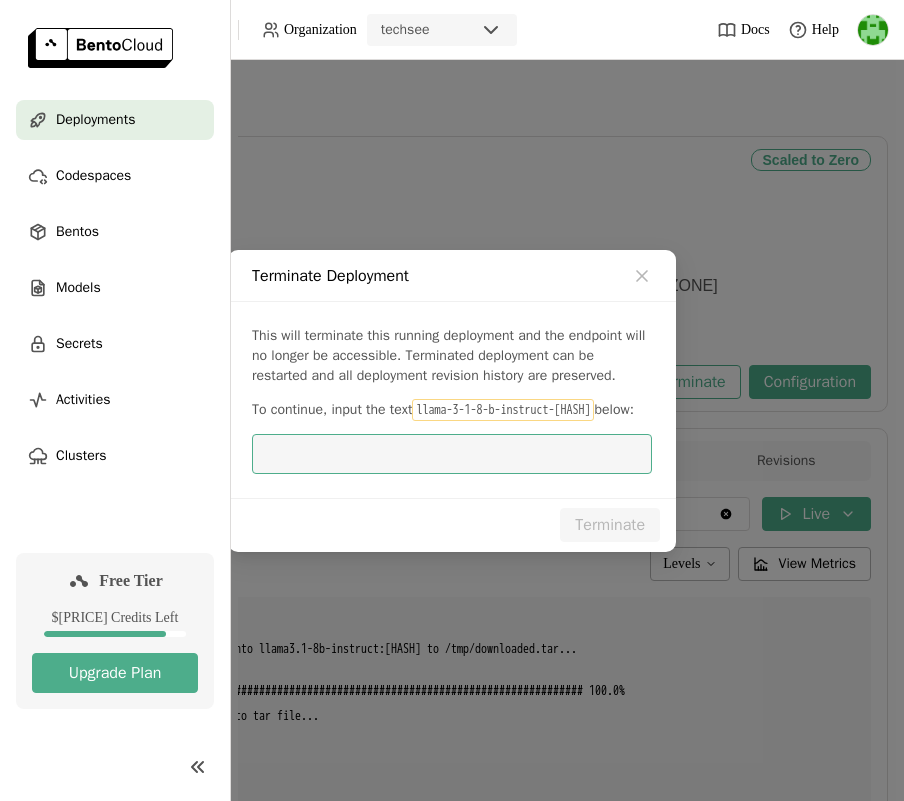 click at bounding box center (452, 454) 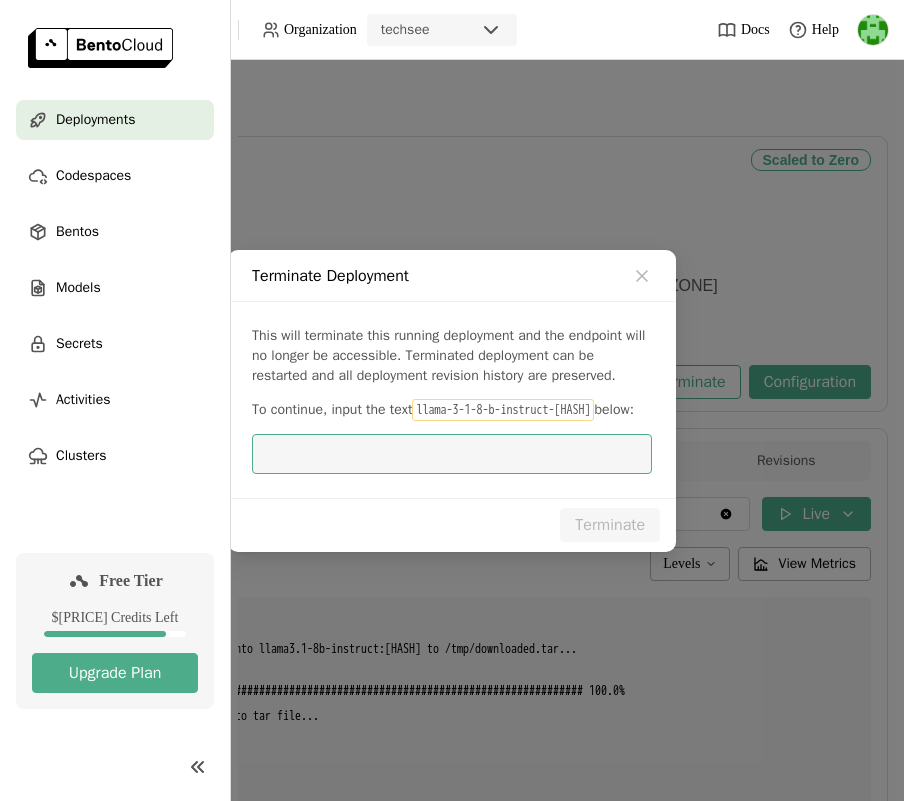 paste on "[MODEL_NAME]" 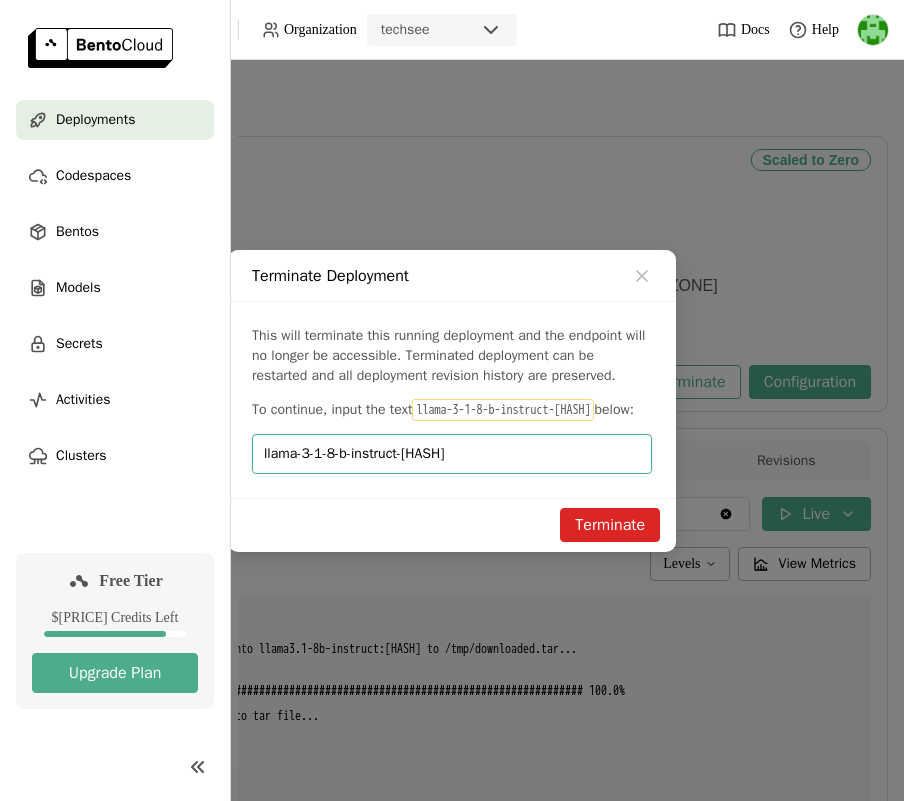 type on "[MODEL_NAME]" 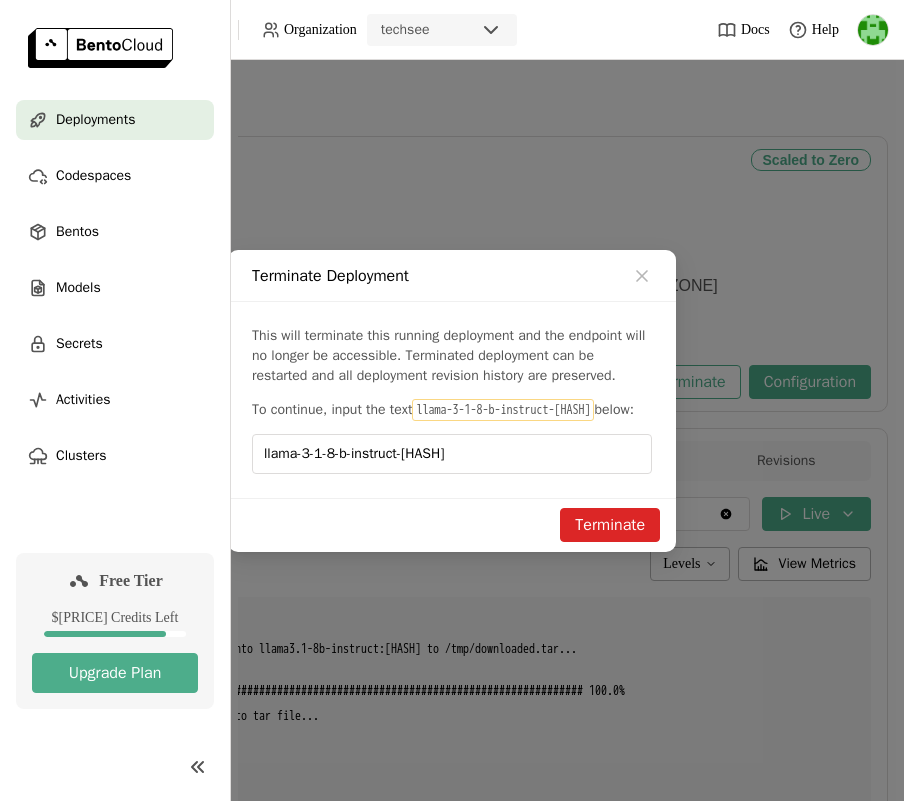 click on "Terminate" at bounding box center (610, 525) 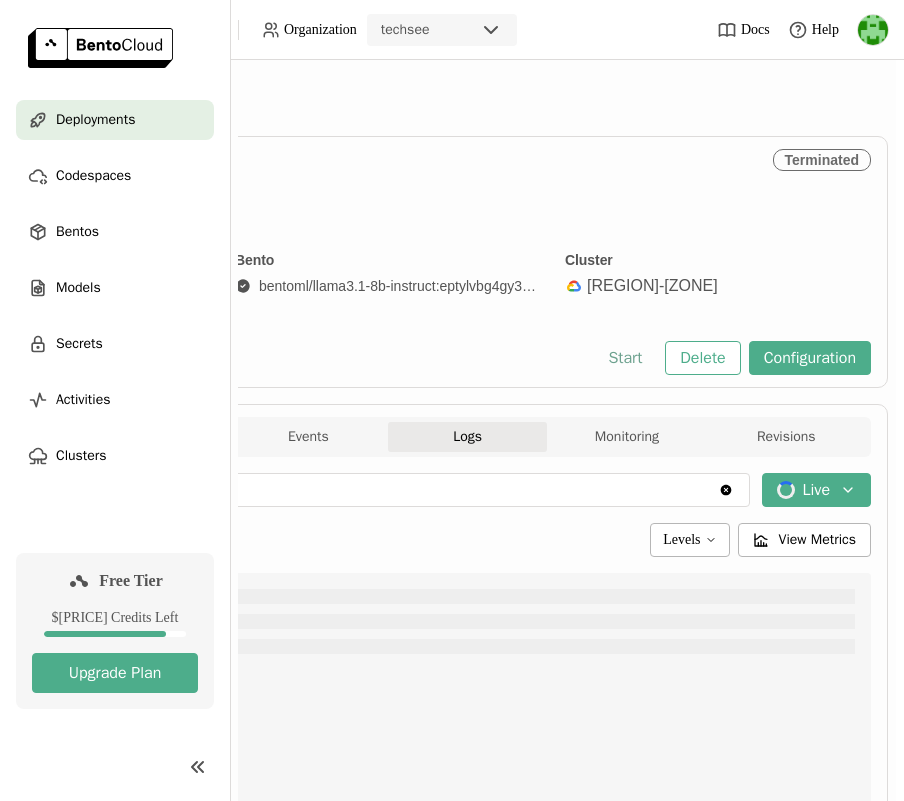 click on "Start" at bounding box center [625, 358] 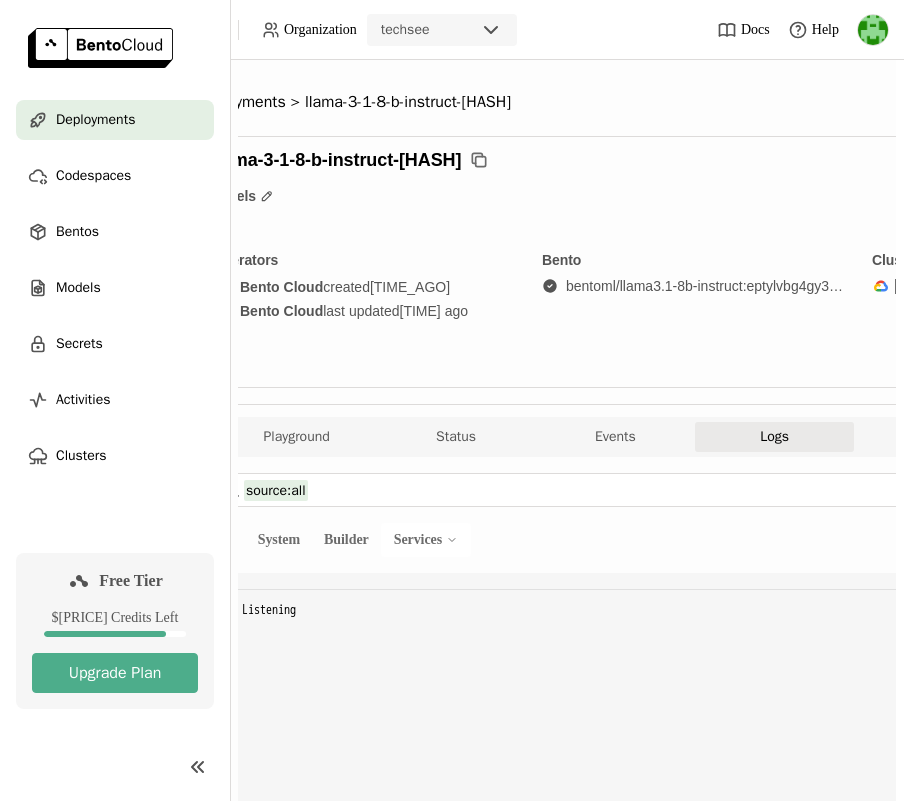 scroll, scrollTop: 0, scrollLeft: 0, axis: both 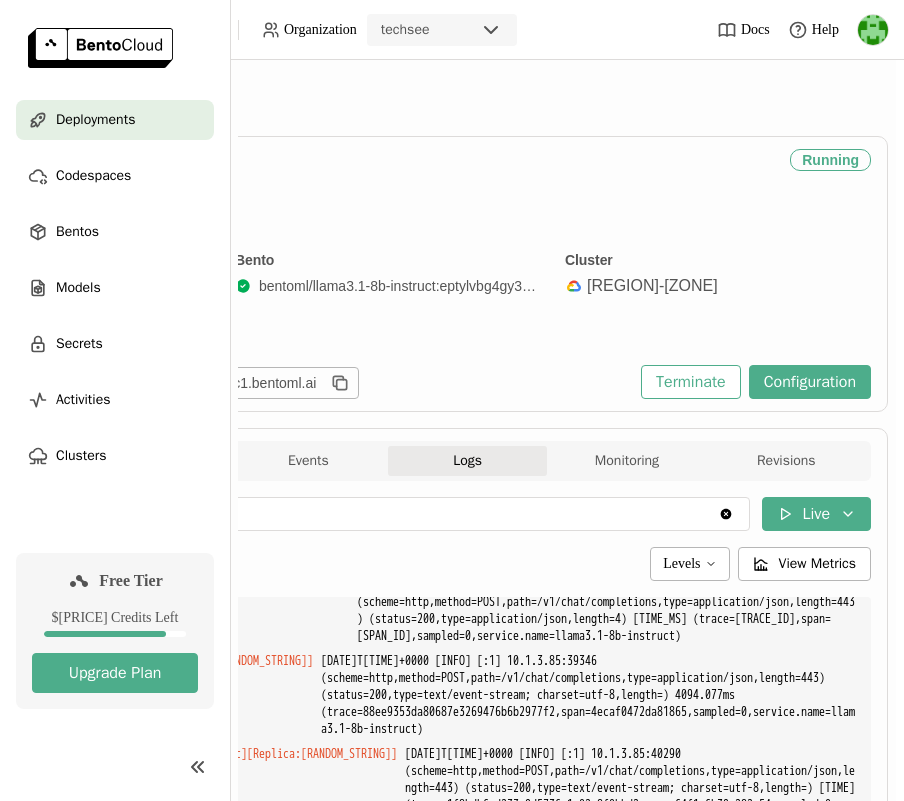 drag, startPoint x: 895, startPoint y: 358, endPoint x: 896, endPoint y: 50, distance: 308.00162 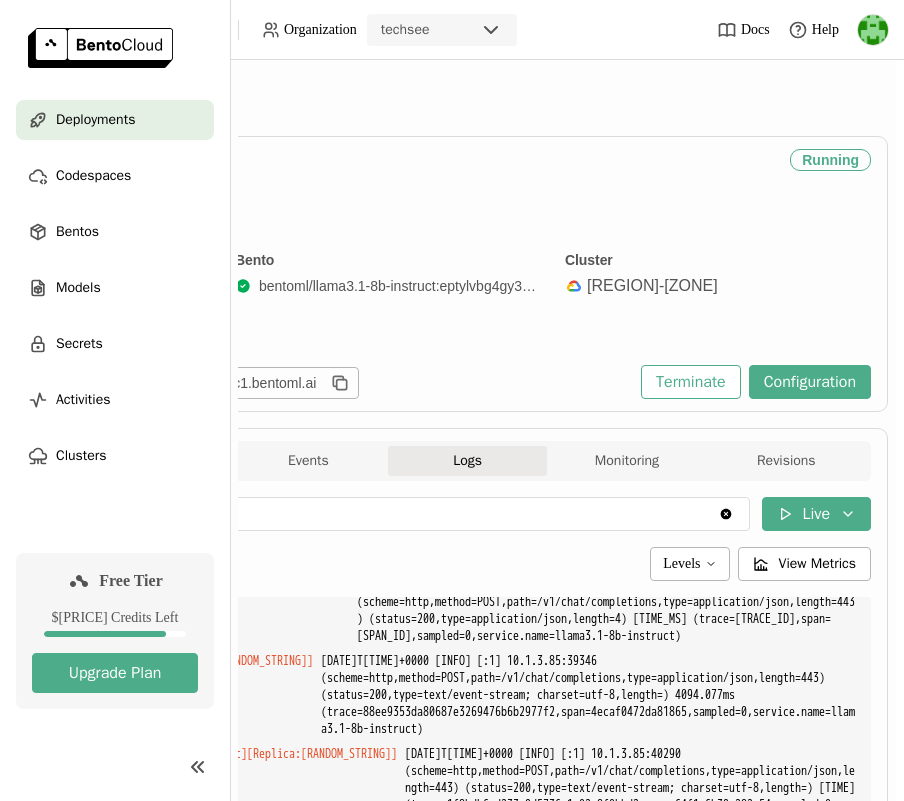 scroll, scrollTop: 13189, scrollLeft: 0, axis: vertical 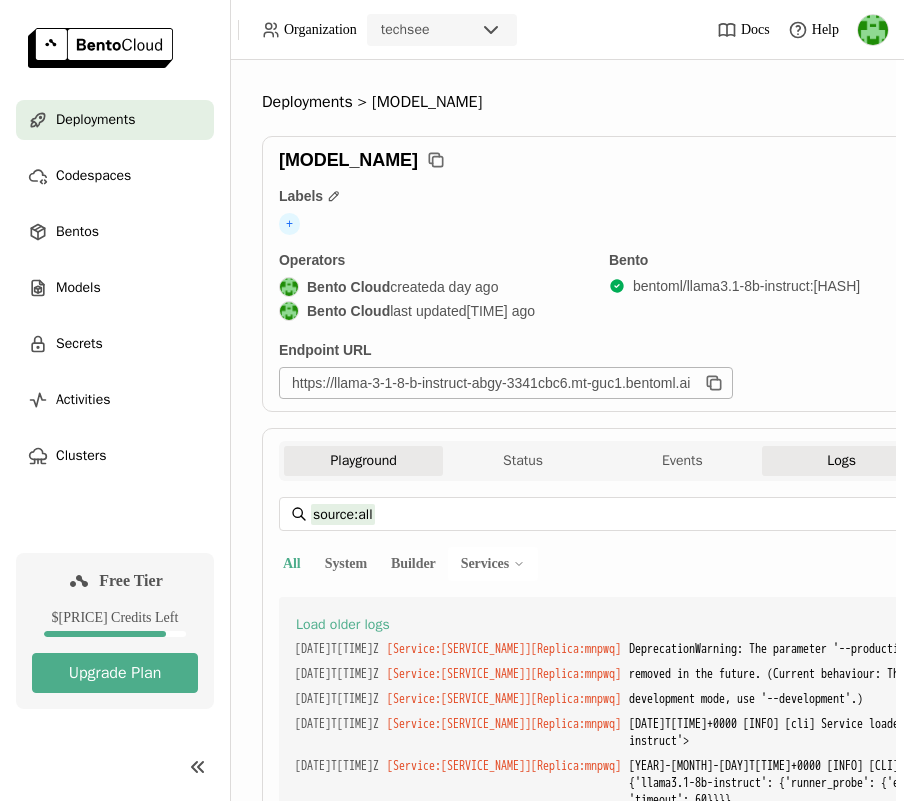 click on "Playground" at bounding box center [363, 461] 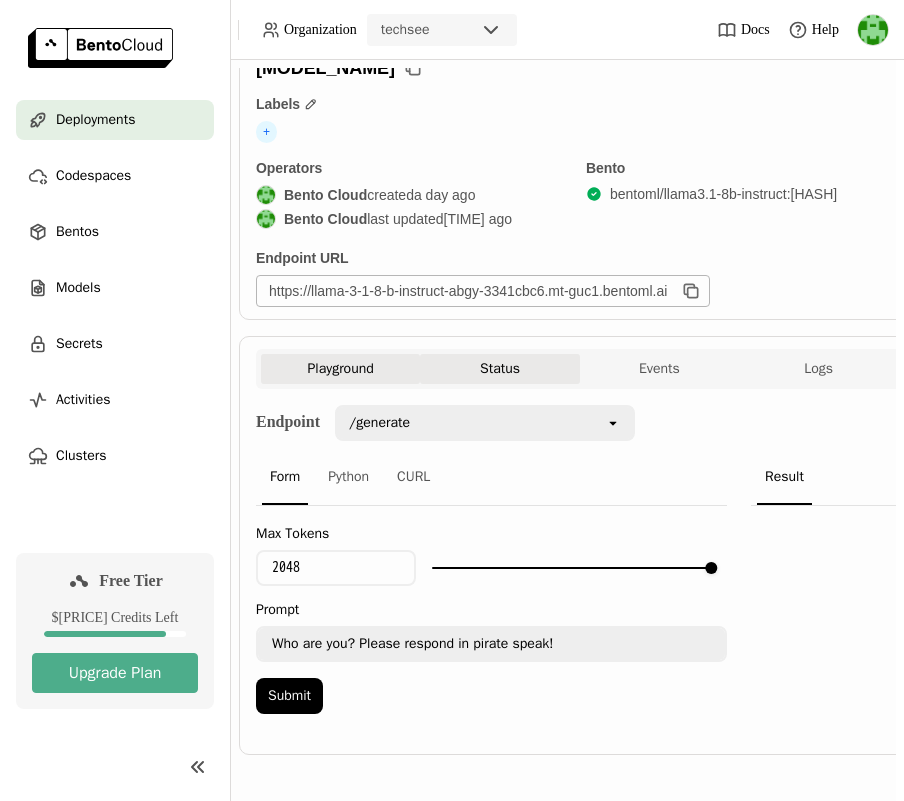 scroll, scrollTop: 92, scrollLeft: 0, axis: vertical 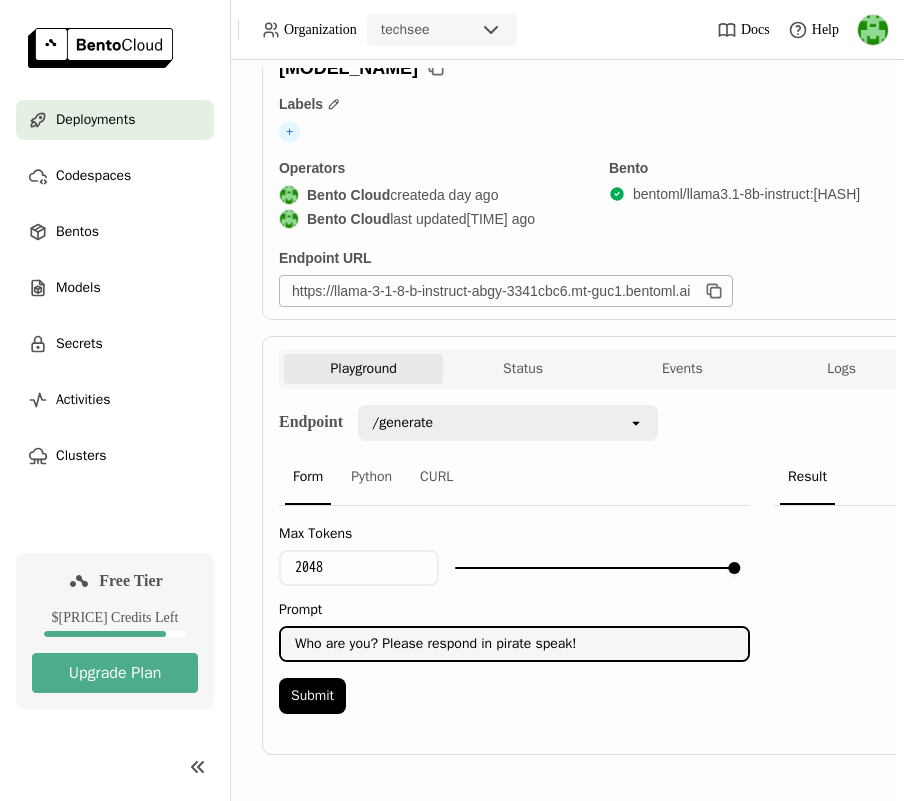 click on "Who are you? Please respond in pirate speak!" at bounding box center [514, 644] 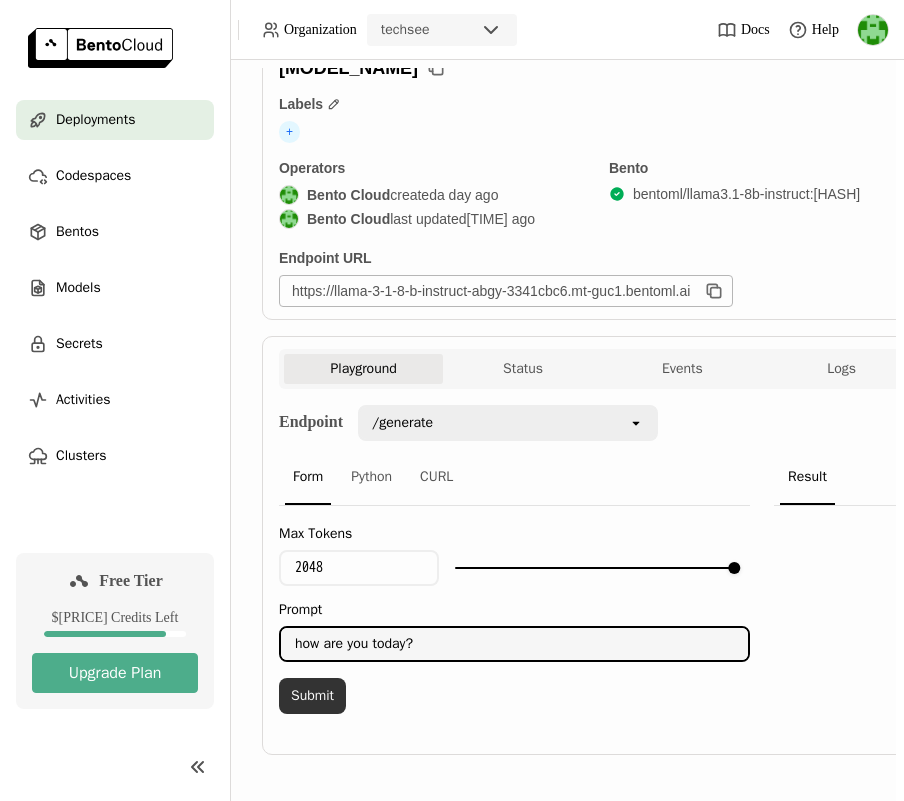 type on "how are you today?" 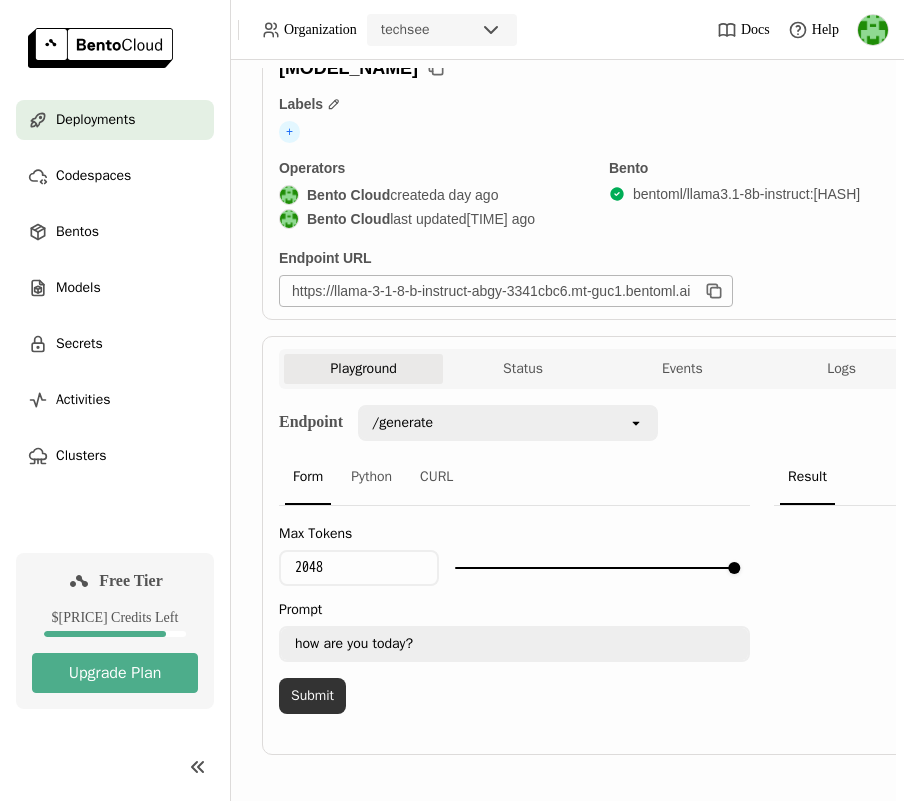 click on "Submit" at bounding box center [312, 696] 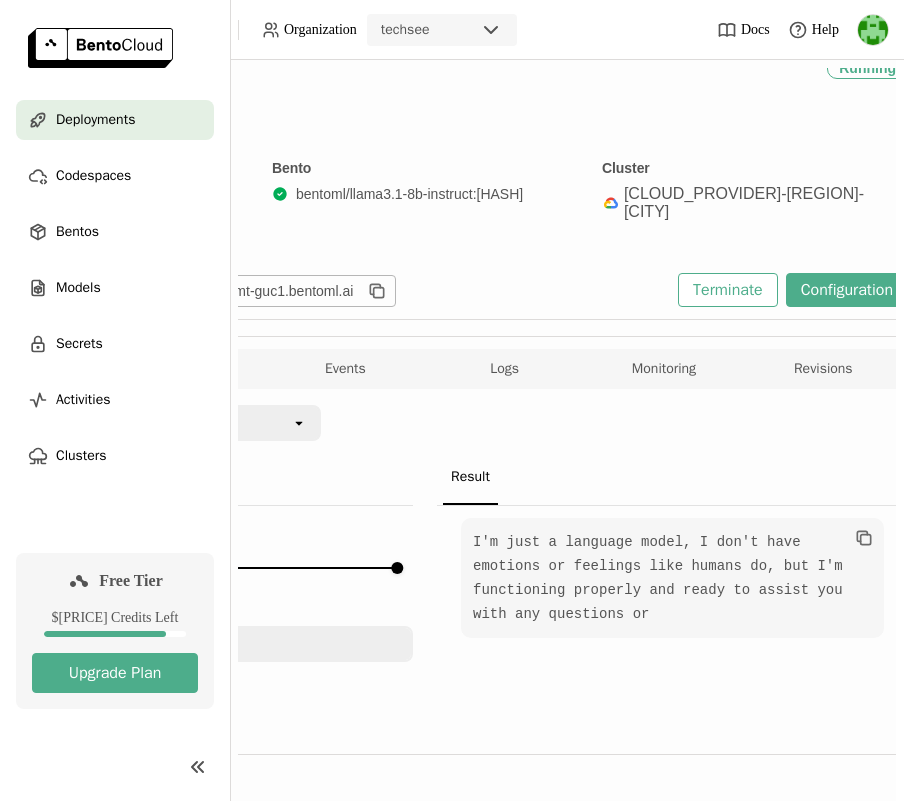scroll, scrollTop: 92, scrollLeft: 374, axis: both 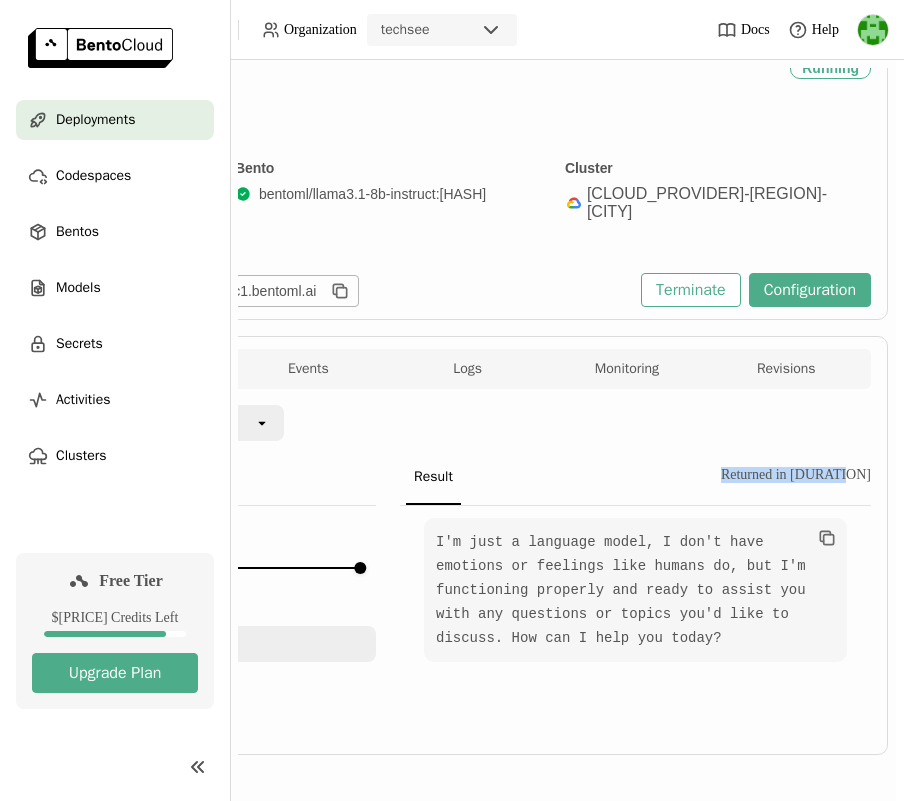 drag, startPoint x: 728, startPoint y: 467, endPoint x: 868, endPoint y: 467, distance: 140 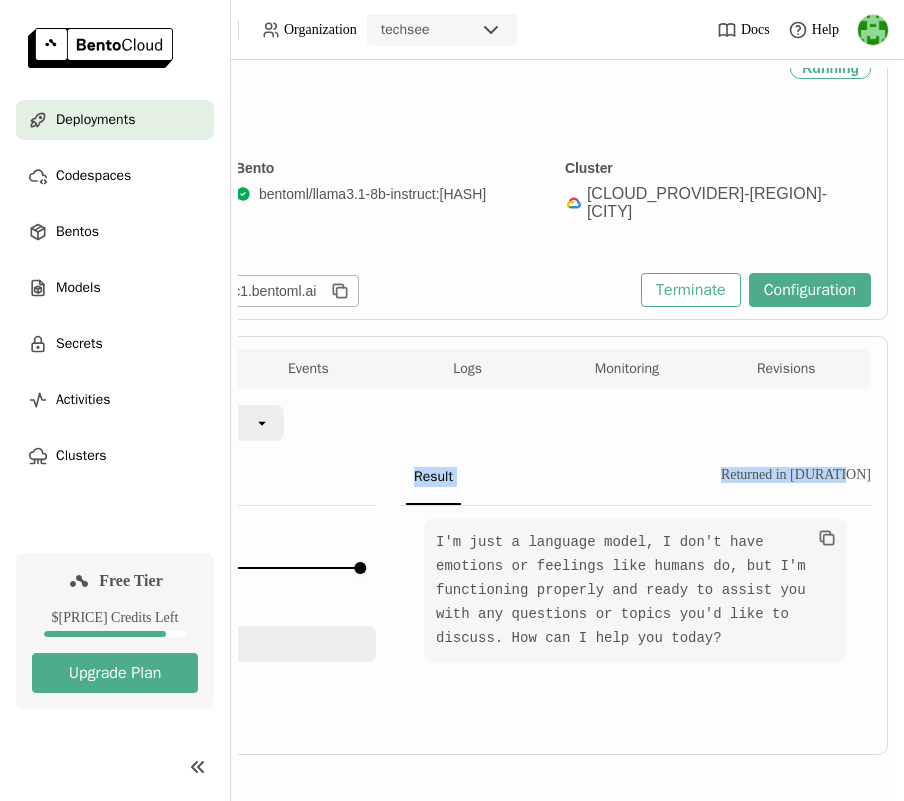 drag, startPoint x: 726, startPoint y: 469, endPoint x: 868, endPoint y: 469, distance: 142 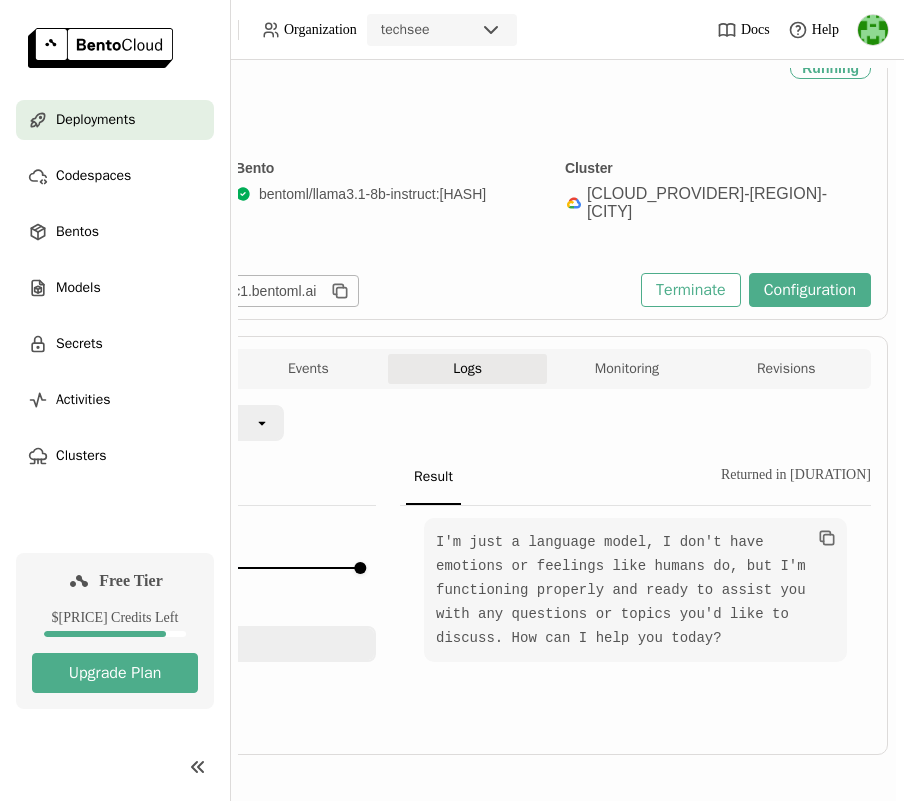 click on "Logs" at bounding box center (467, 369) 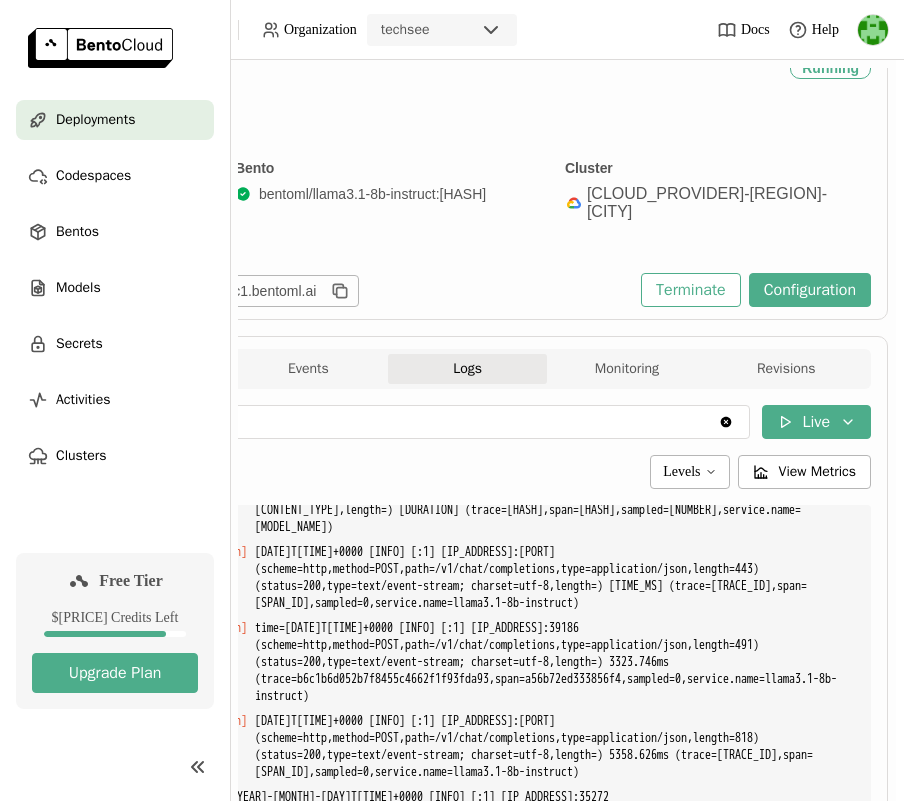 scroll, scrollTop: 5387, scrollLeft: 0, axis: vertical 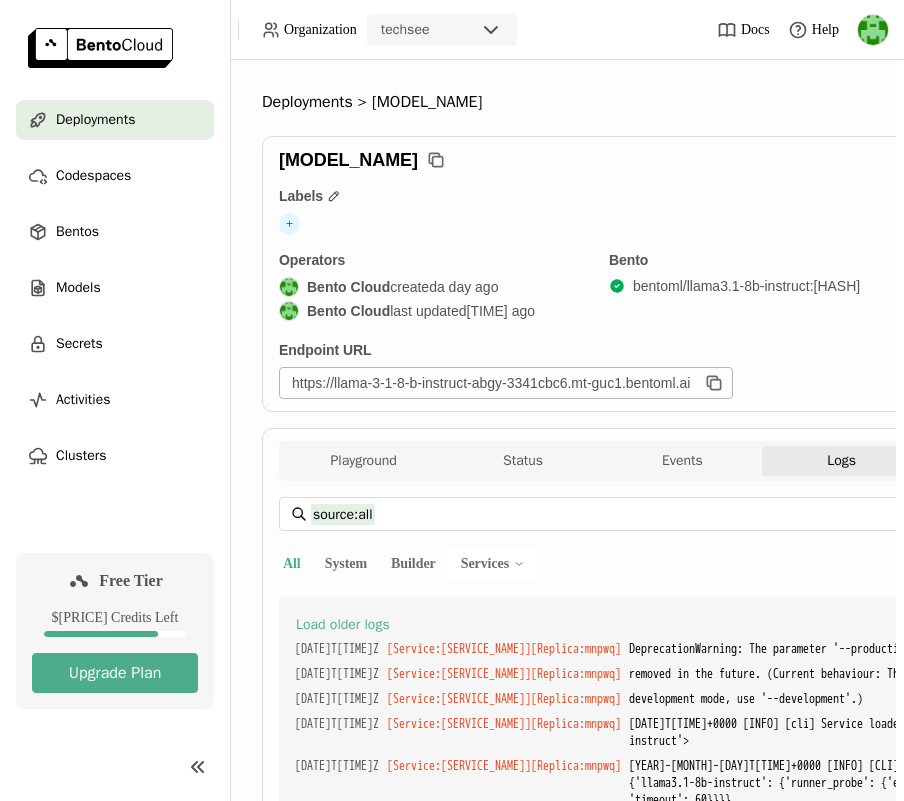 drag, startPoint x: 360, startPoint y: 154, endPoint x: 390, endPoint y: 154, distance: 30 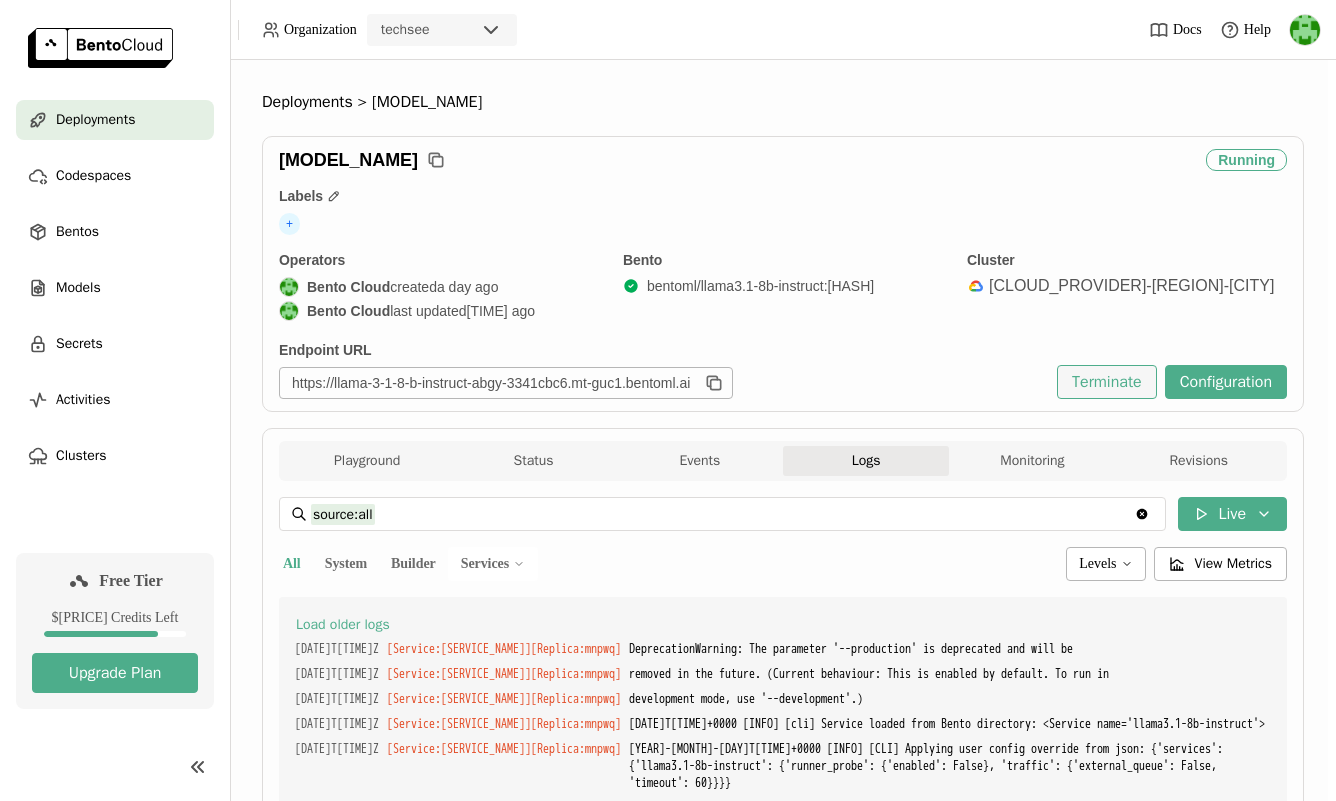 click on "Terminate" at bounding box center (1107, 382) 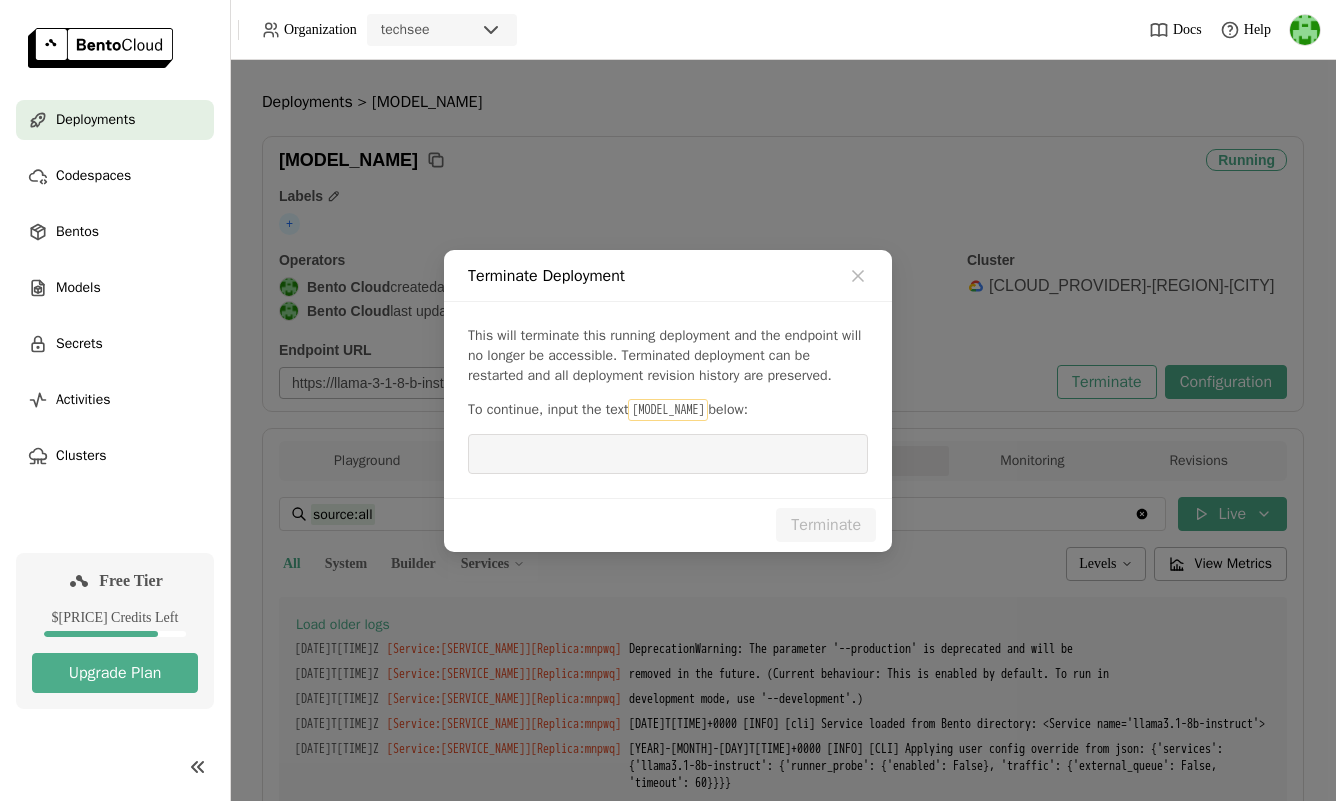 drag, startPoint x: 648, startPoint y: 398, endPoint x: 797, endPoint y: 393, distance: 149.08386 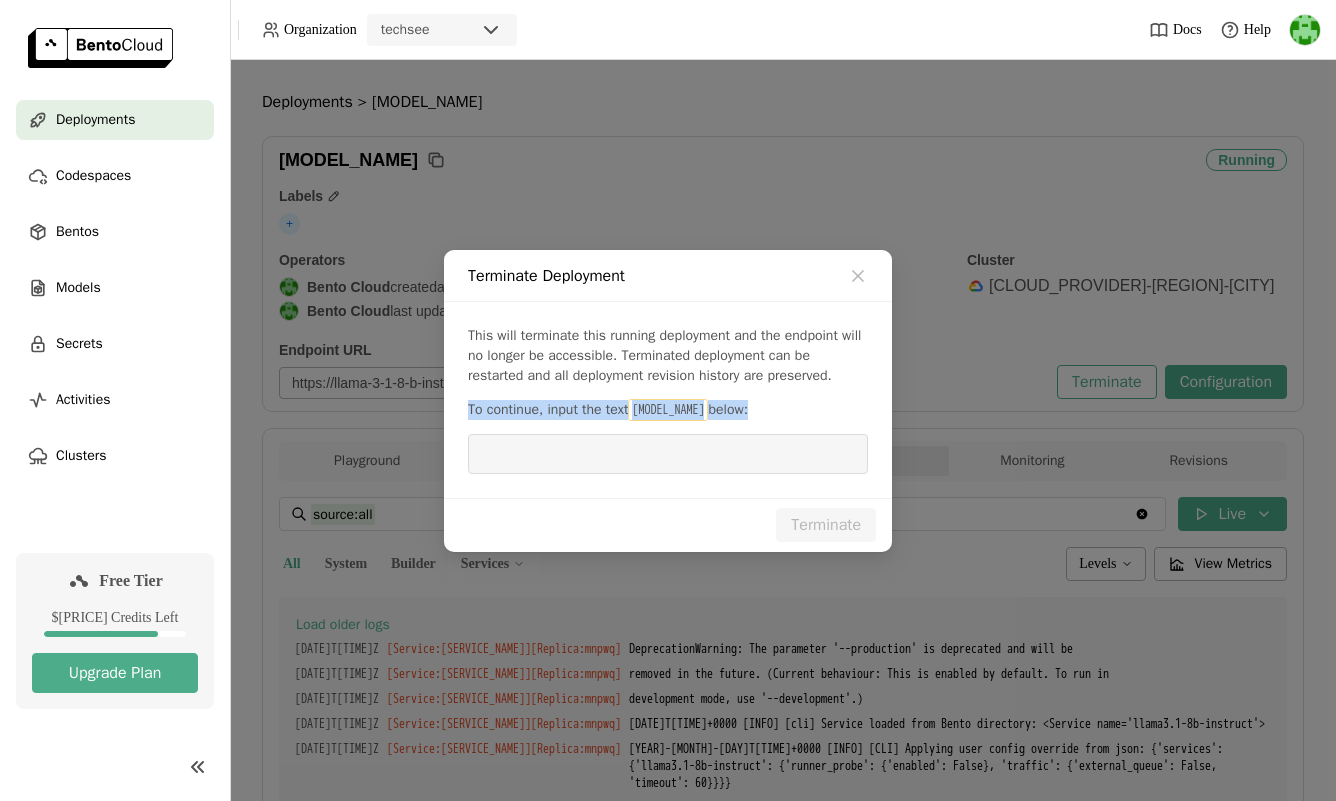 click on "[MODEL_NAME]" at bounding box center (668, 410) 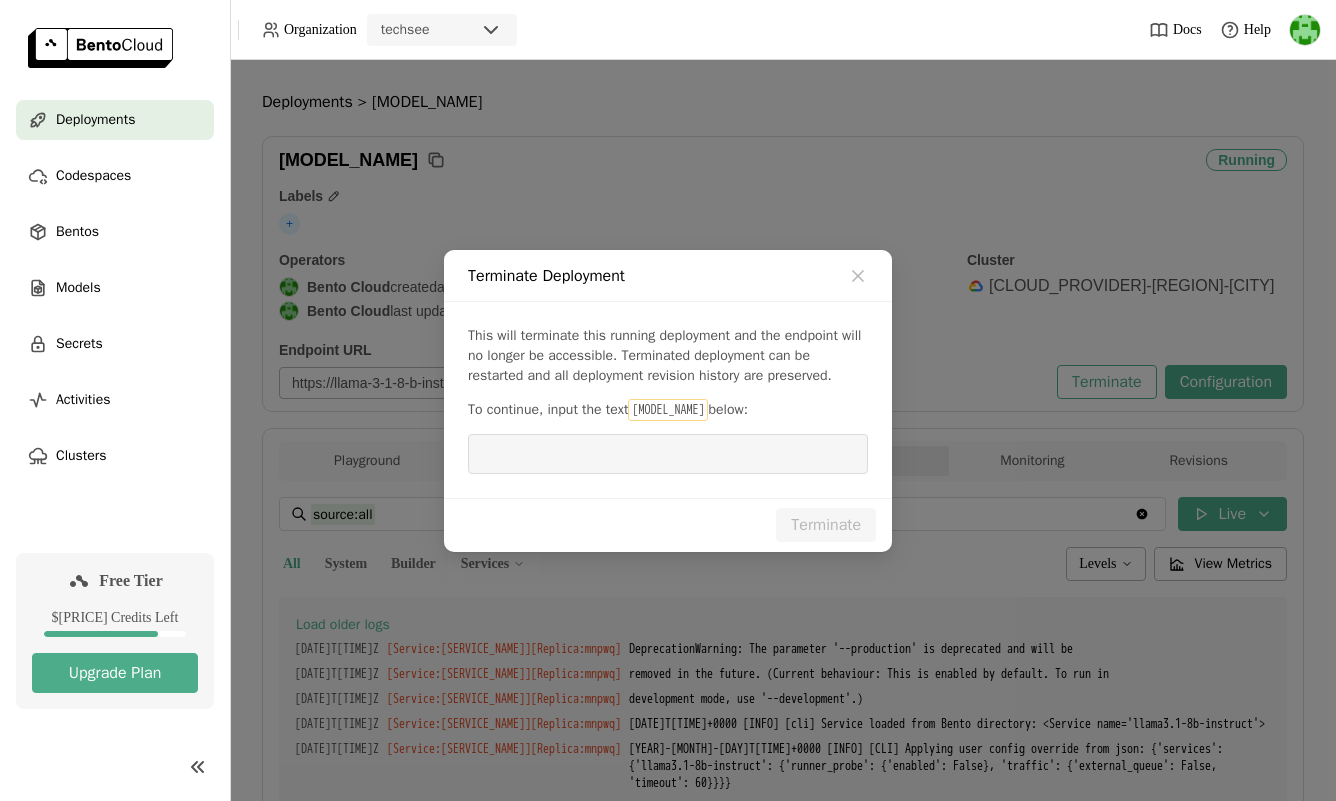 click on "[MODEL_NAME]" at bounding box center (668, 410) 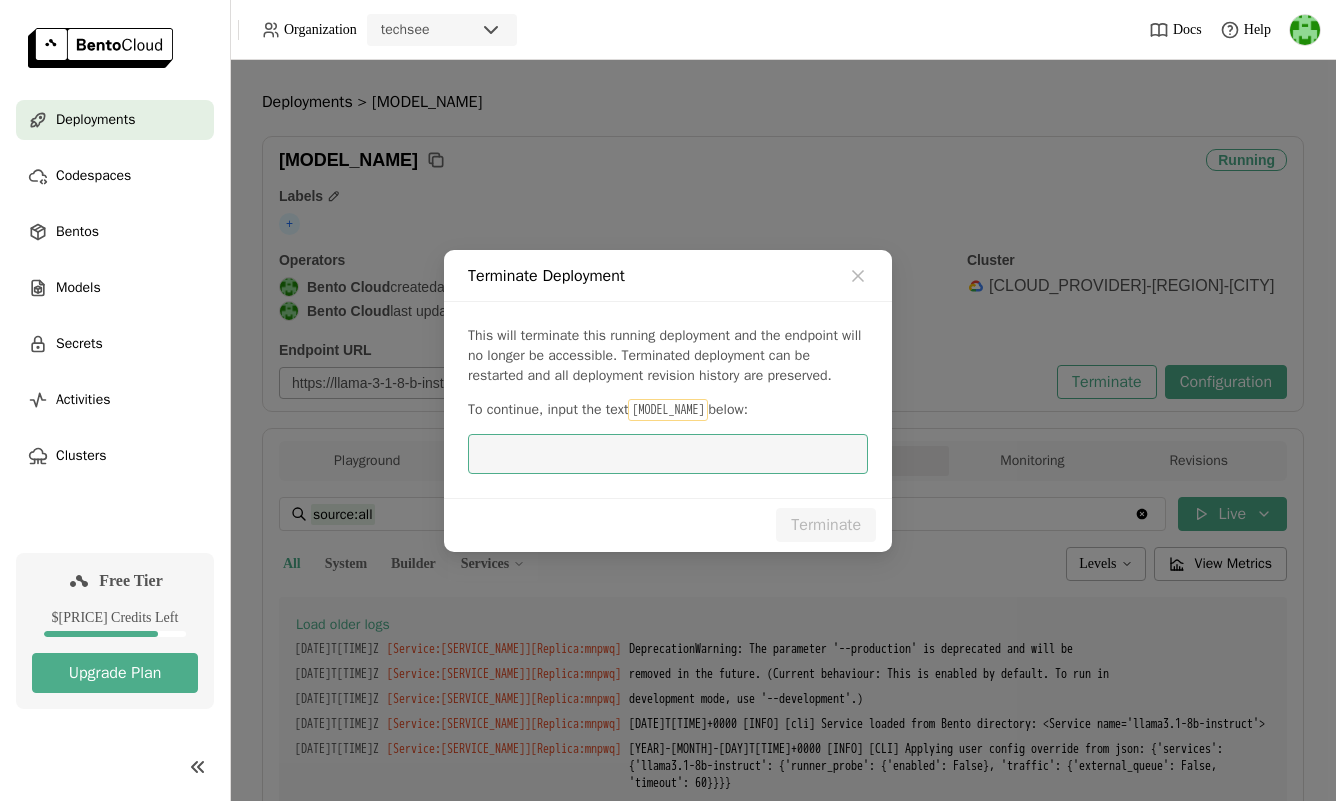 click at bounding box center [668, 454] 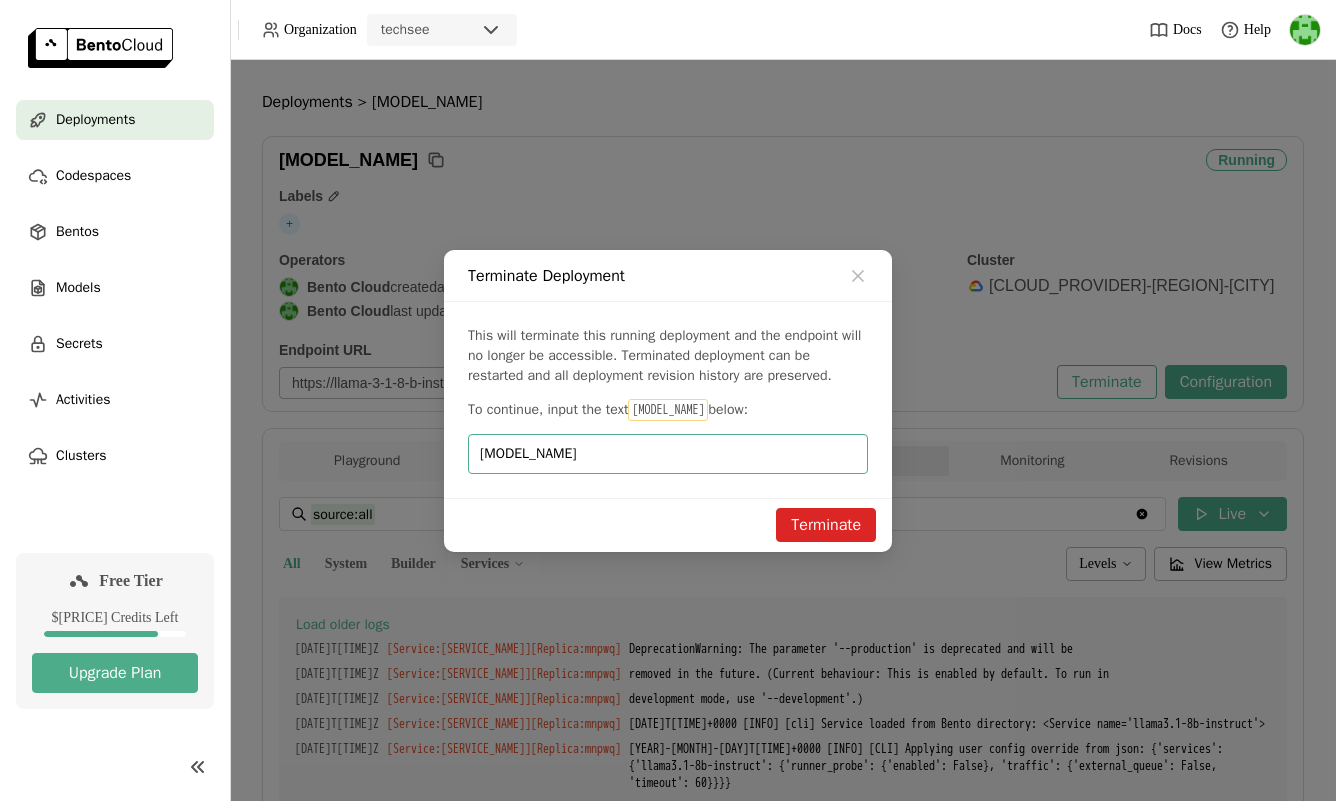 type on "[MODEL_NAME]" 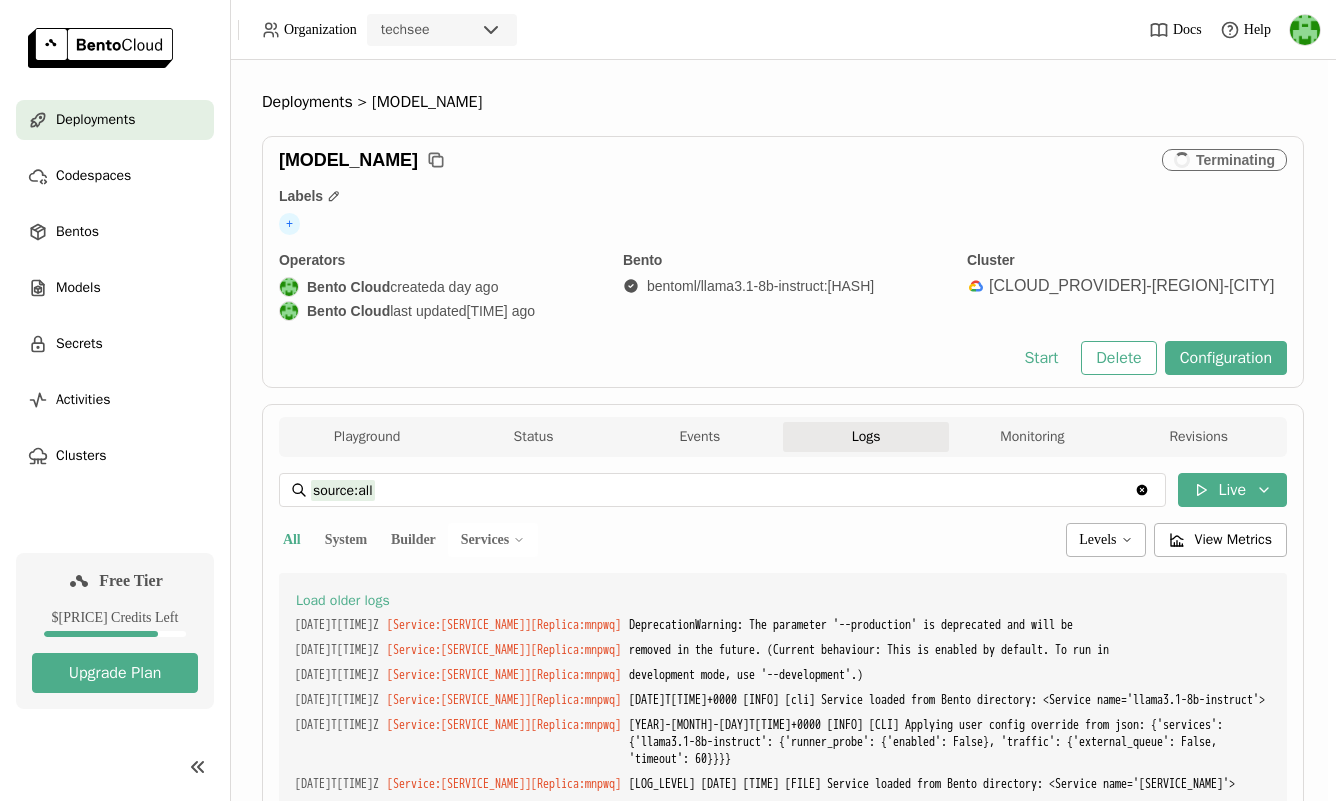click on "Deployments" at bounding box center (95, 120) 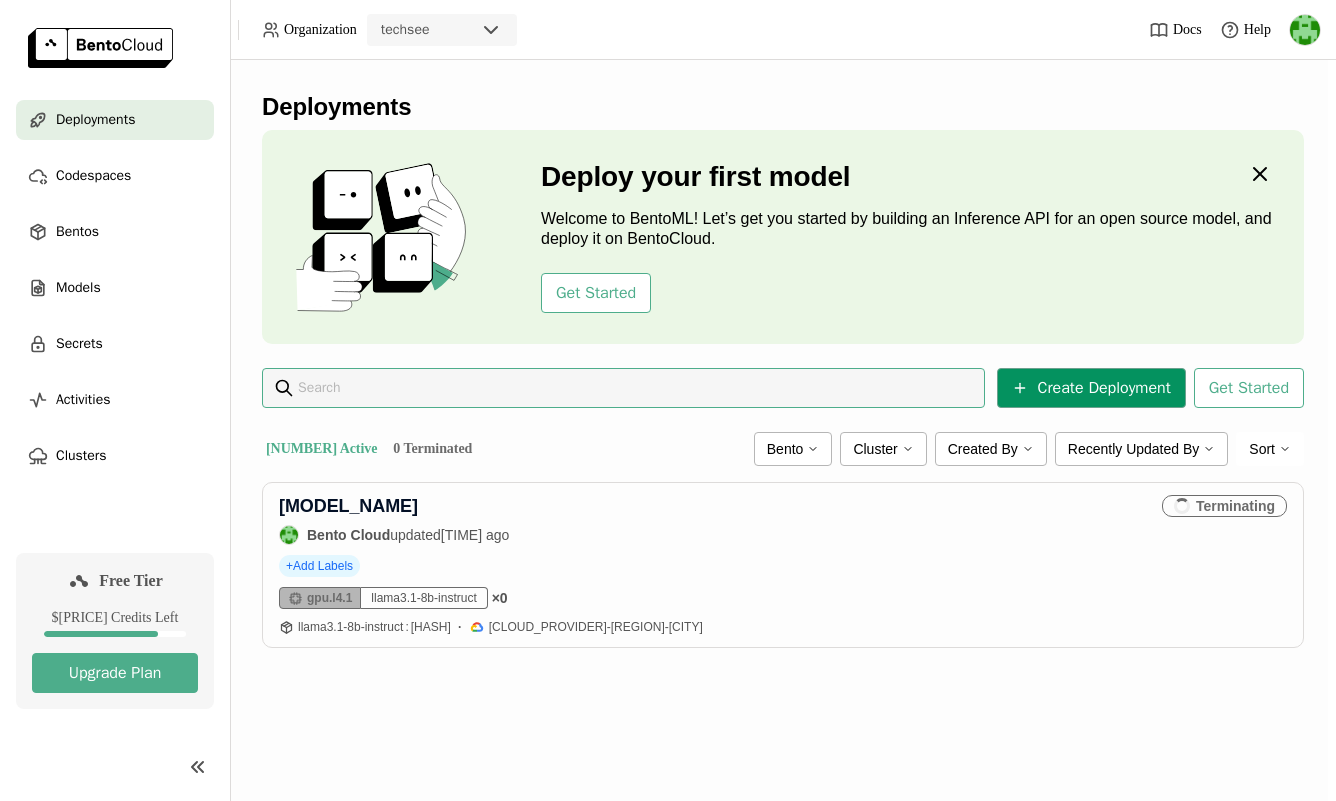 click on "Create Deployment" at bounding box center (1091, 388) 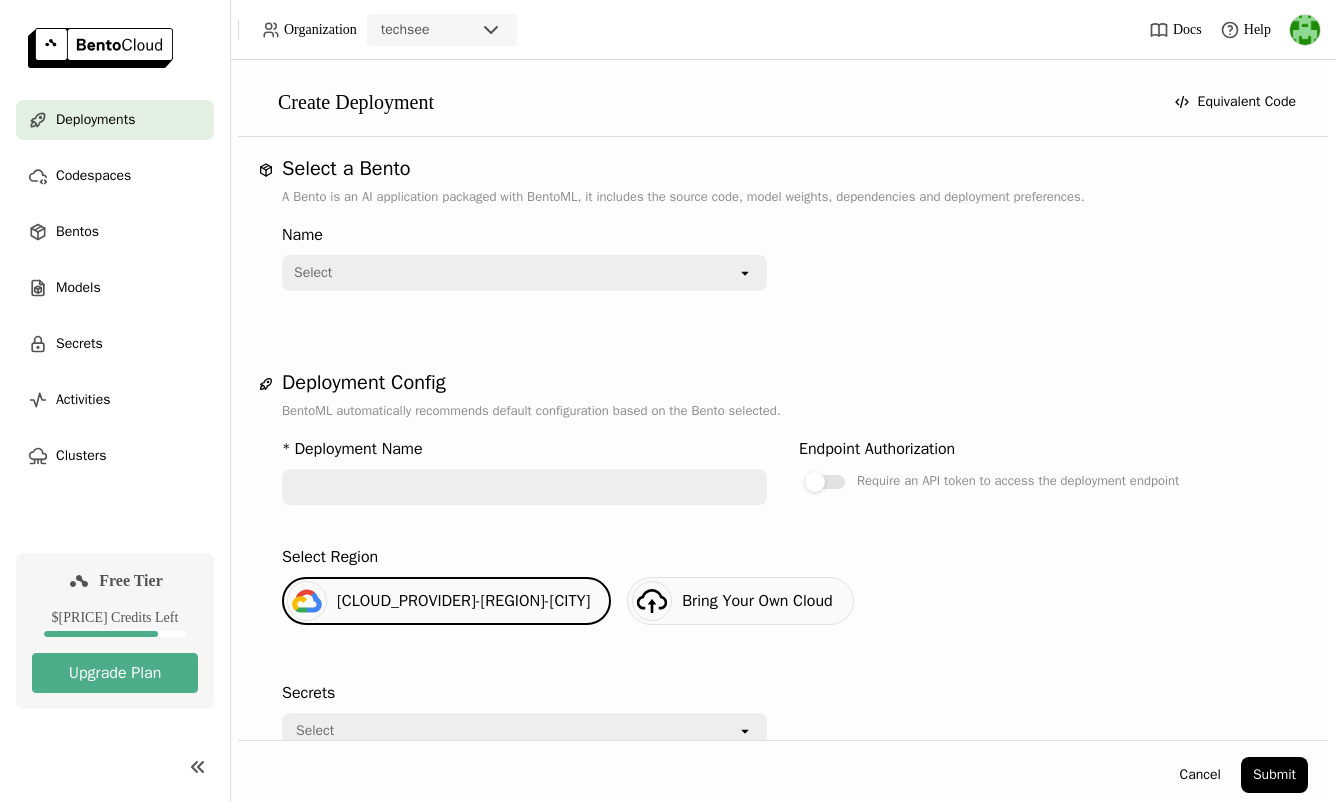 click on "Select" at bounding box center [510, 273] 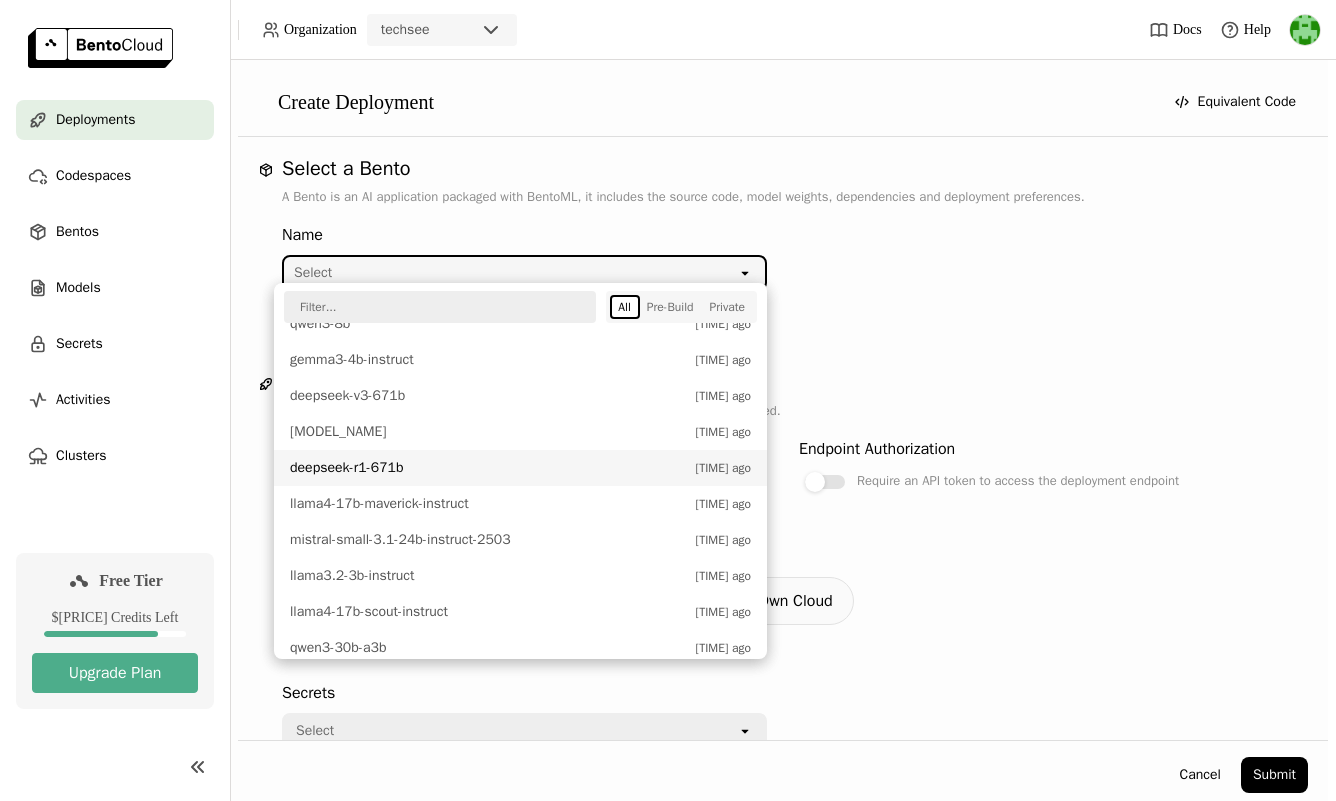 scroll, scrollTop: 0, scrollLeft: 0, axis: both 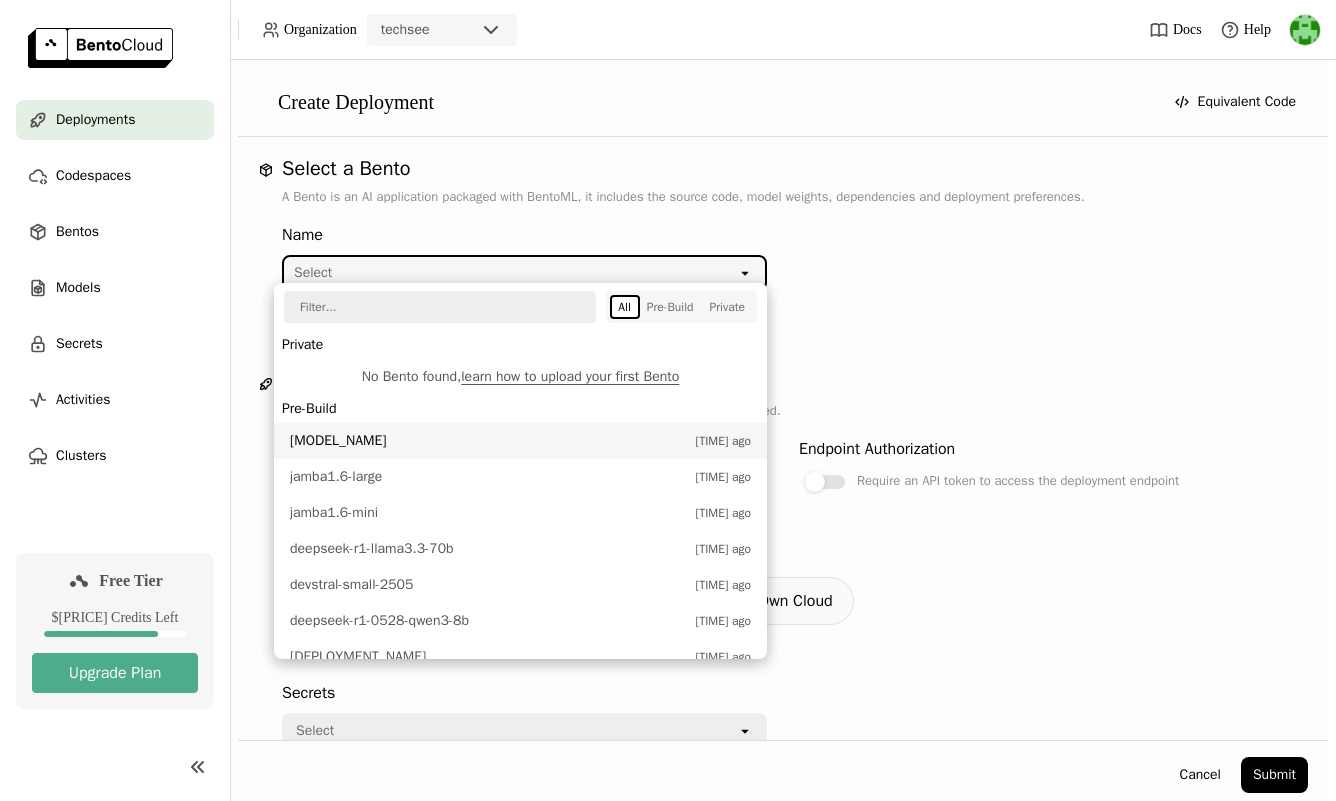 click at bounding box center [433, 307] 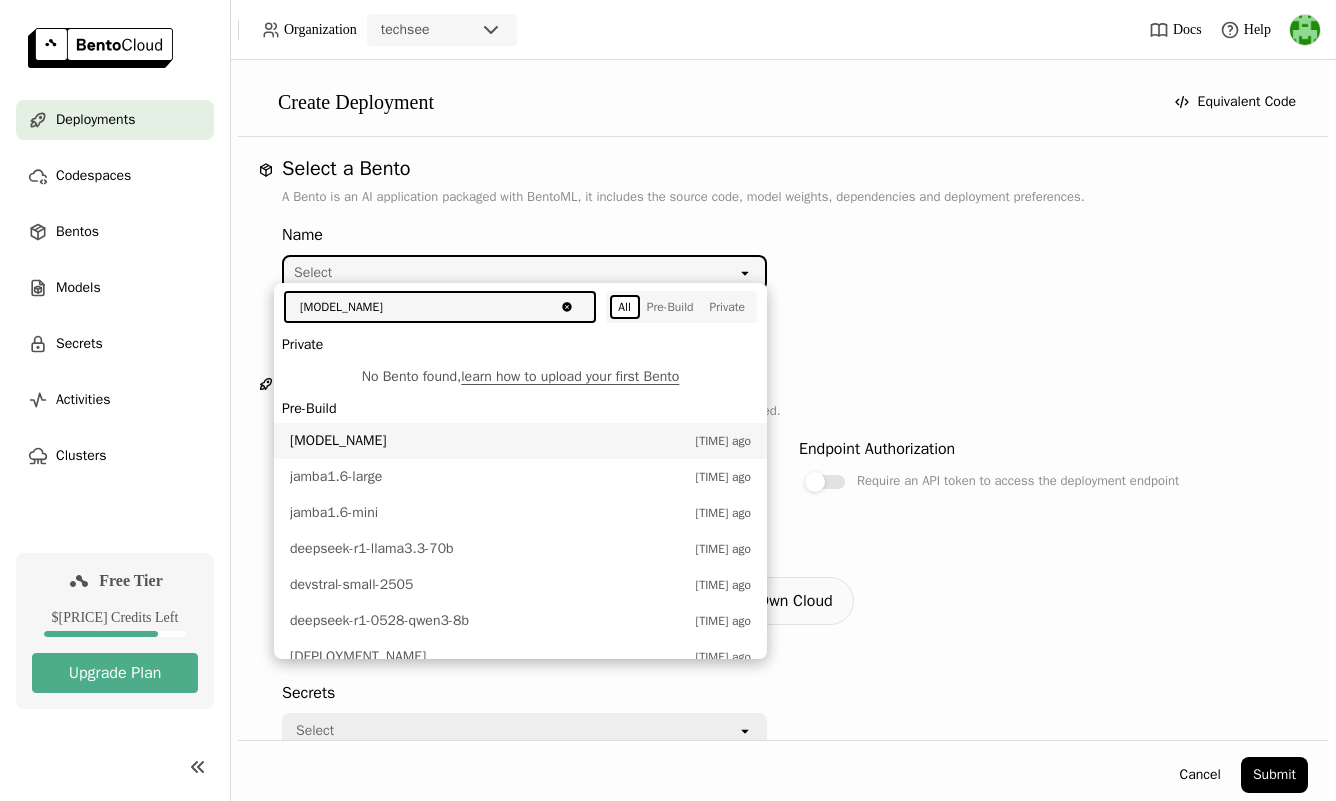 type on "[MODEL_NAME]" 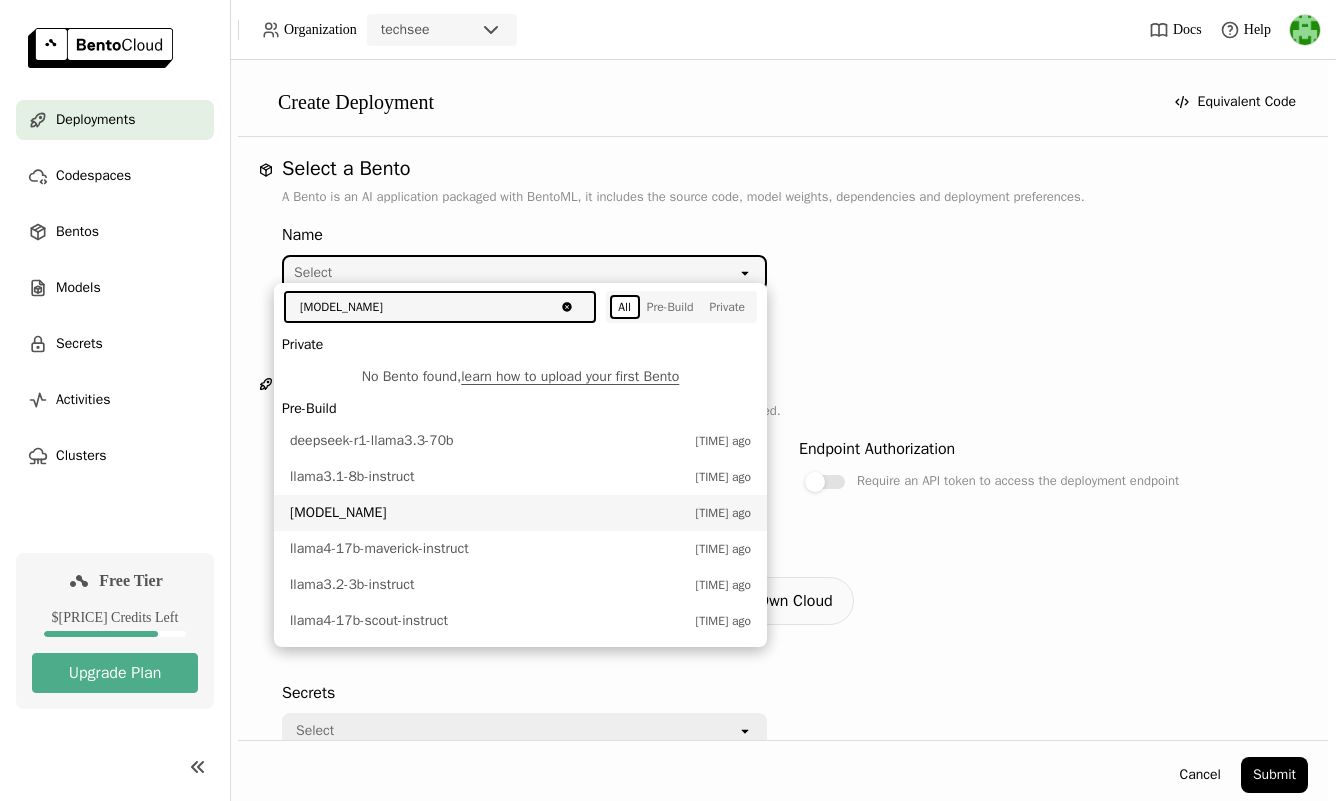 click on "[MODEL_NAME]" at bounding box center [488, 513] 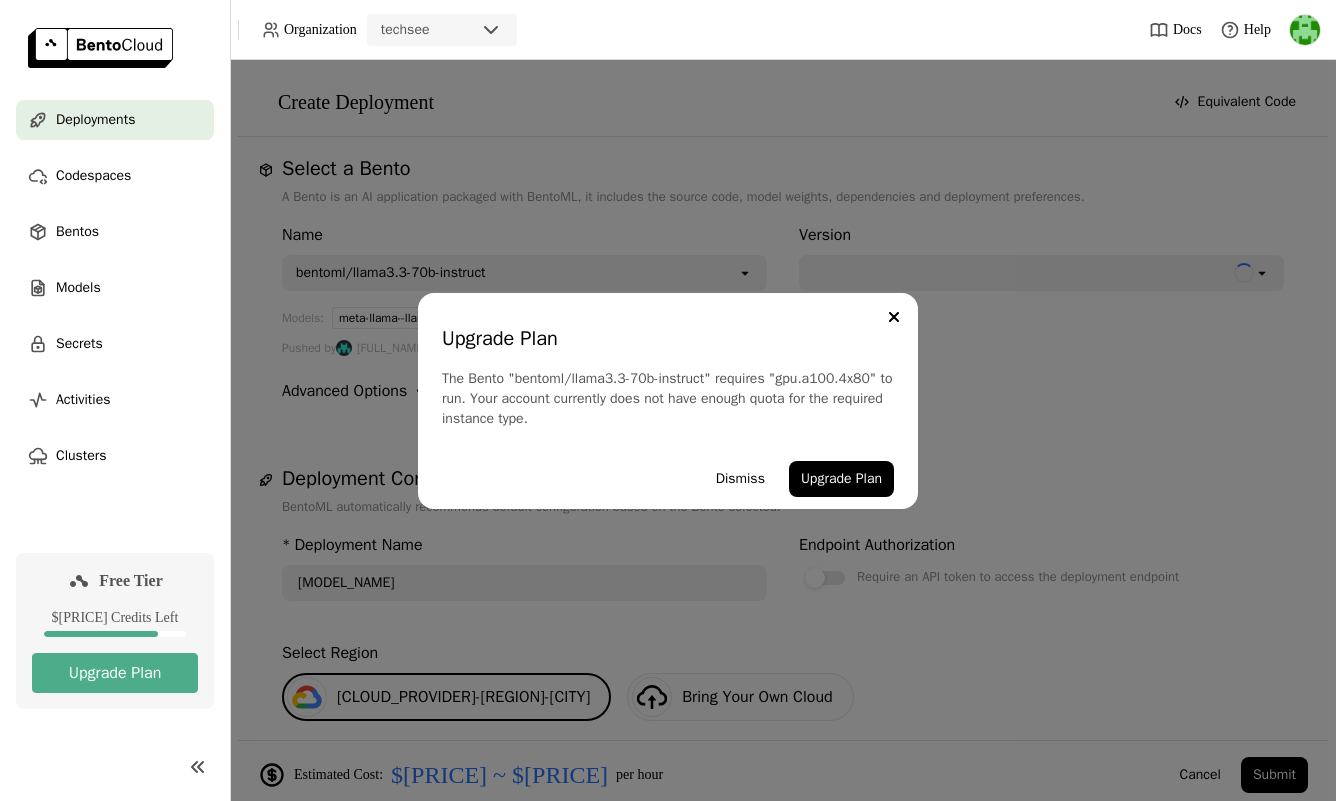 scroll, scrollTop: 0, scrollLeft: 0, axis: both 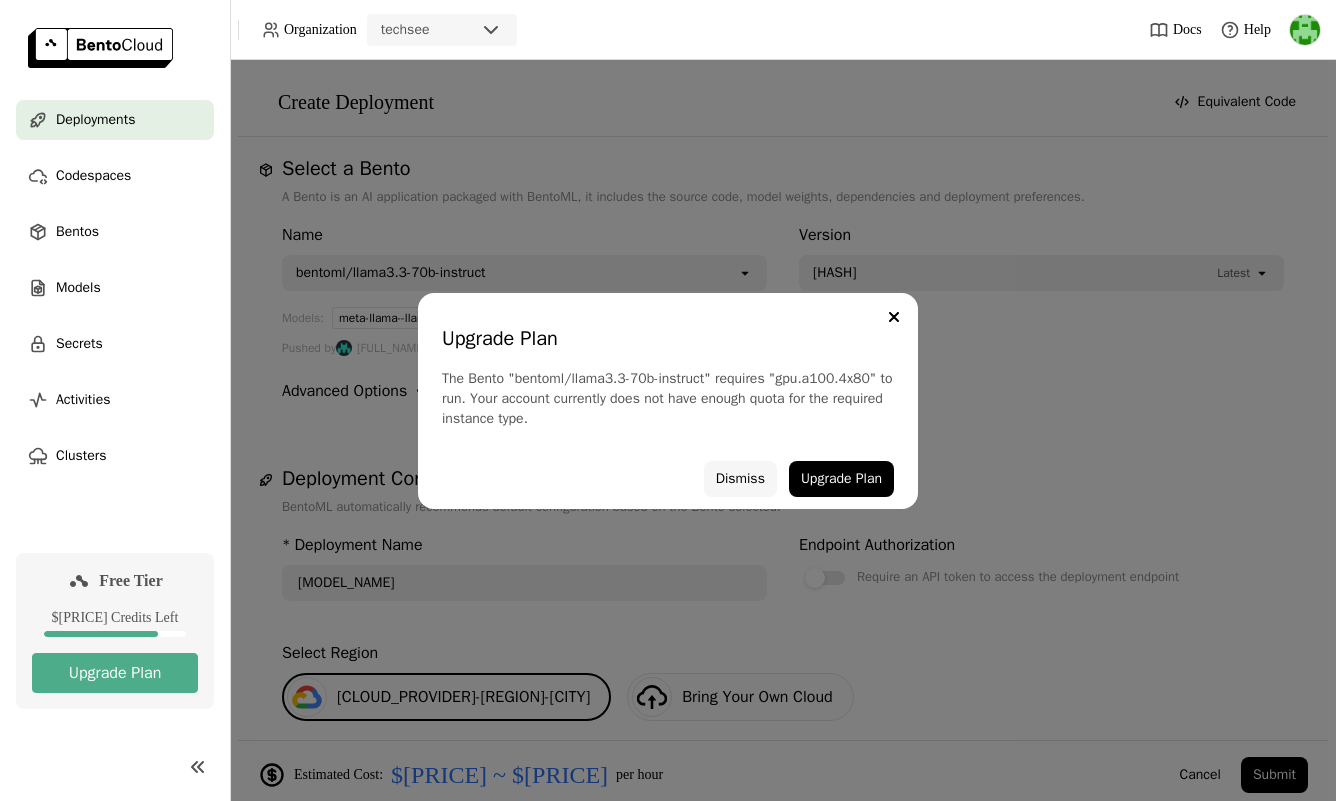 click on "Dismiss" at bounding box center (740, 479) 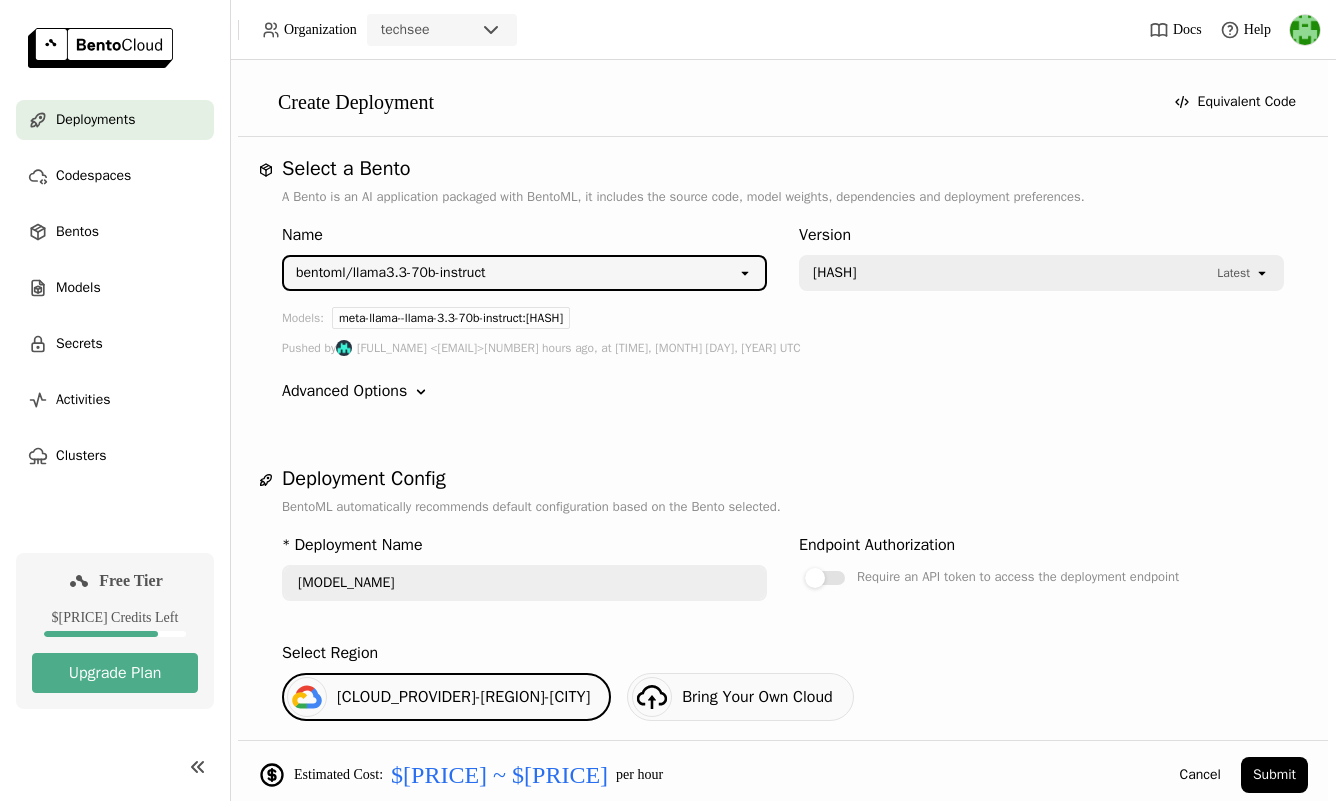 click on "bentoml/llama3.3-70b-instruct ll" at bounding box center (510, 273) 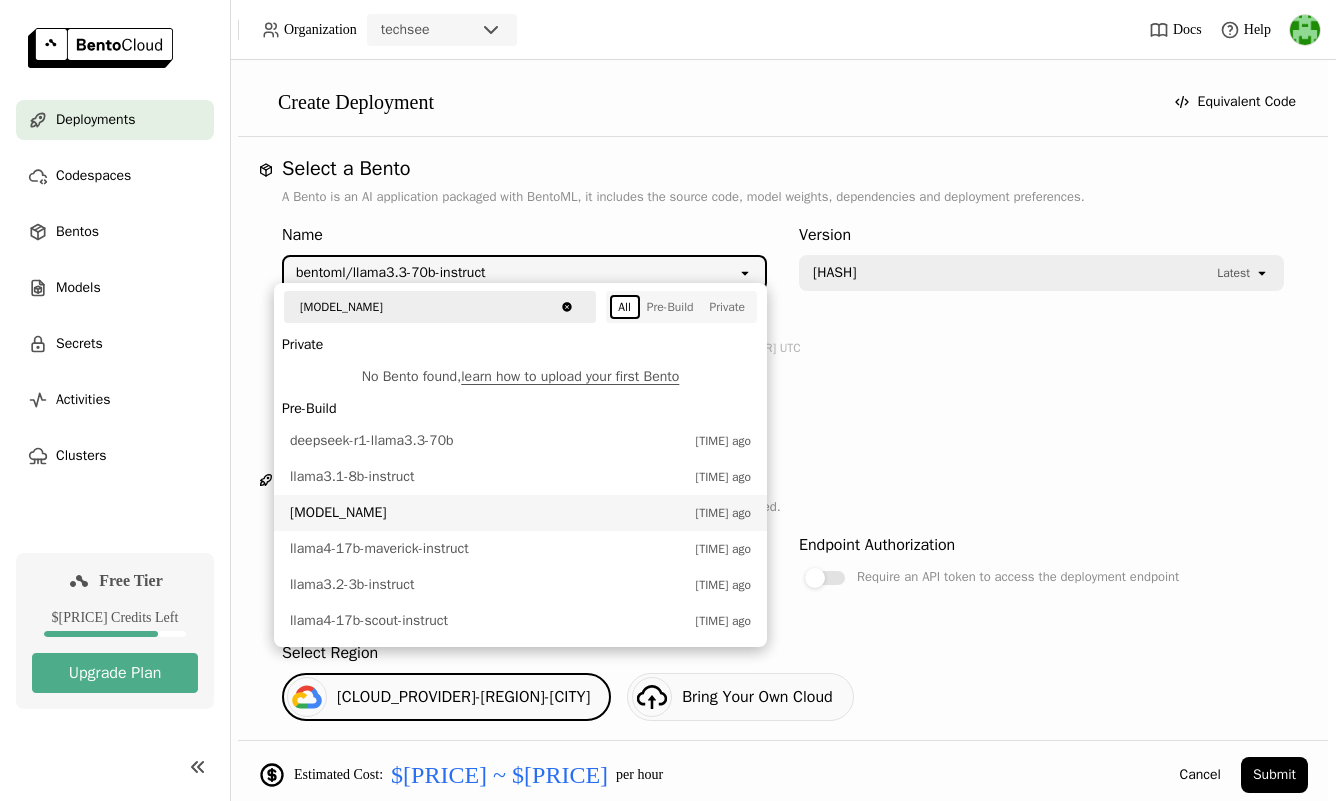click on "[MODEL_NAME]" at bounding box center (488, 513) 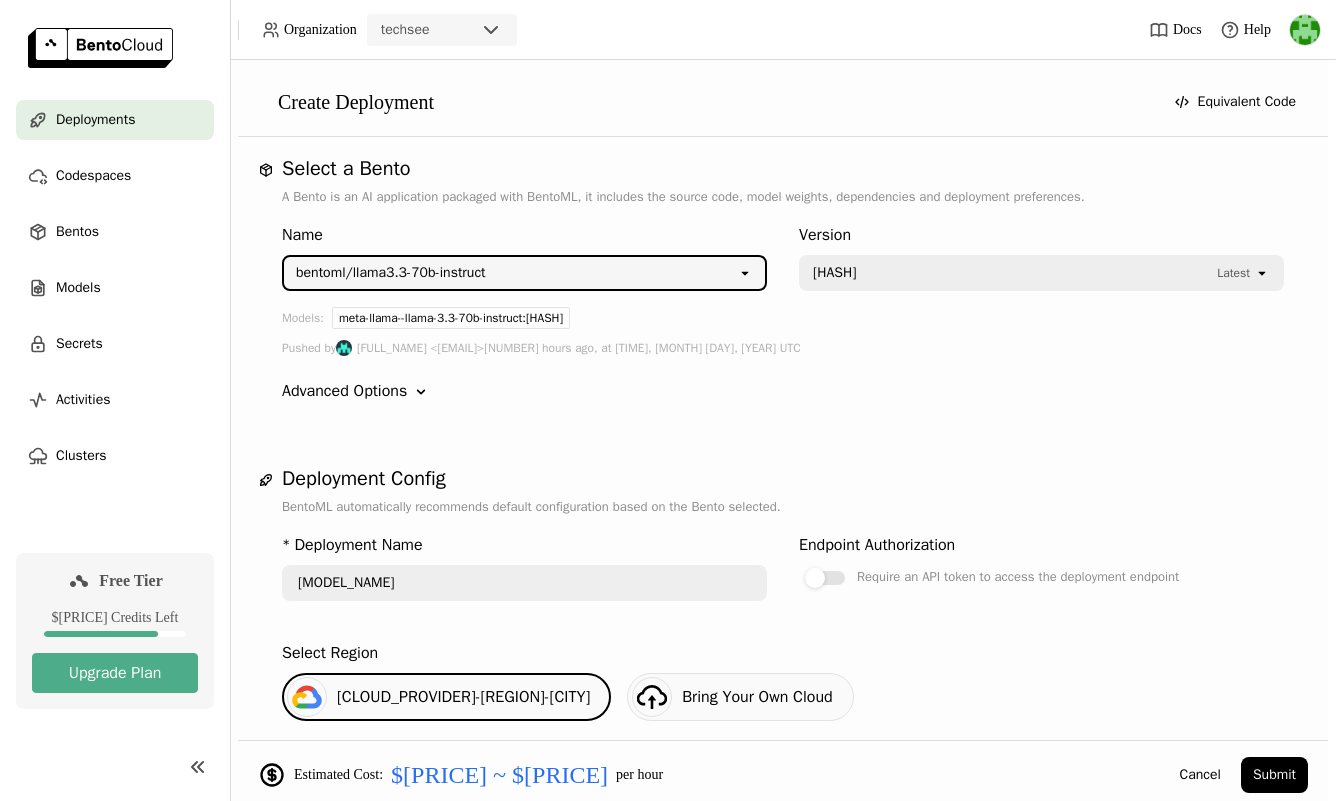 click on "bentoml/llama3.3-70b-instruct ll" at bounding box center (510, 273) 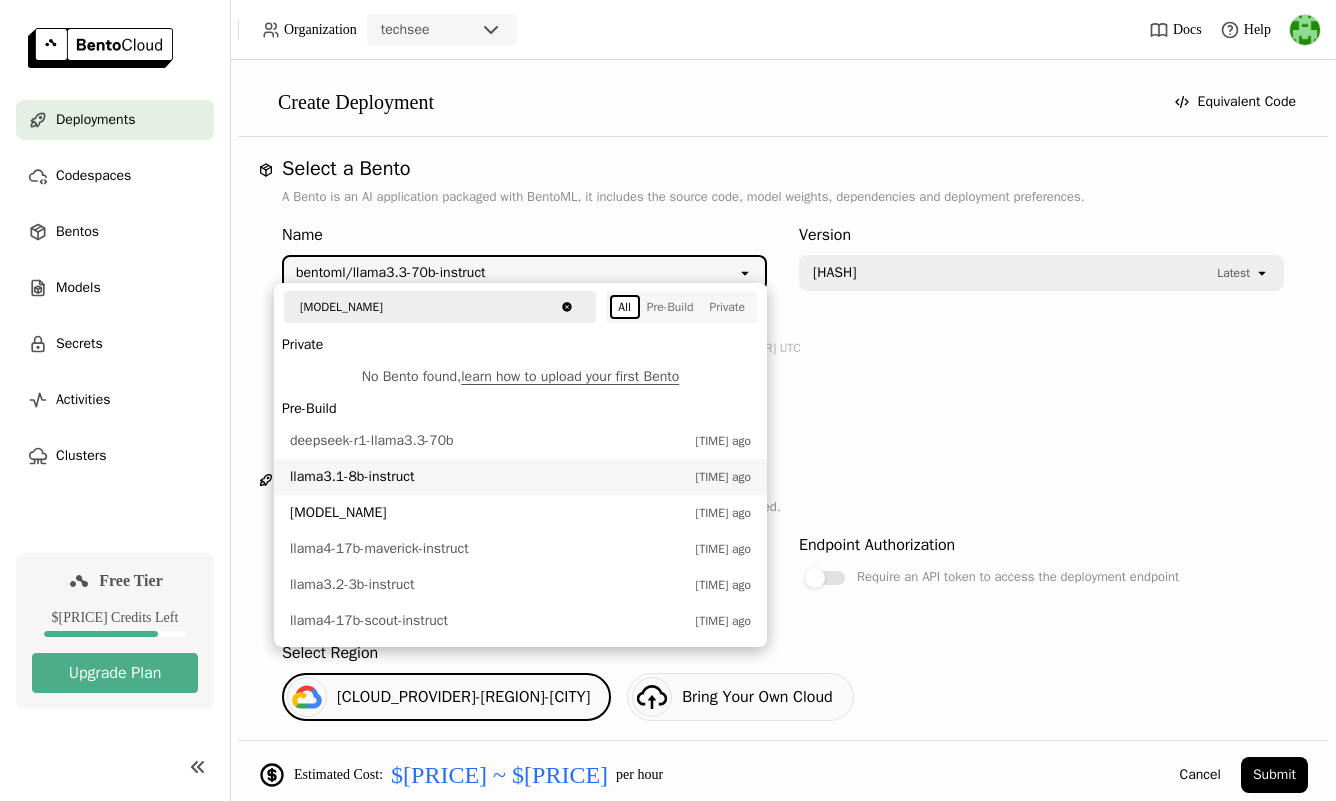 scroll, scrollTop: 0, scrollLeft: 5, axis: horizontal 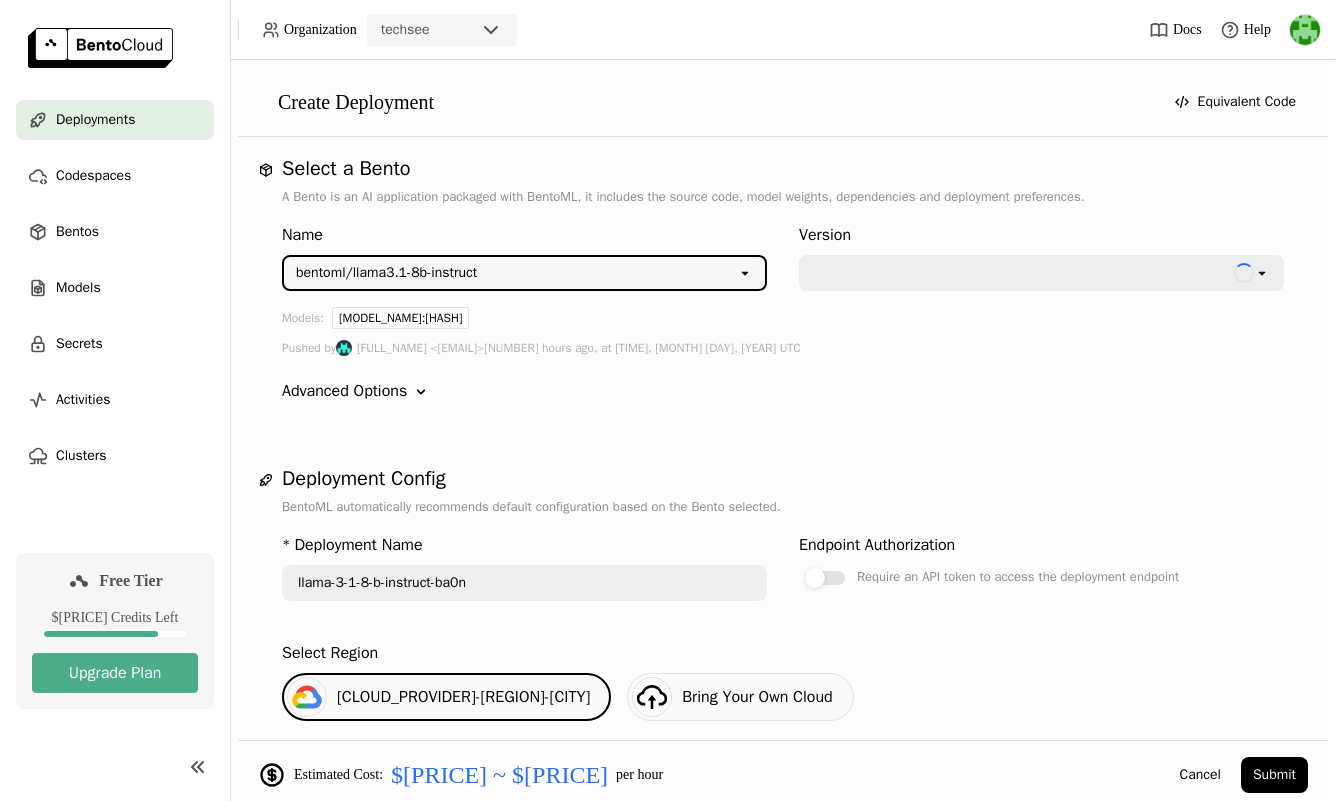 click on "bentoml/llama3.1-8b-instruct ll" at bounding box center (510, 273) 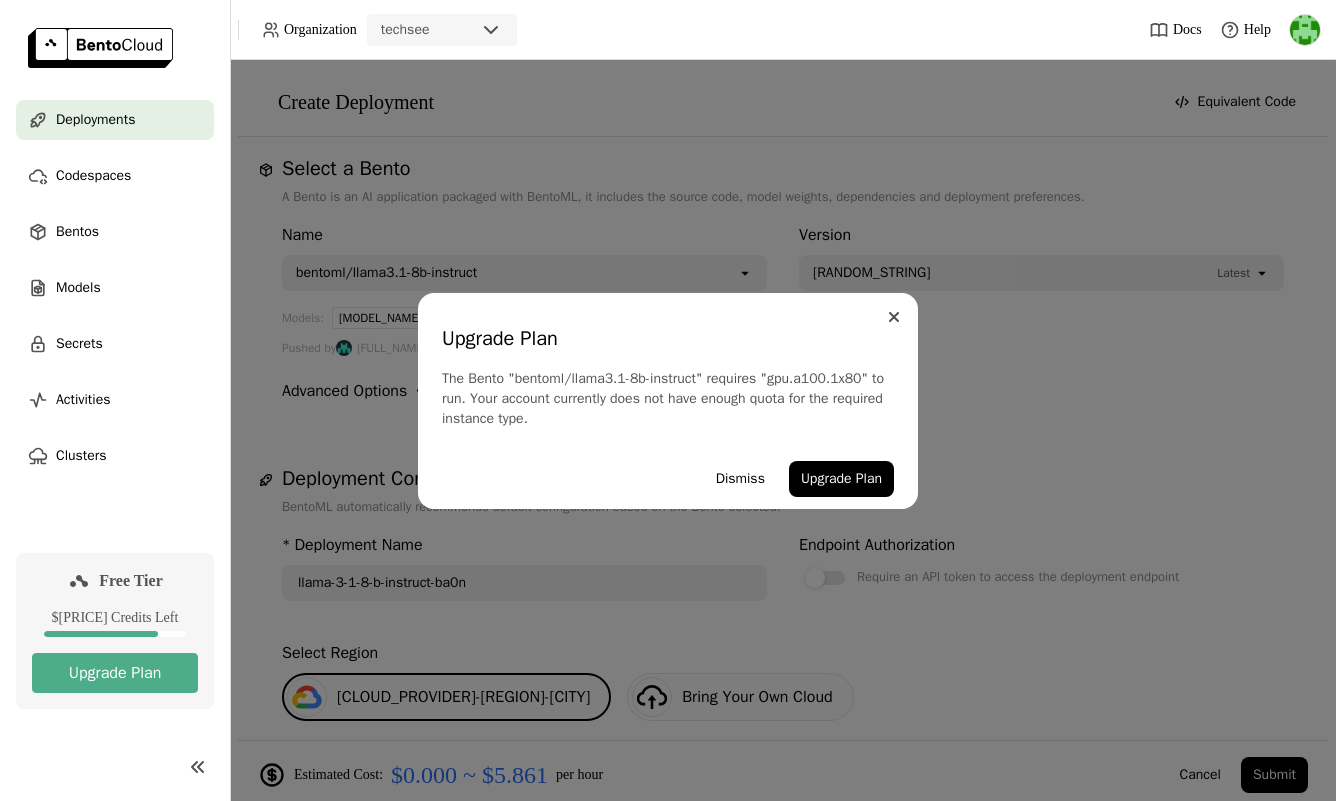 click at bounding box center [894, 317] 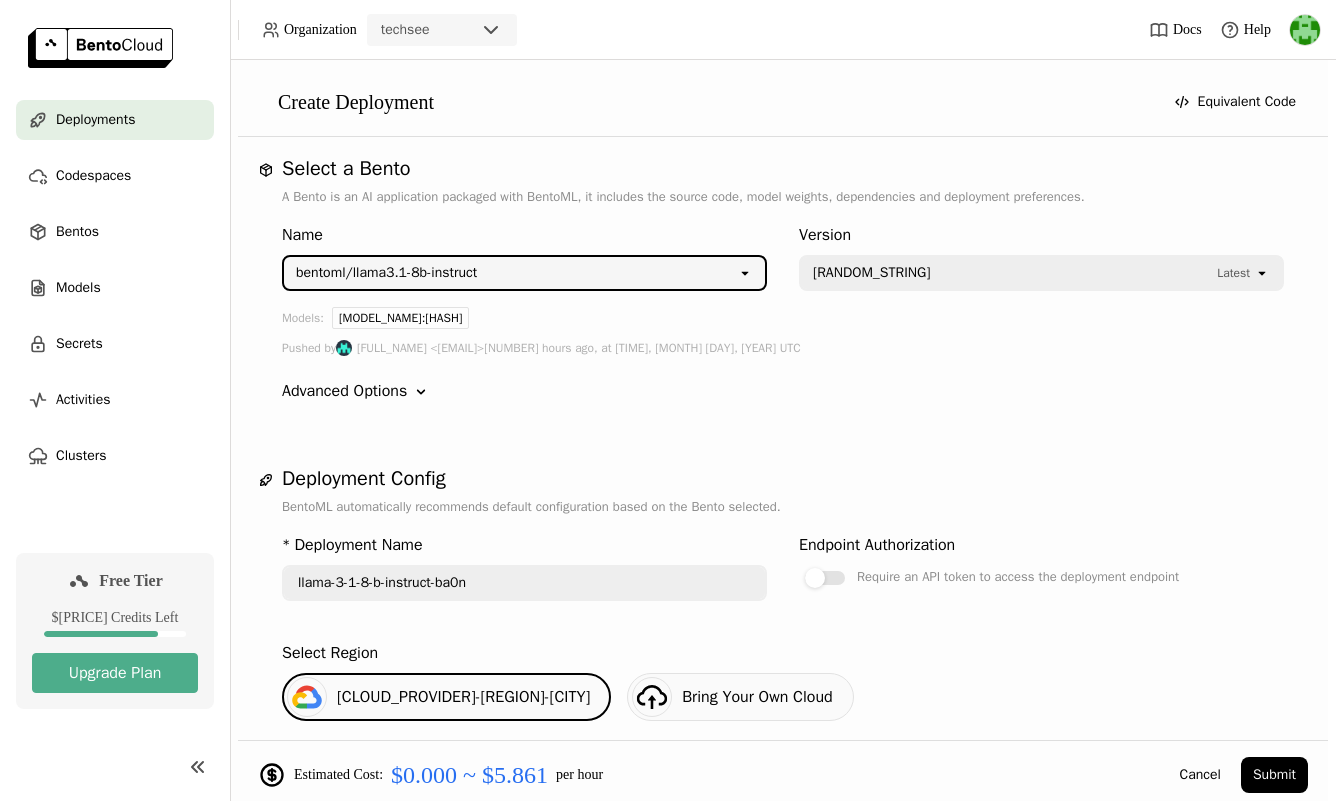 click on "bentoml/llama3.1-8b-instruct ll" at bounding box center [510, 273] 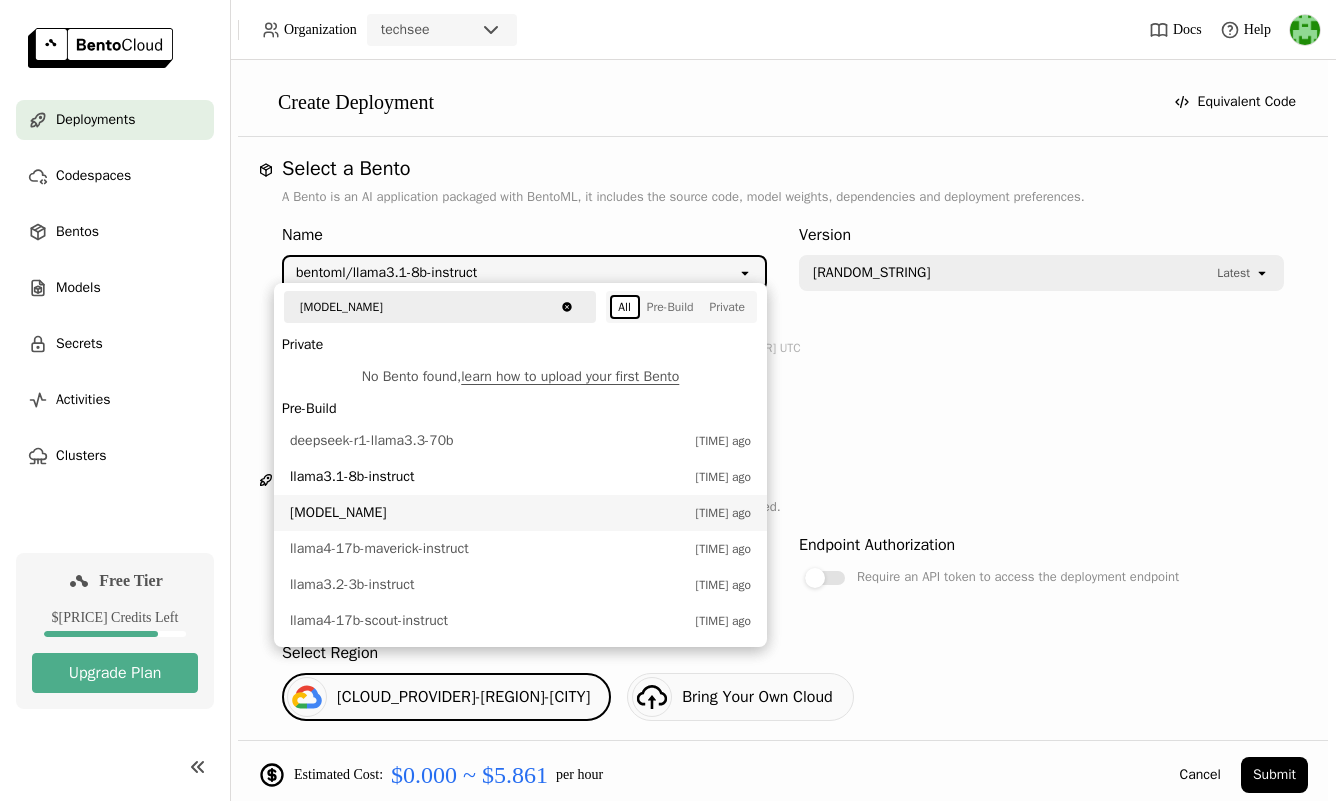 click on "[MODEL_NAME]" at bounding box center (488, 513) 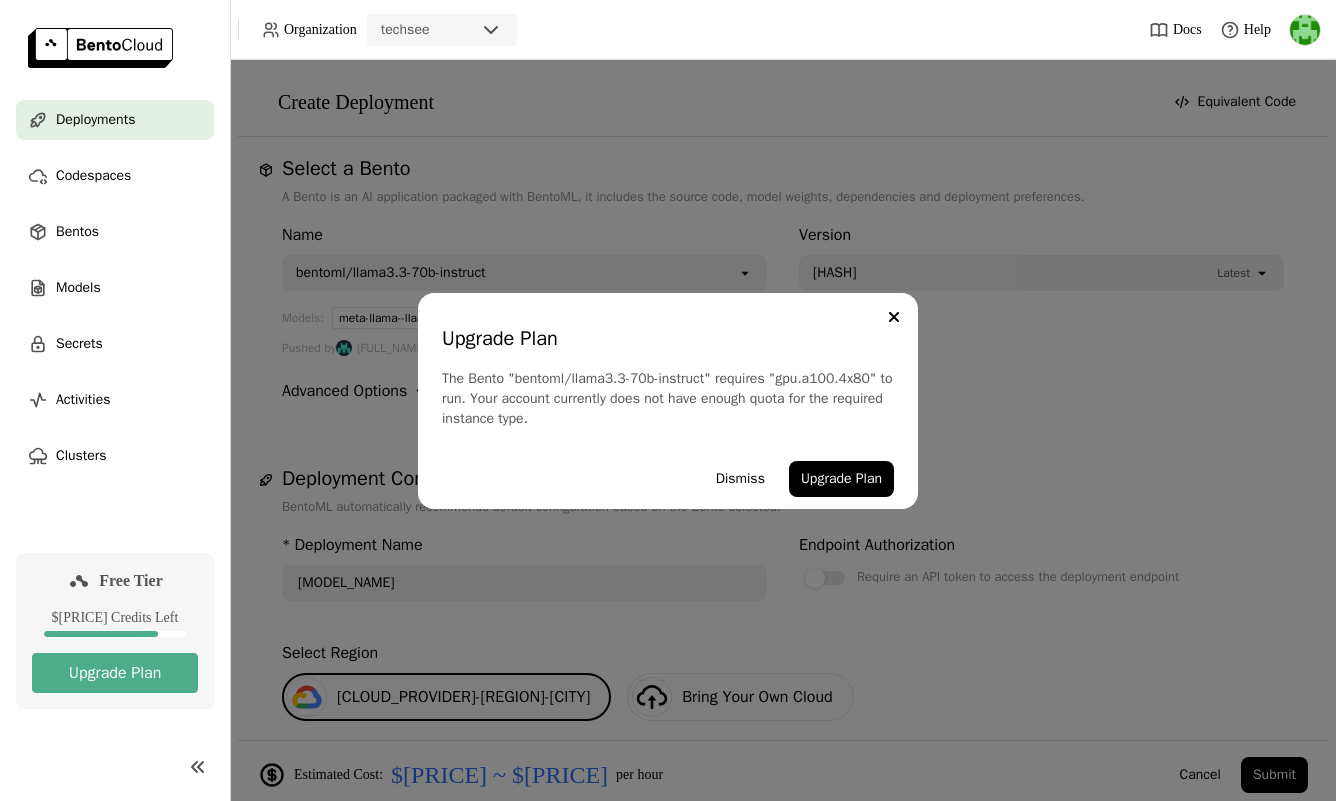 scroll, scrollTop: 0, scrollLeft: 0, axis: both 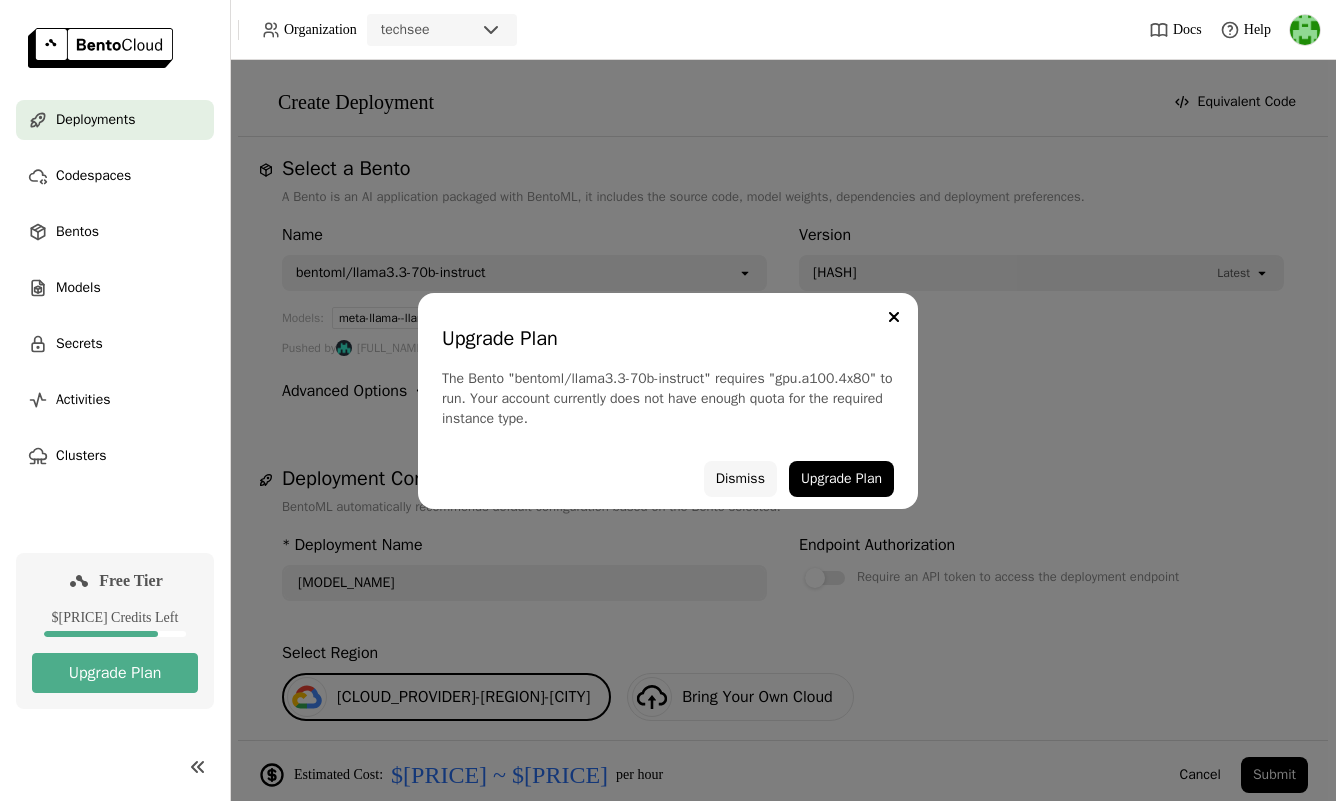 click on "Dismiss" at bounding box center [740, 479] 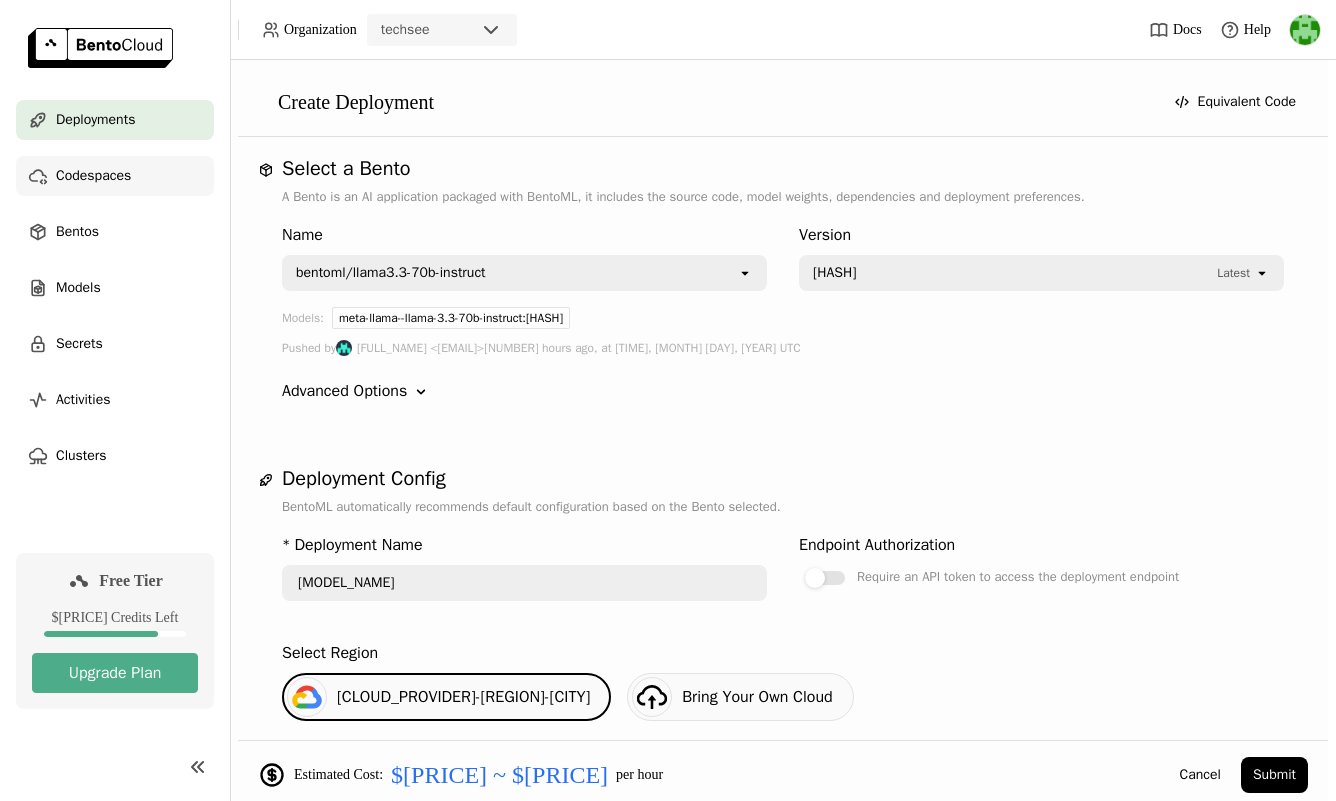 click on "Codespaces" at bounding box center [93, 176] 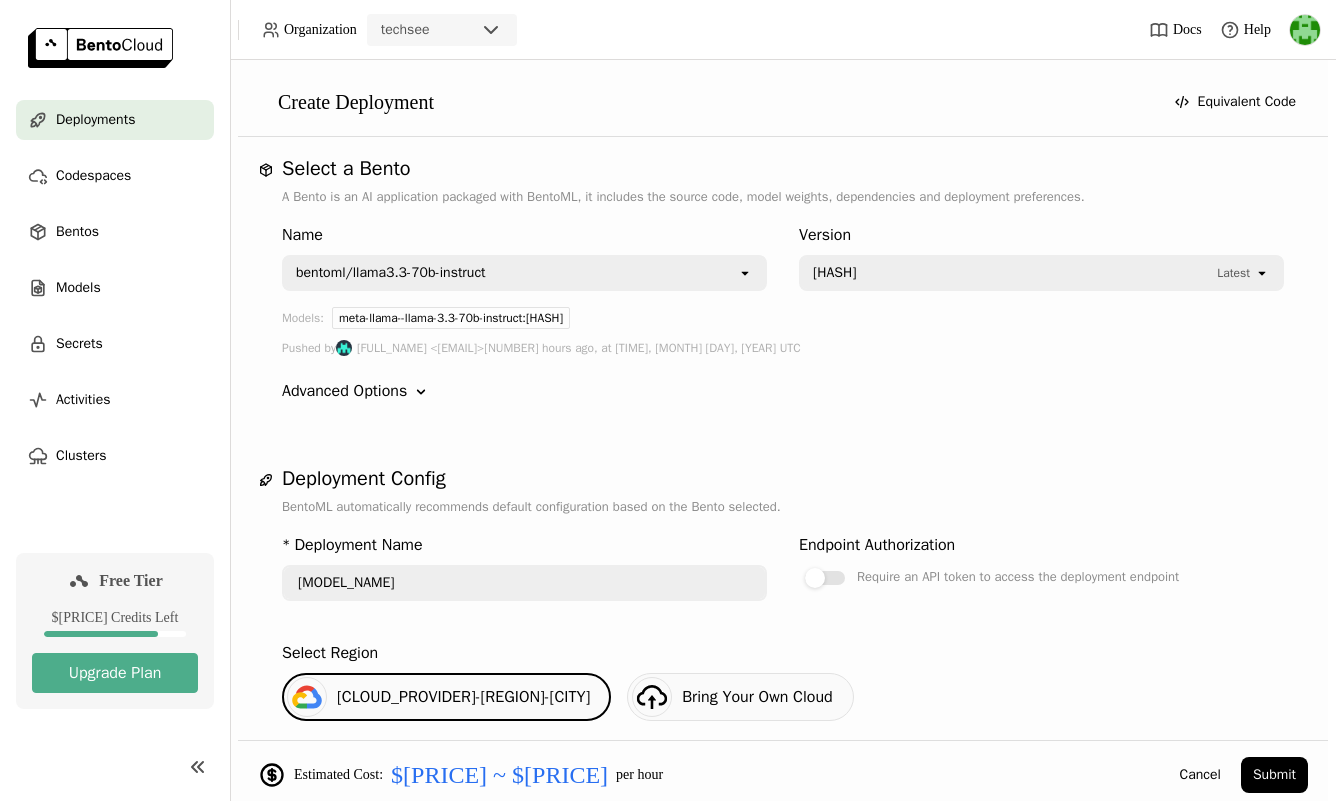 click on "You have unsaved changes Are you sure you want to leave? Cancel Okay" at bounding box center [668, 400] 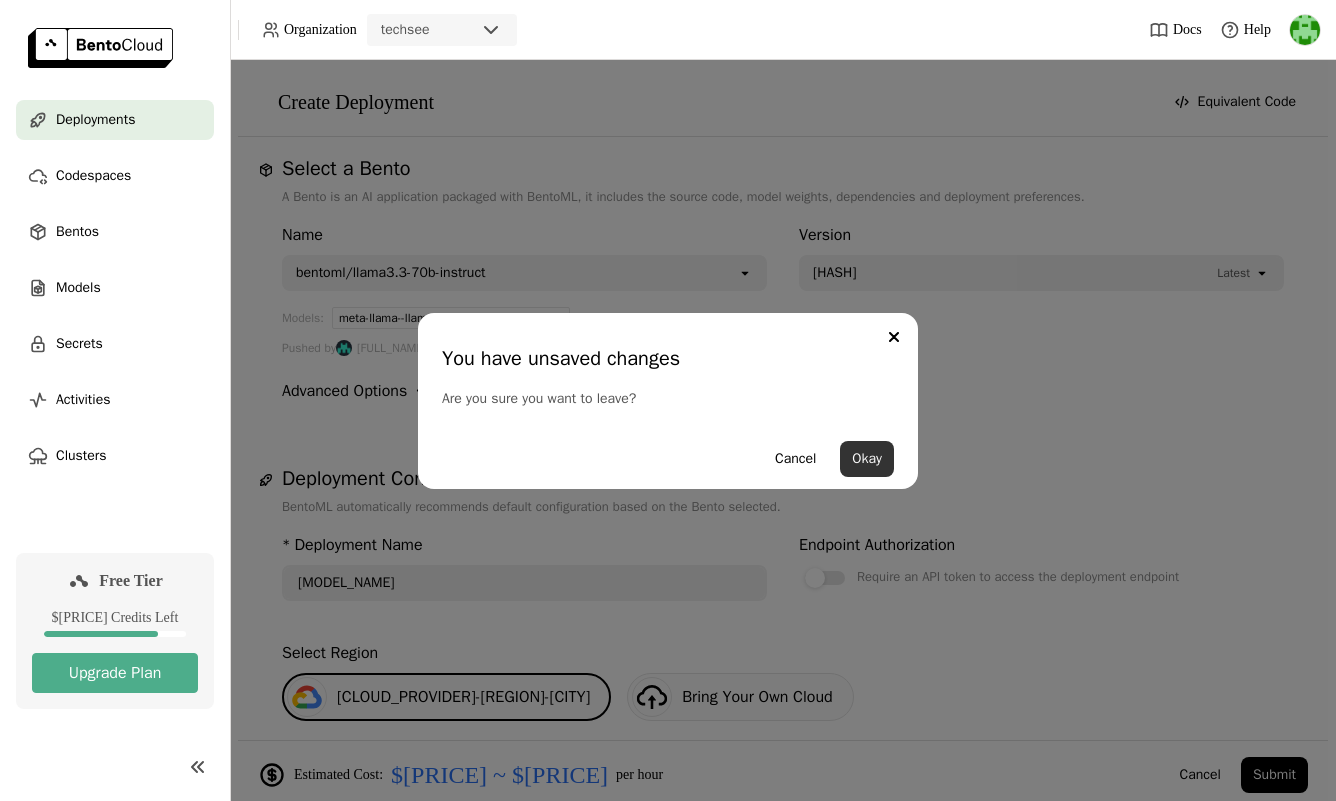 click on "Okay" at bounding box center [867, 459] 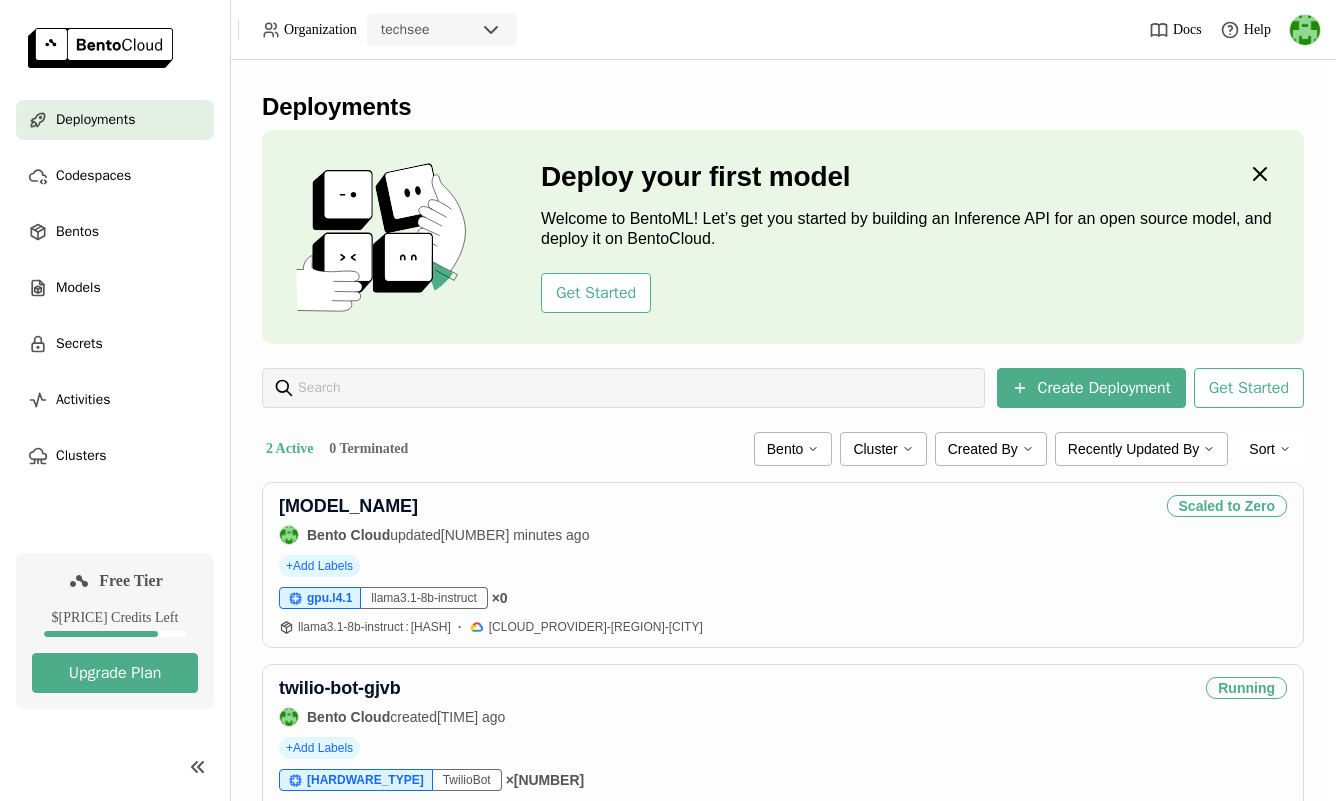 click on "Deployments" at bounding box center [95, 120] 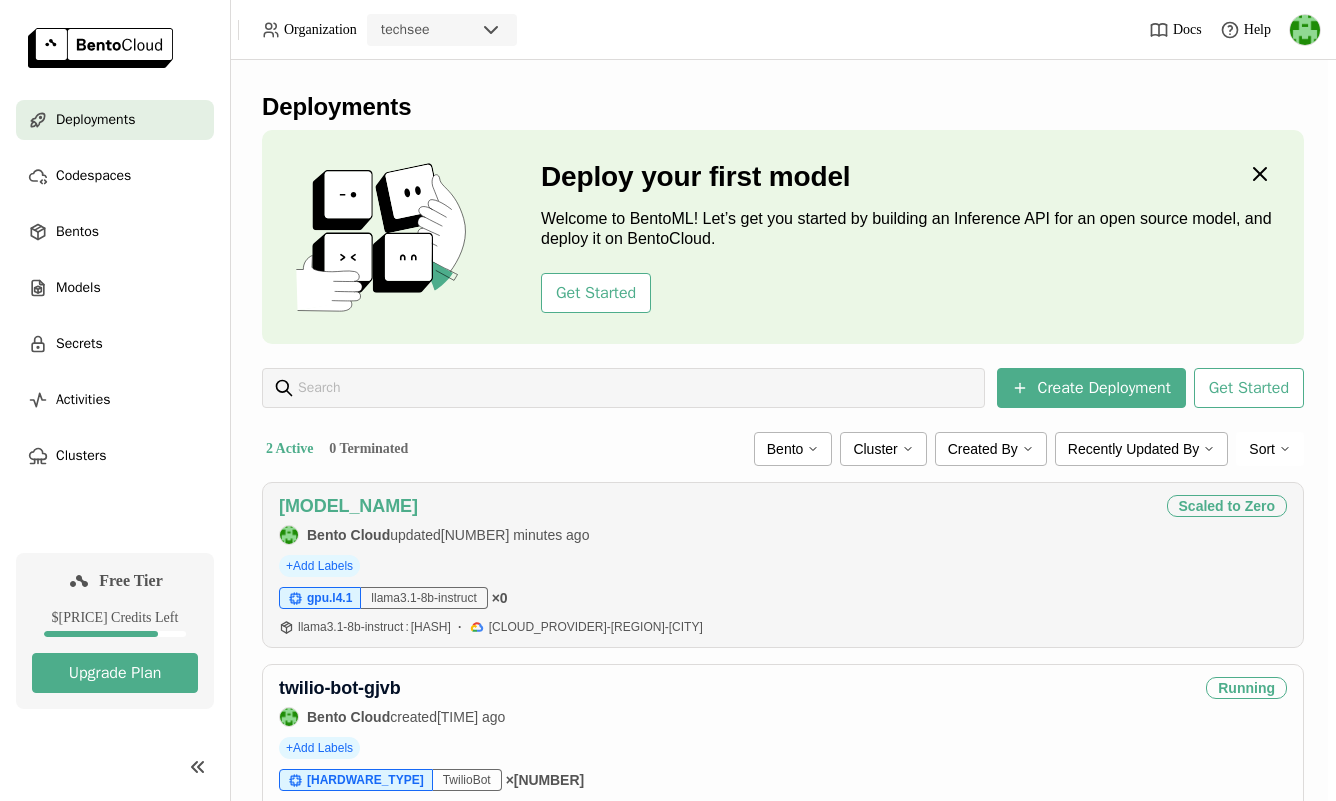 scroll, scrollTop: 75, scrollLeft: 0, axis: vertical 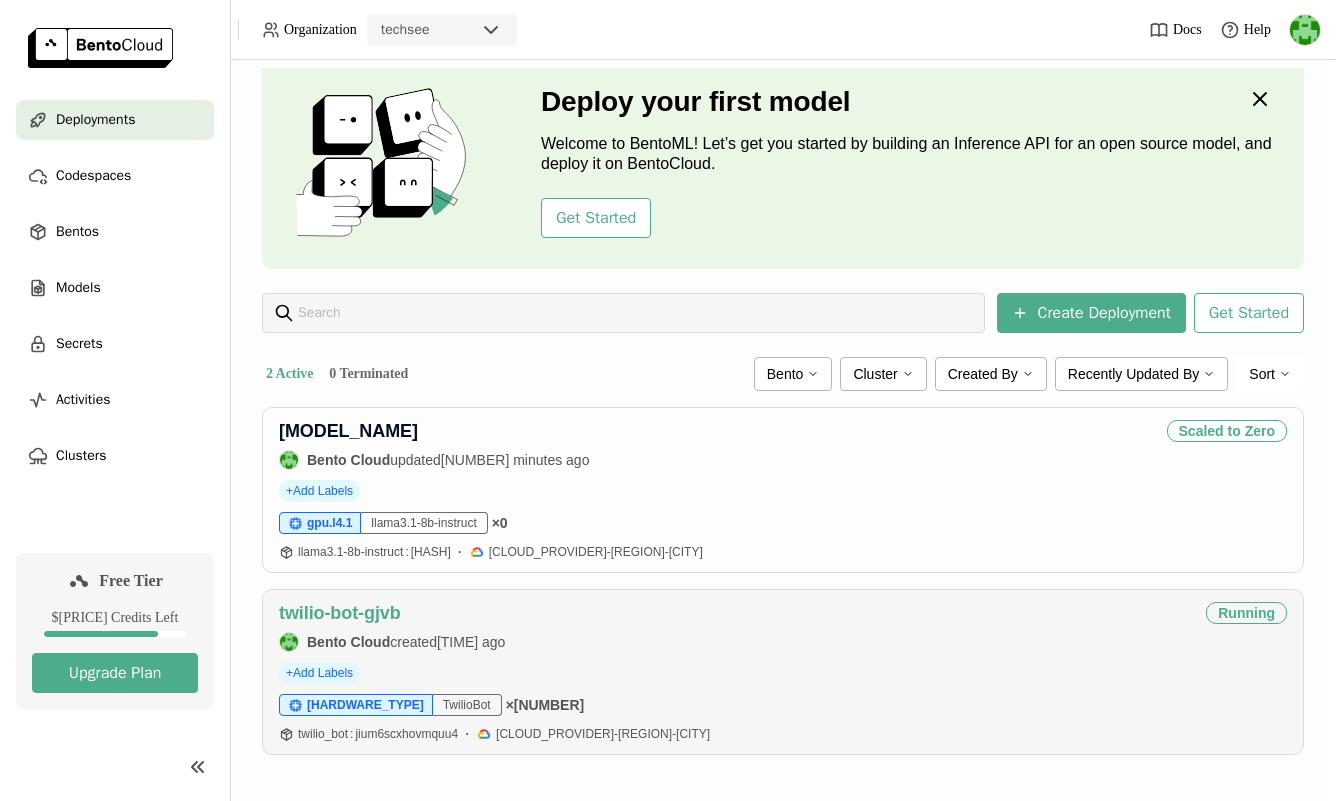 click on "twilio-bot-gjvb" at bounding box center (340, 613) 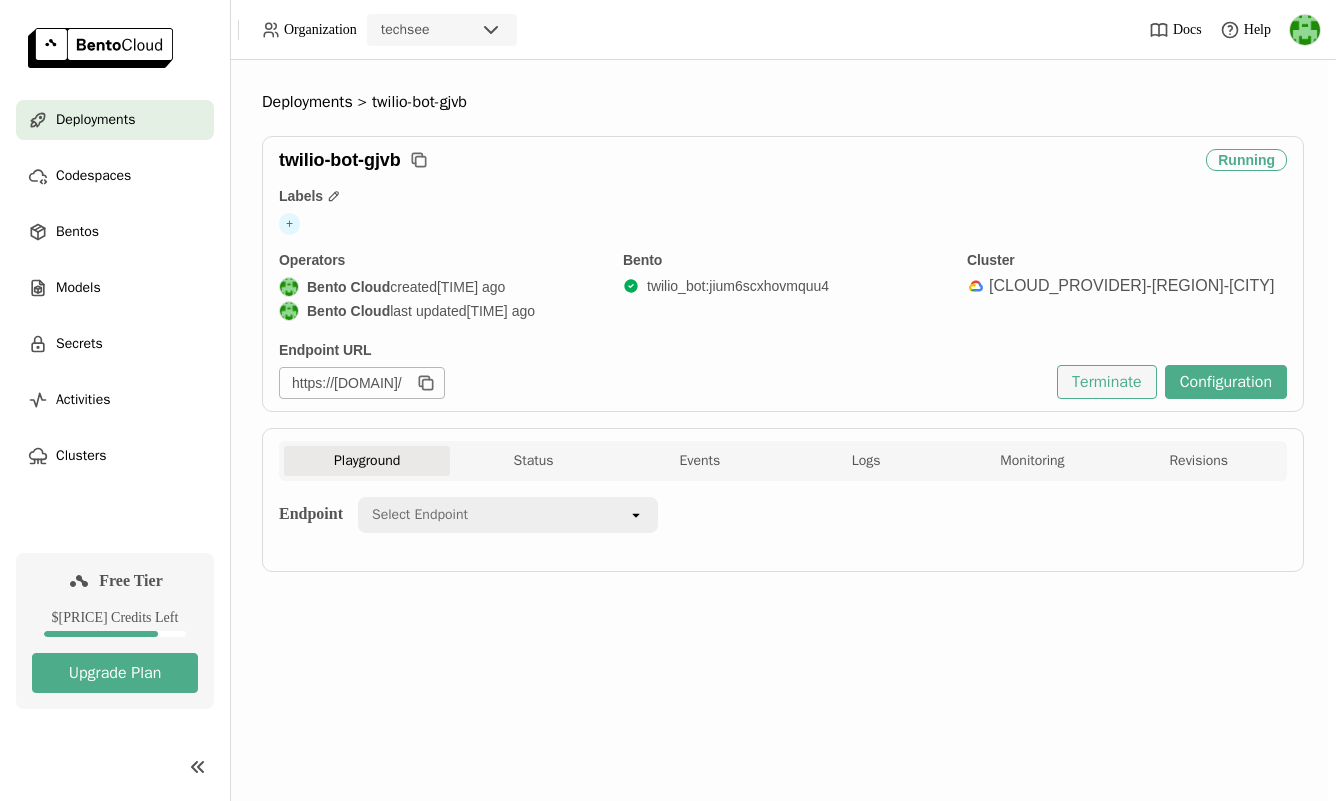 scroll, scrollTop: 0, scrollLeft: 0, axis: both 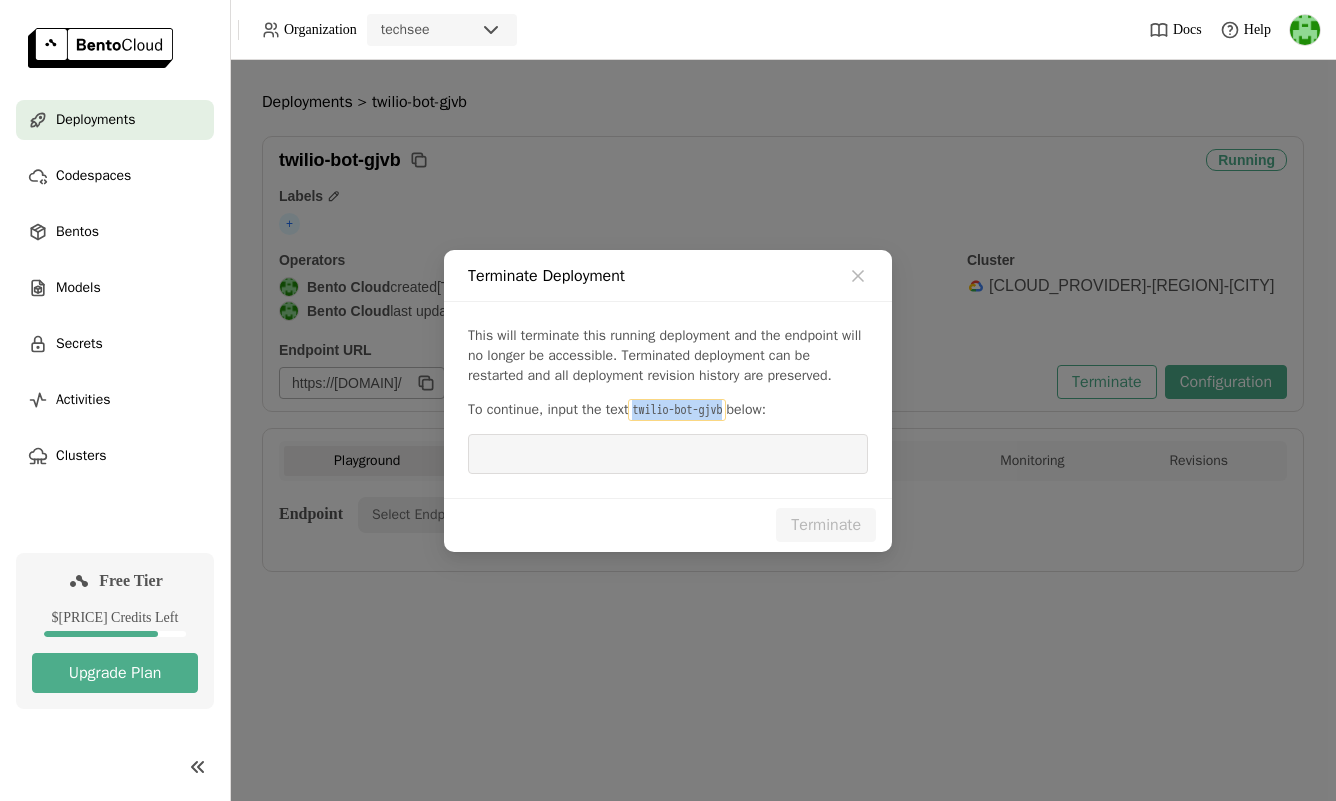 drag, startPoint x: 646, startPoint y: 405, endPoint x: 749, endPoint y: 405, distance: 103 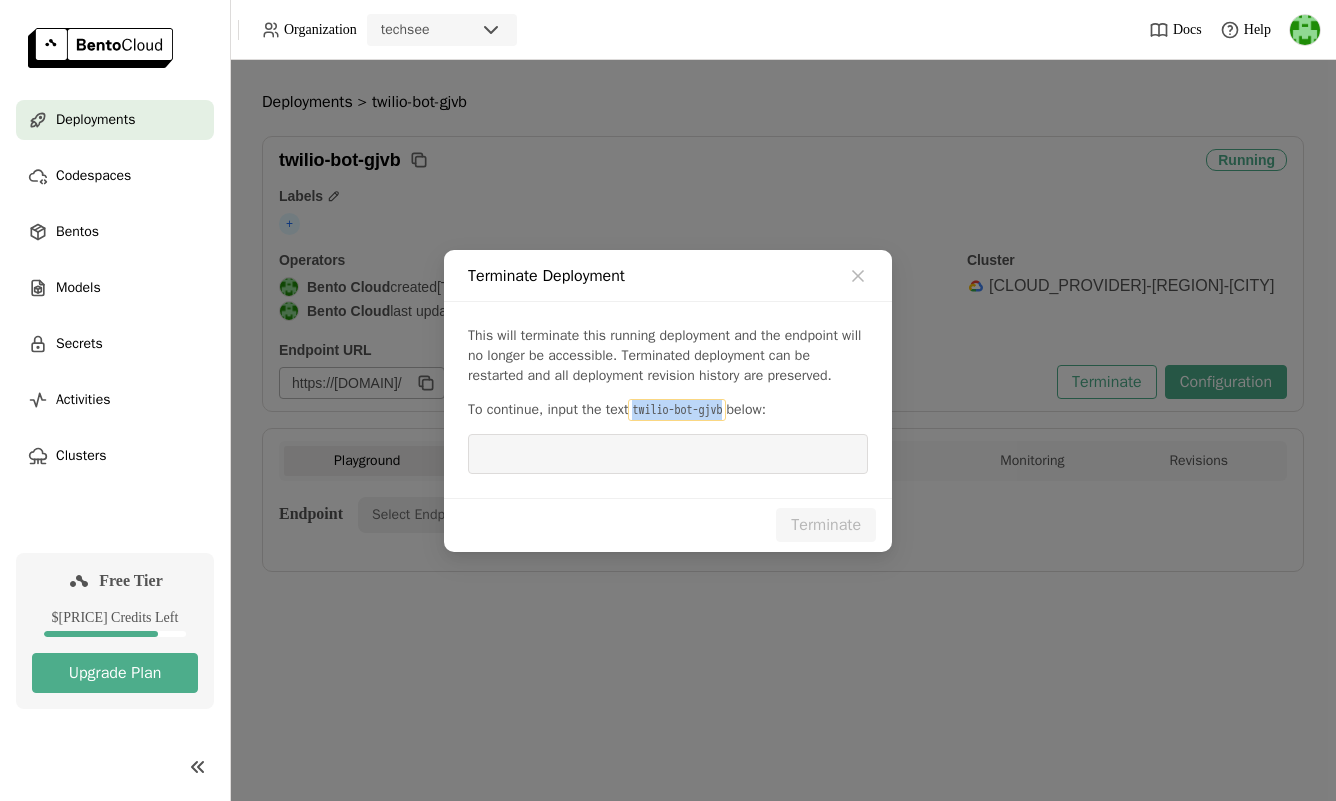 copy on "twilio-bot-gjvb" 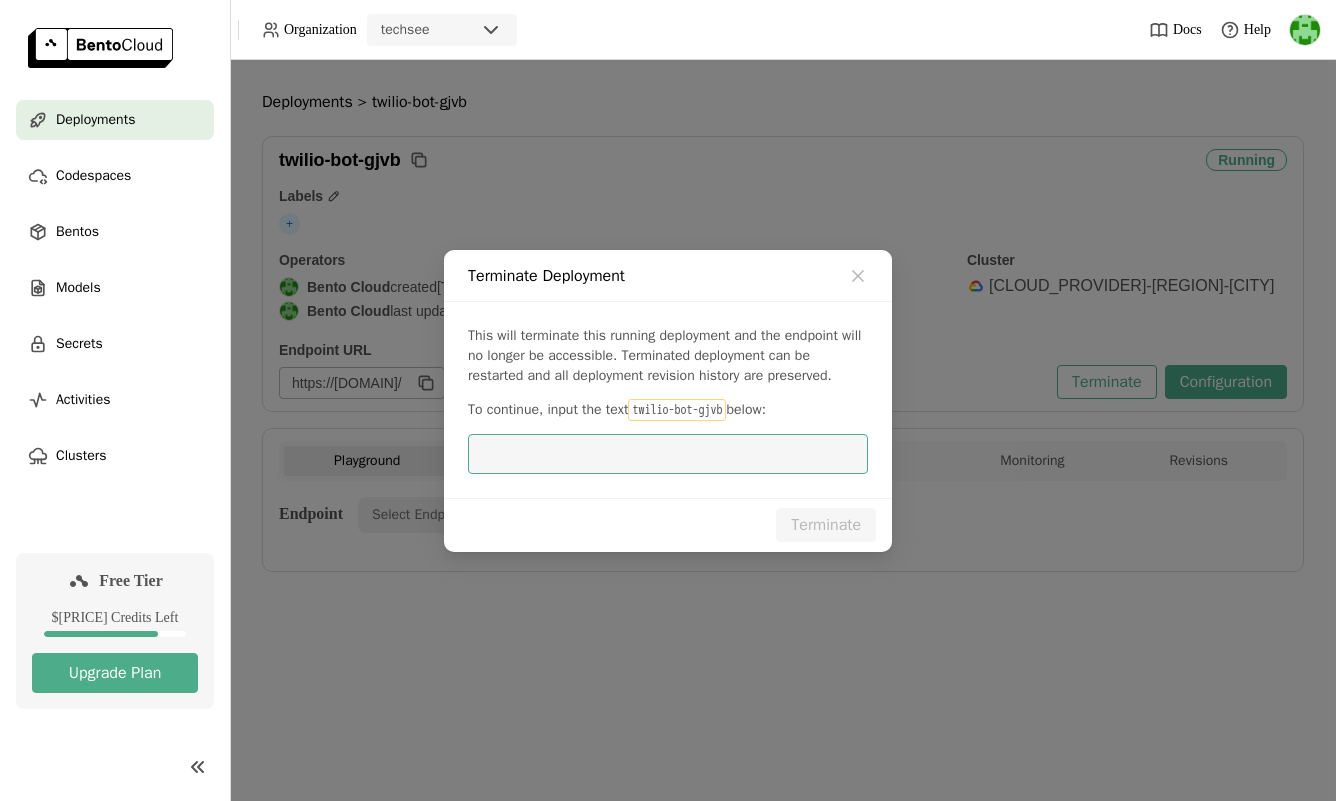 click at bounding box center (668, 454) 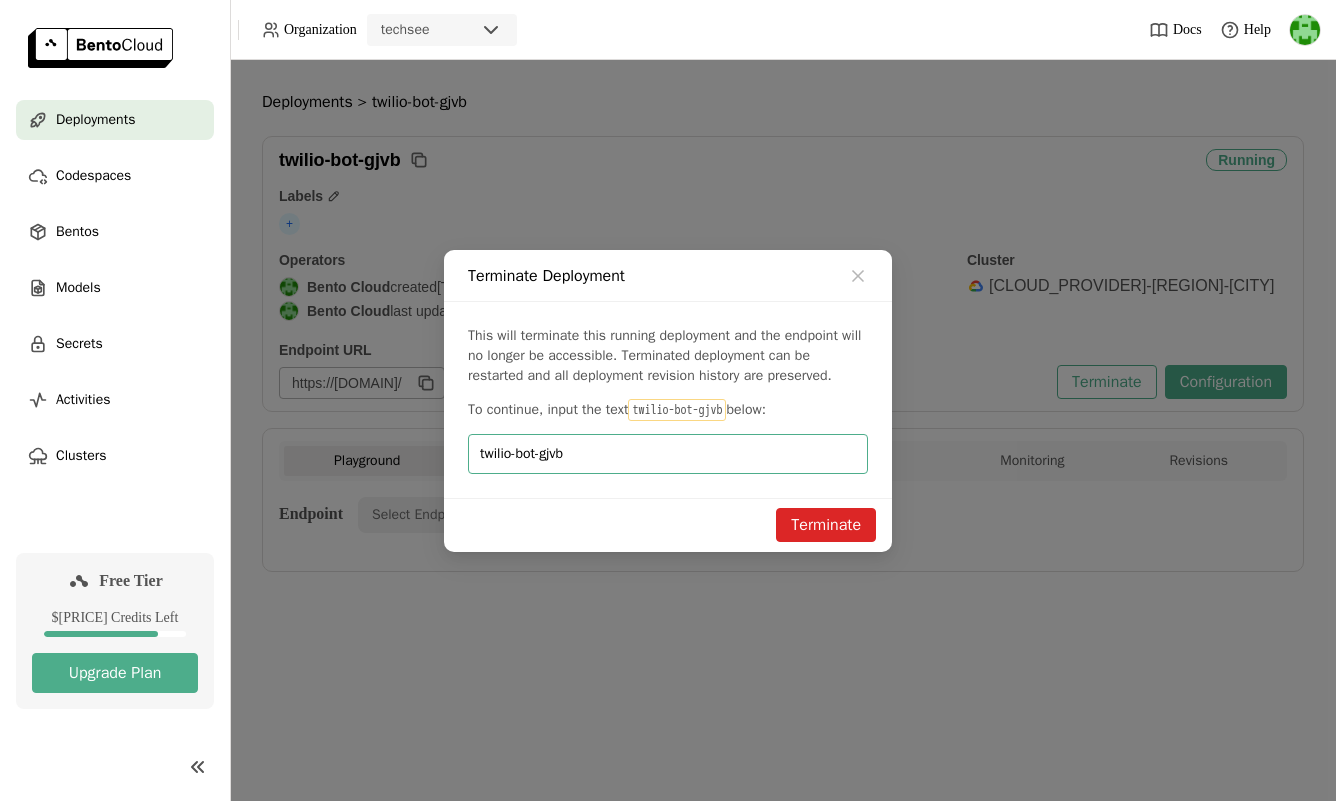 type on "twilio-bot-gjvb" 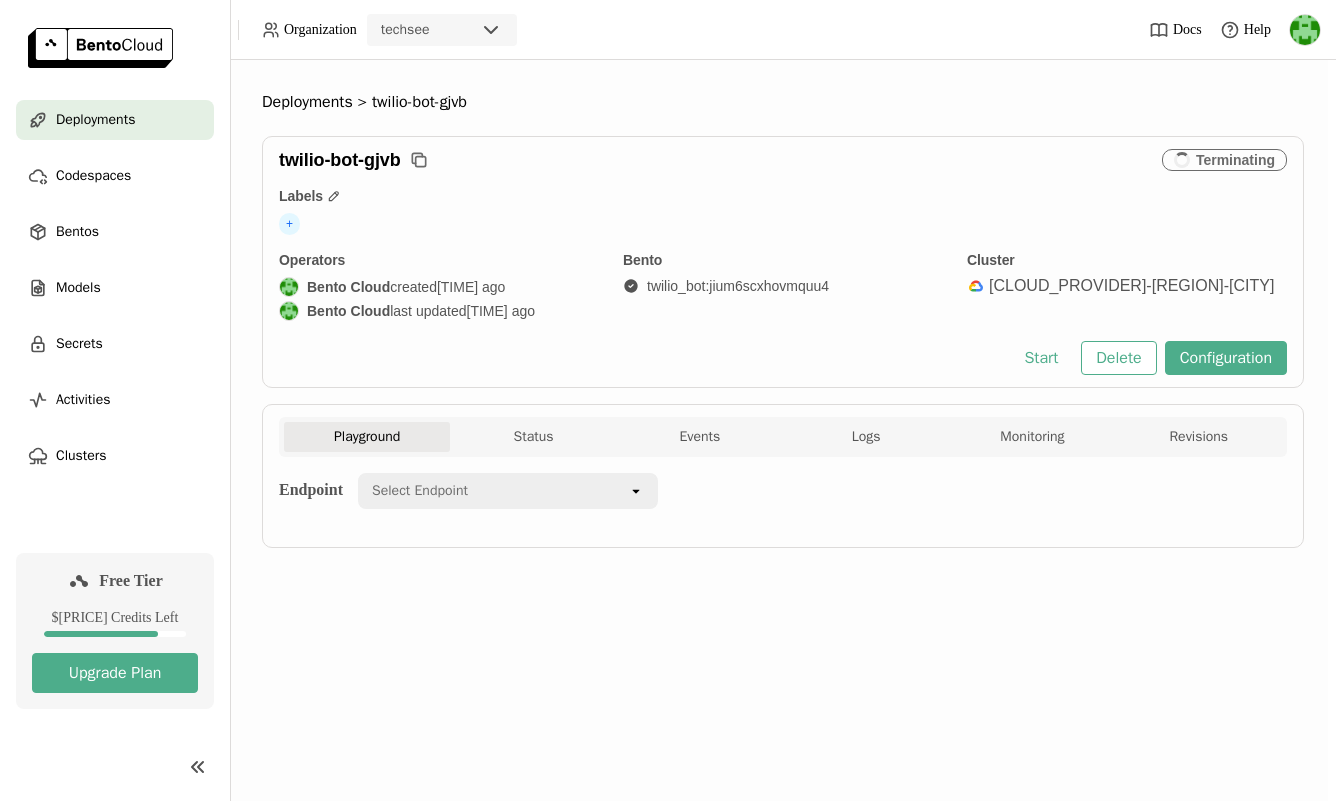 click on "Deployments" at bounding box center [115, 120] 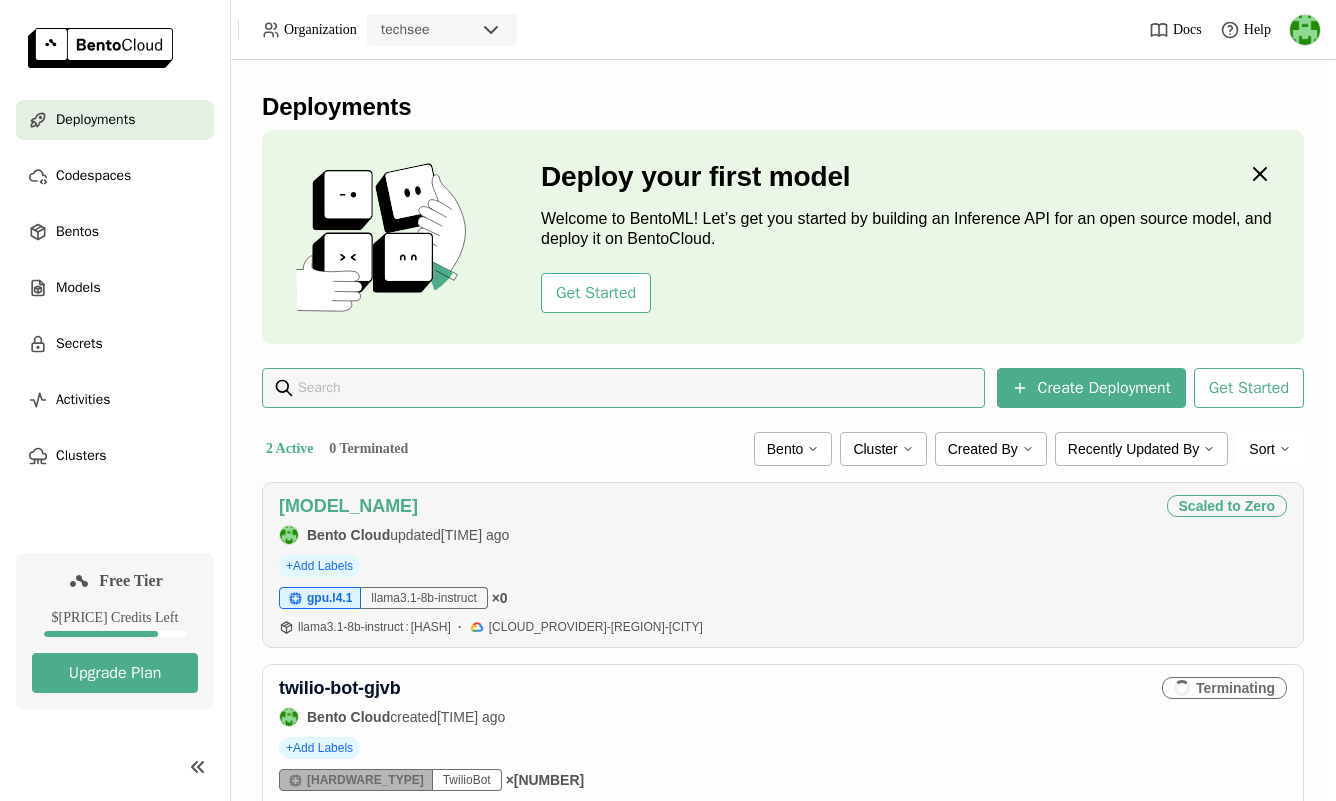 click on "[MODEL_NAME]" at bounding box center (348, 506) 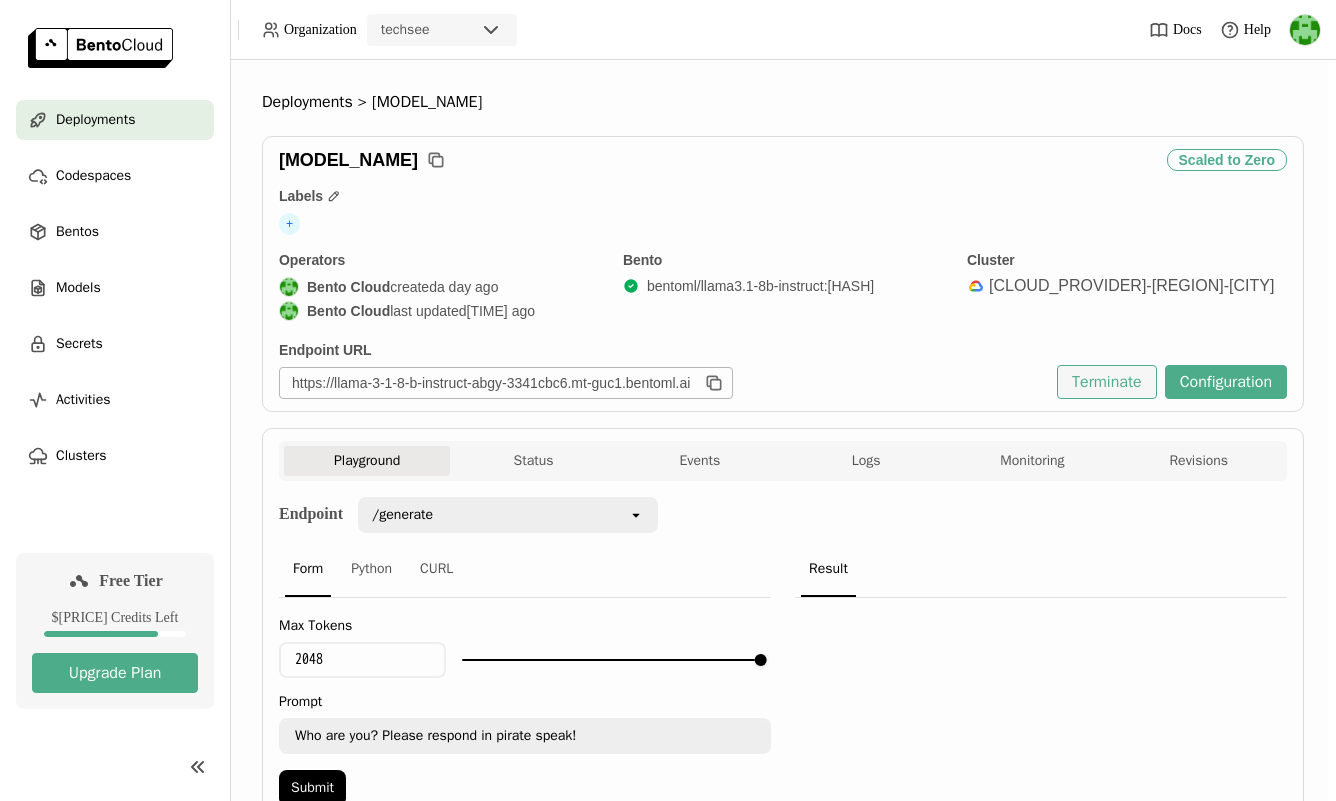 click on "Terminate" at bounding box center (1107, 382) 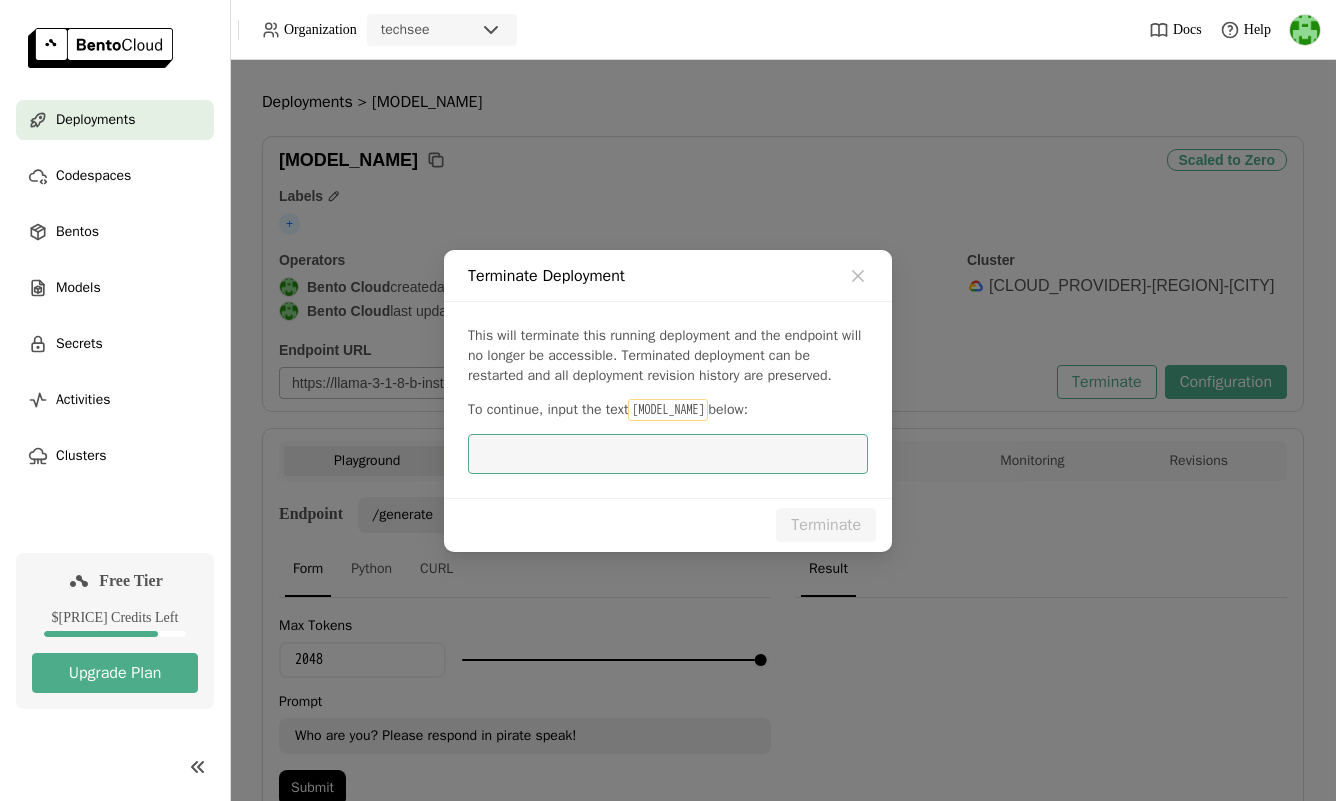 scroll, scrollTop: 0, scrollLeft: 0, axis: both 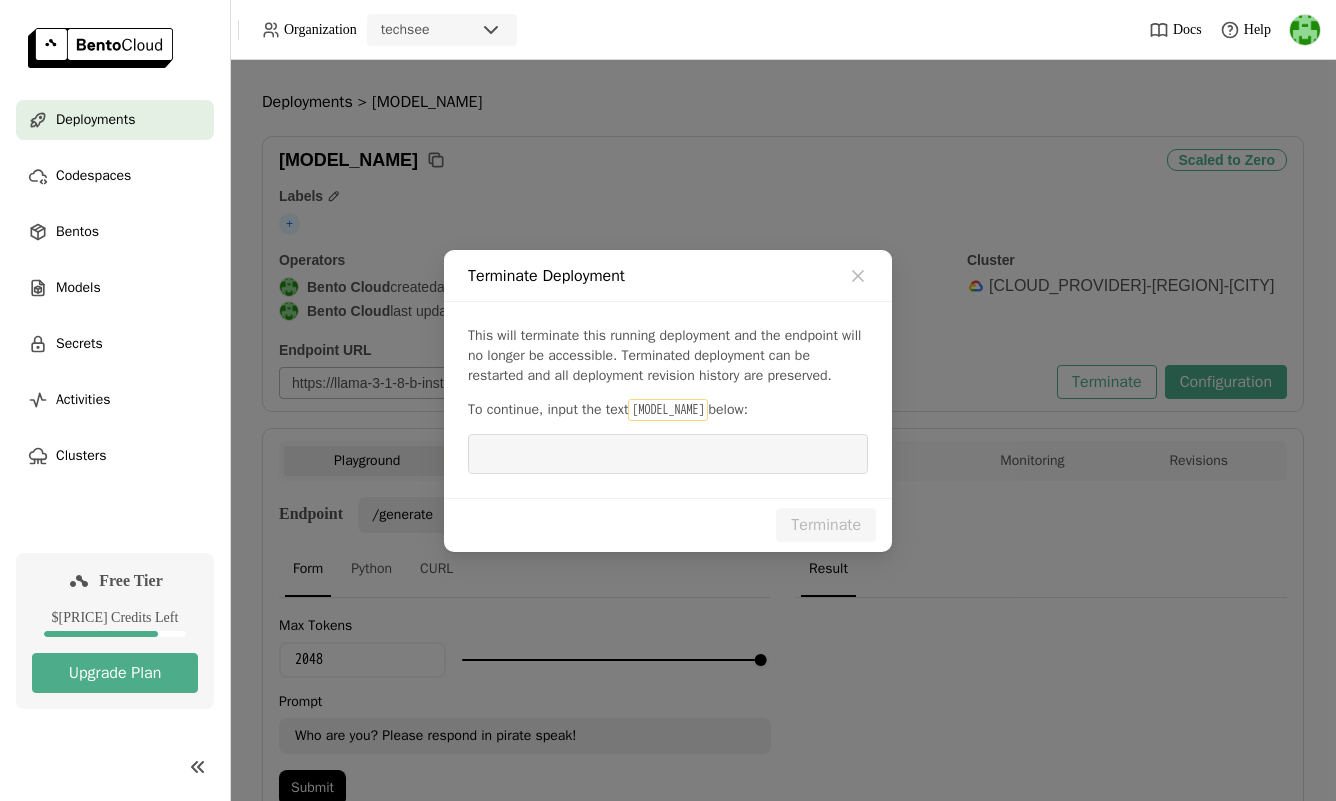drag, startPoint x: 647, startPoint y: 402, endPoint x: 838, endPoint y: 394, distance: 191.16747 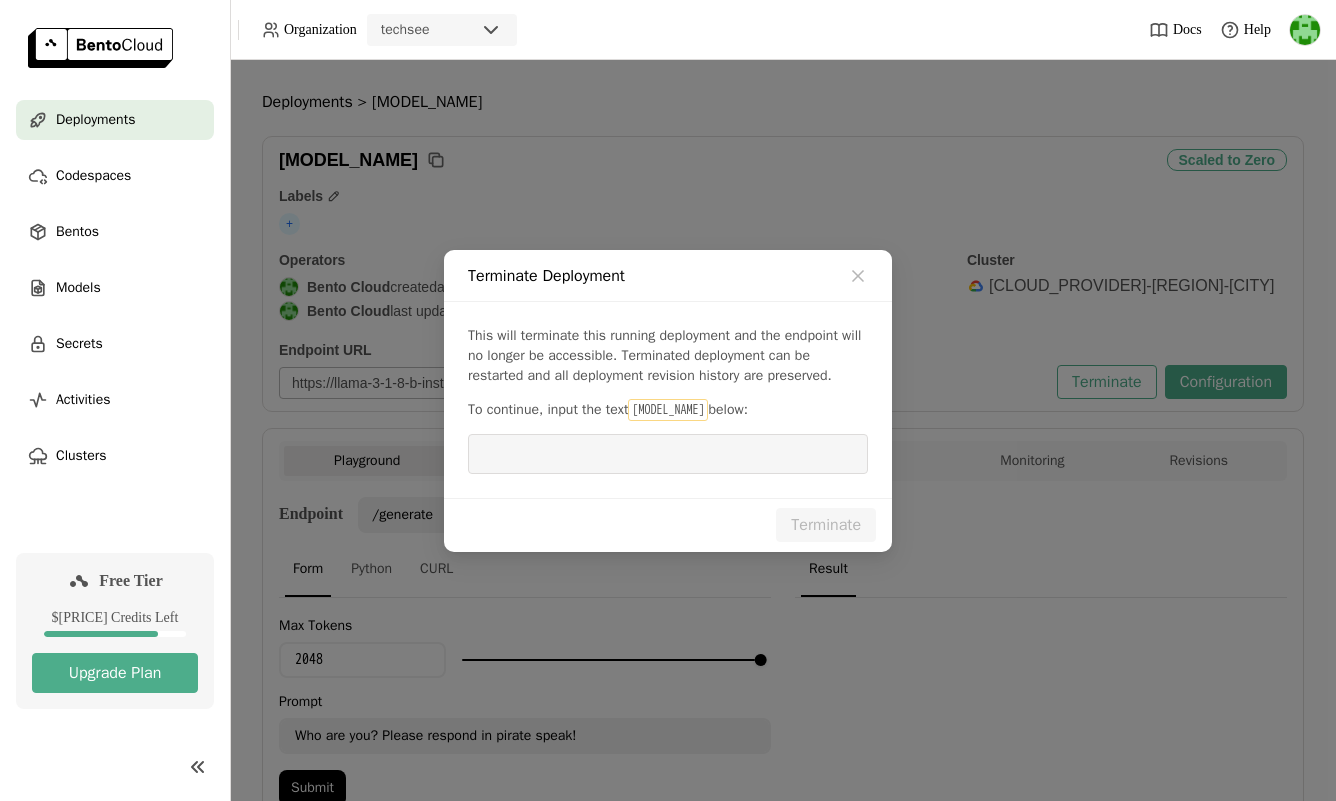click on "[MODEL_NAME]" at bounding box center [668, 410] 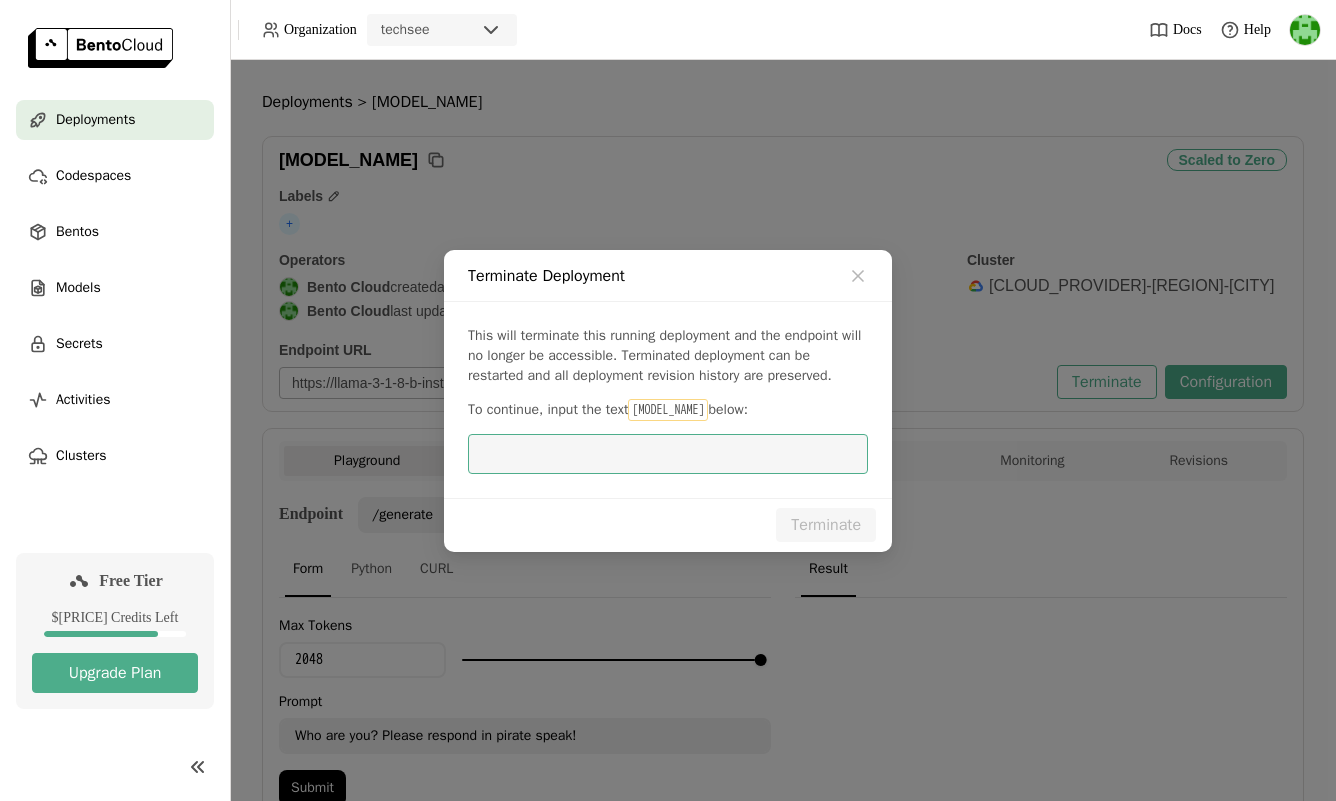paste on "[MODEL_NAME]" 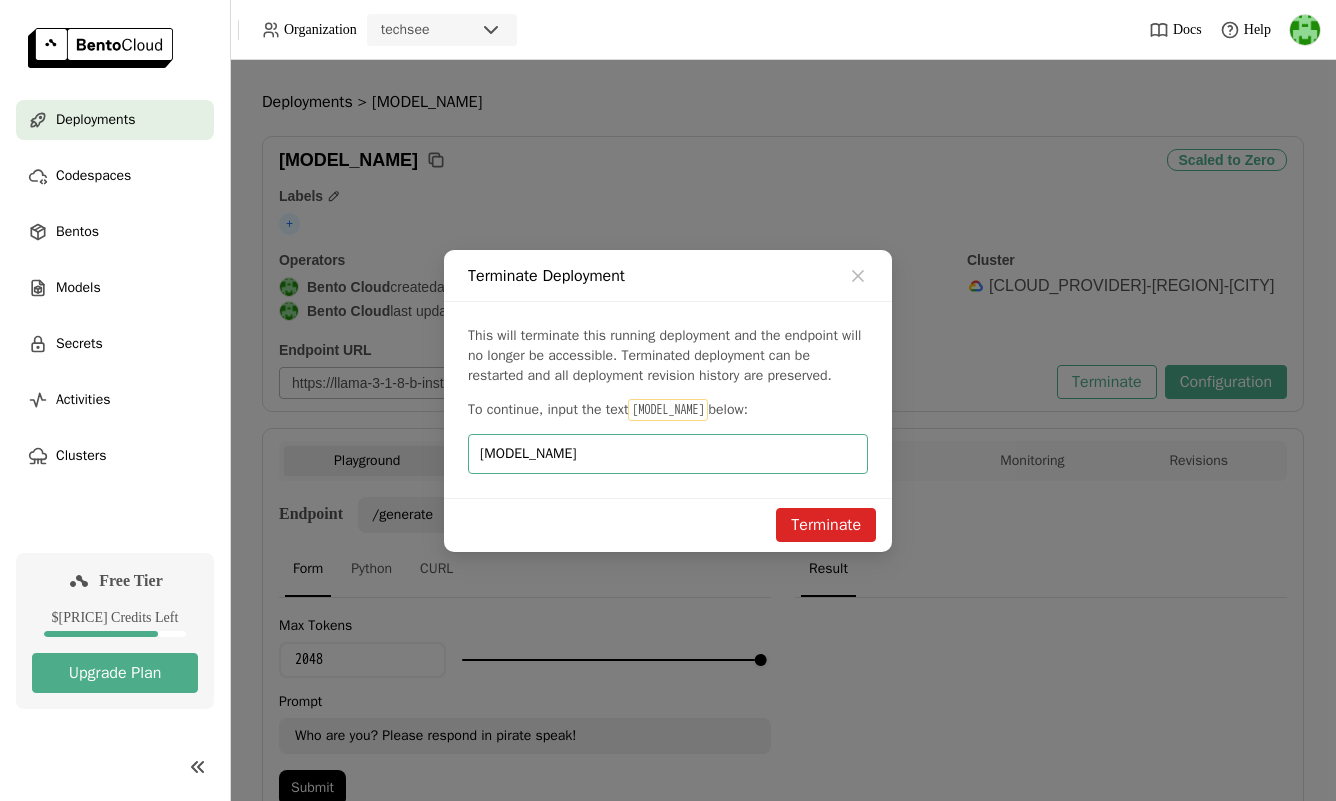 type on "[MODEL_NAME]" 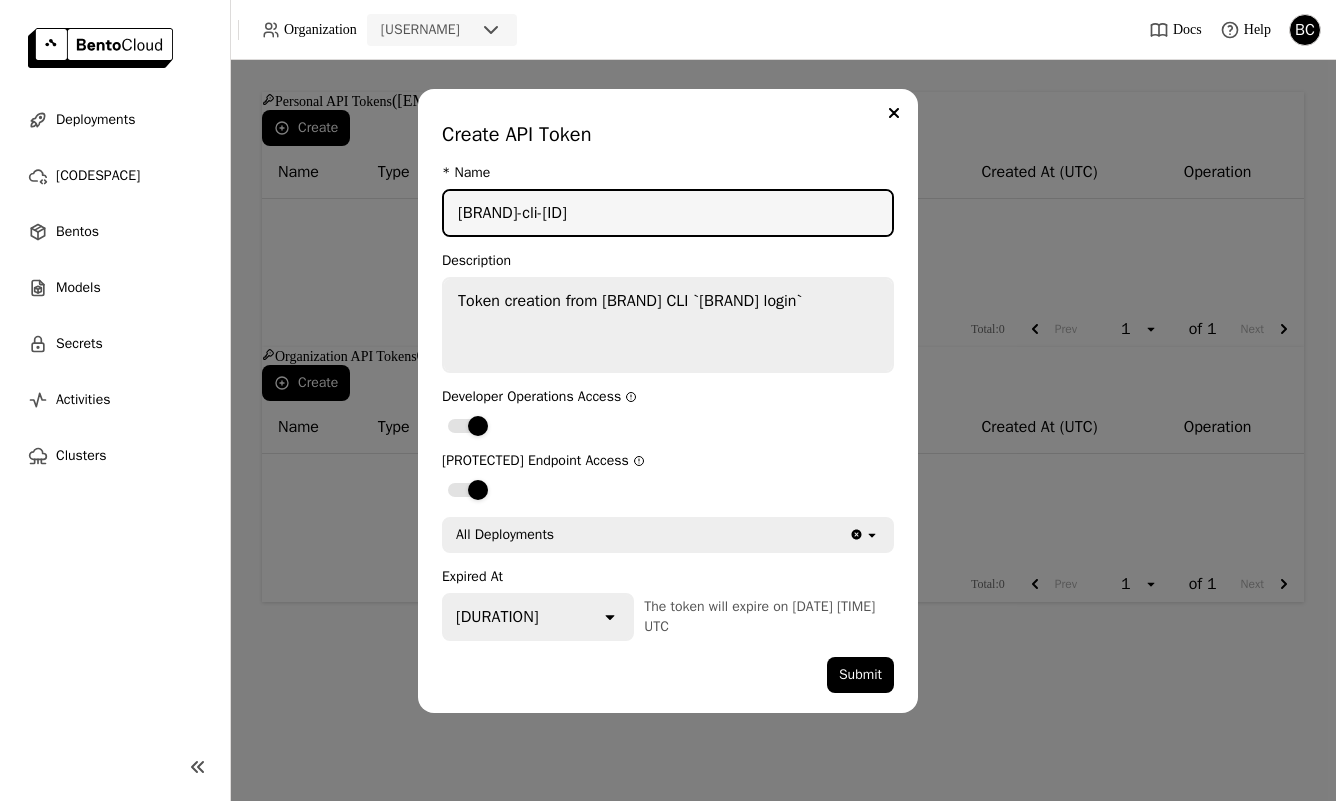 scroll, scrollTop: 0, scrollLeft: 0, axis: both 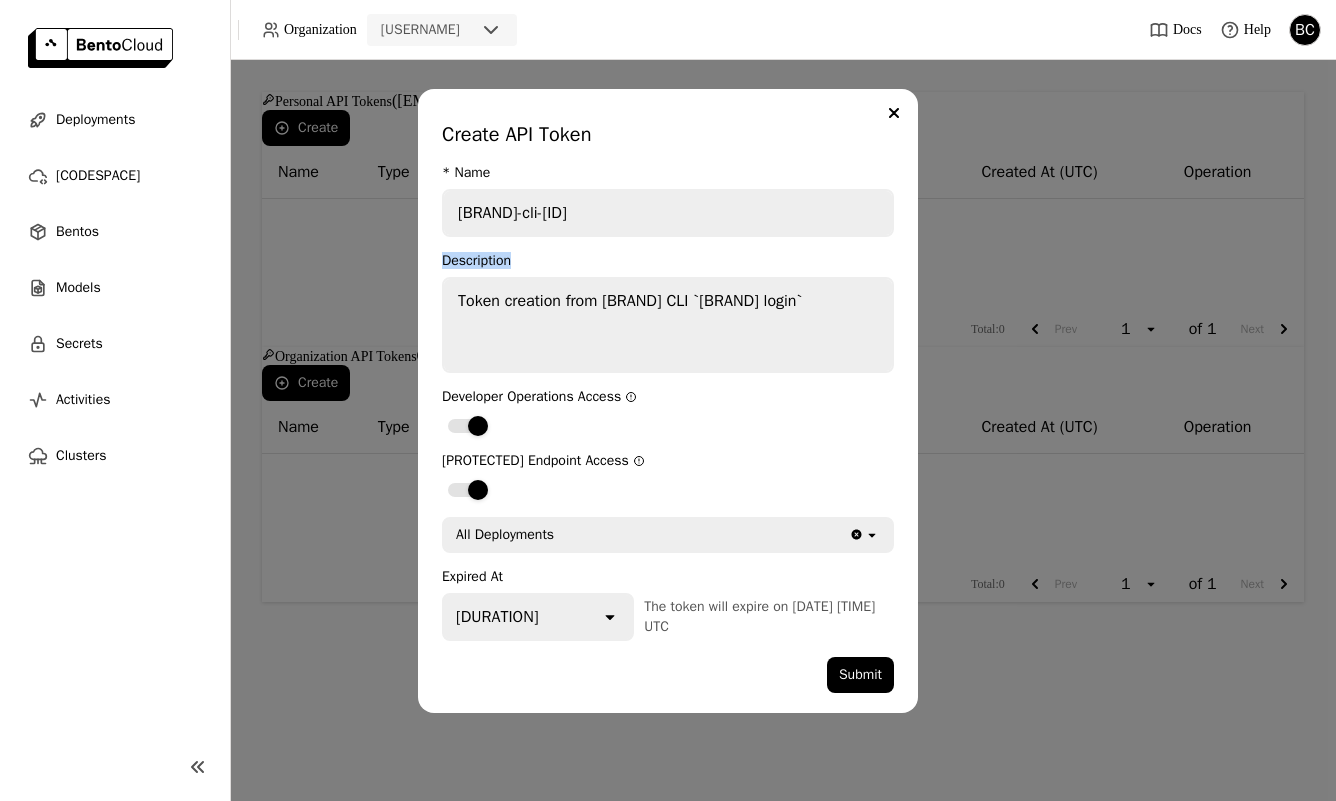 click on "Name [BRAND]-[ID] Description Token creation from [BRAND] CLI `[BRAND] login` Developer Operations Access Protected Endpoint Access All Deployments Clear value open Expired At [DURATION] open The token will expire on [DATE] [TIME] UTC Submit" at bounding box center [668, 429] 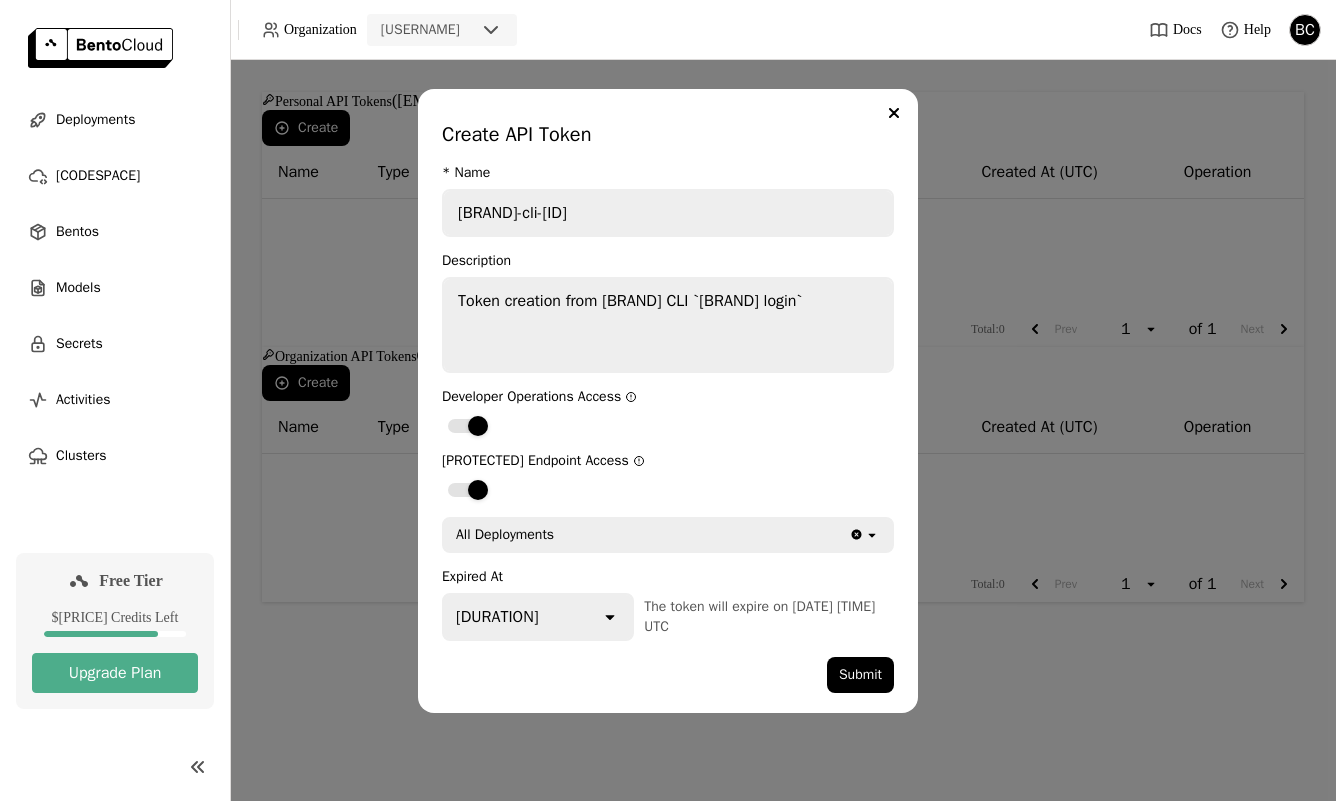 click on "[BRAND]-cli-[ID]" at bounding box center (668, 213) 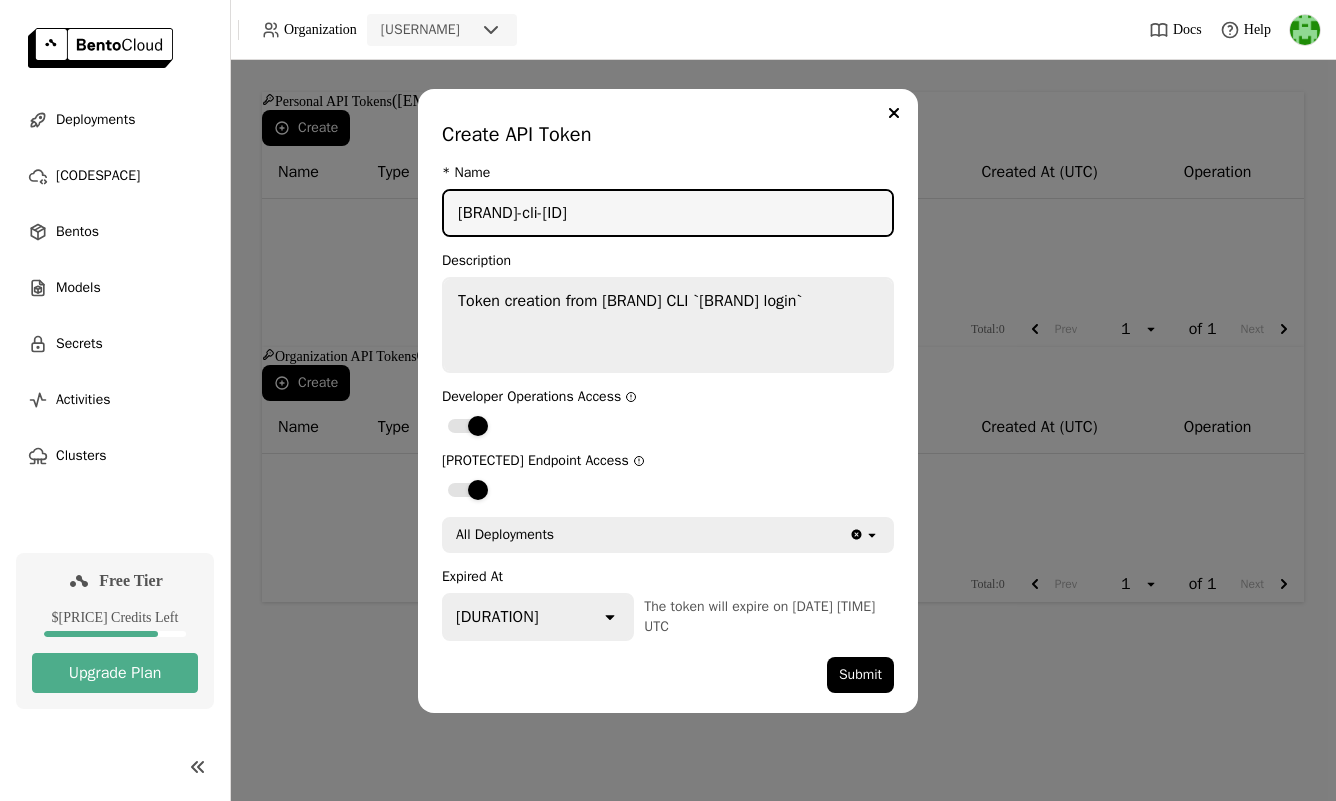click on "[BRAND]-cli-[ID]" at bounding box center (668, 213) 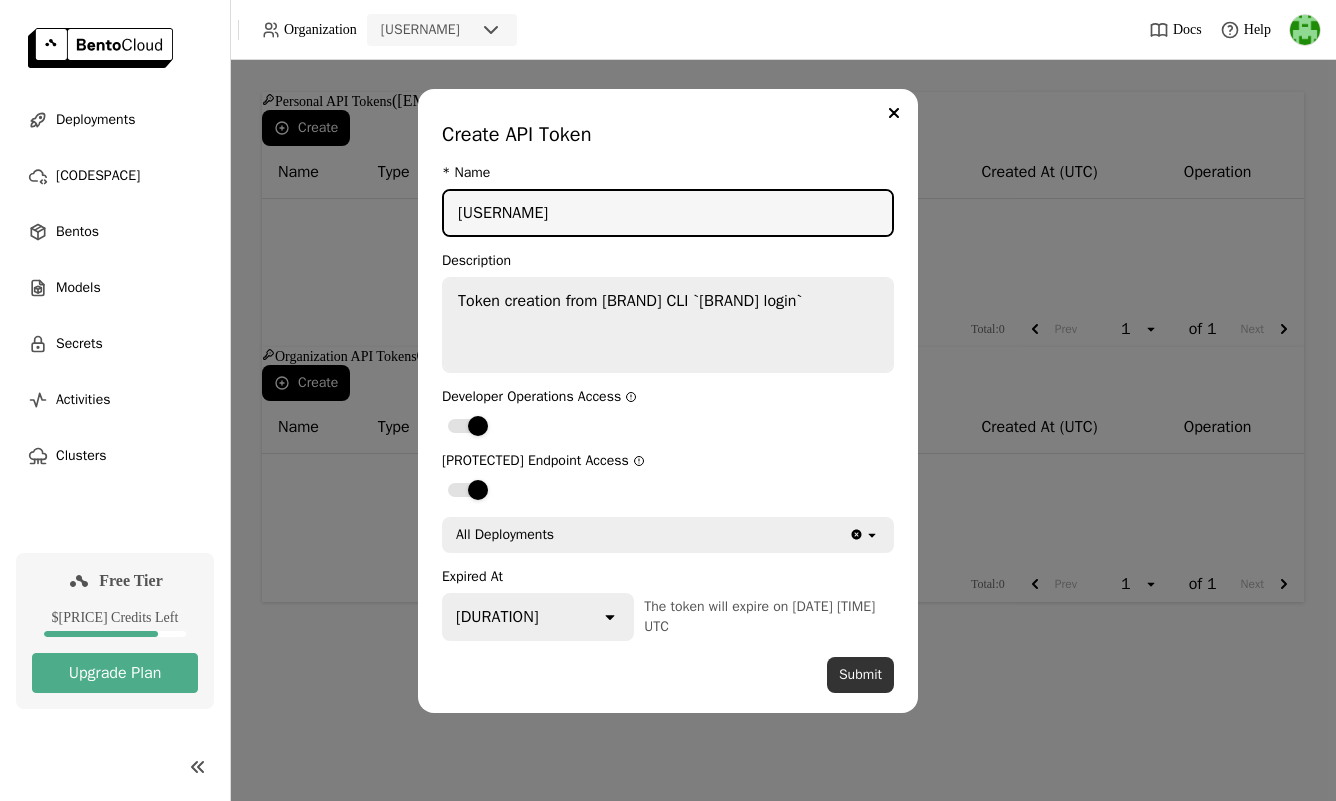 type on "[USERNAME]" 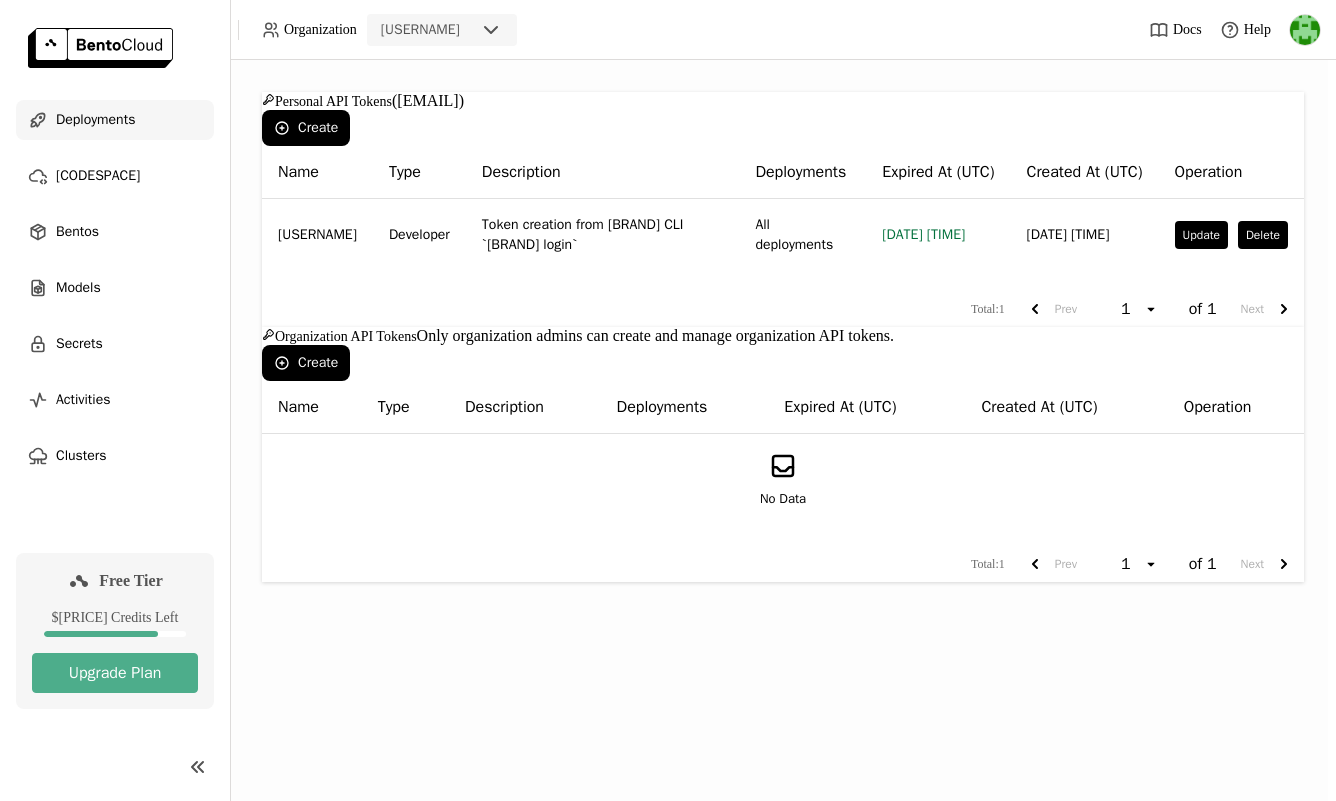click on "Deployments" at bounding box center [115, 120] 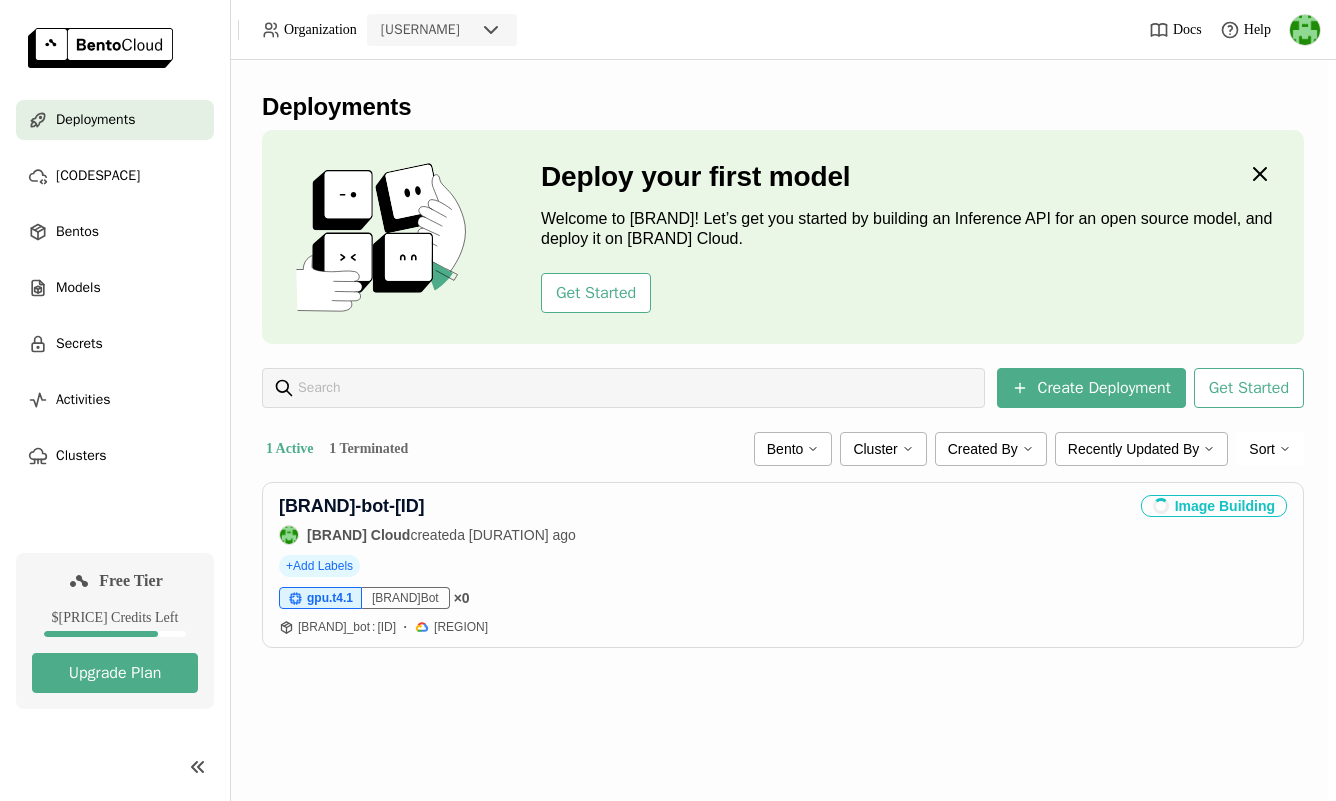 click on "1   Terminated" at bounding box center [368, 449] 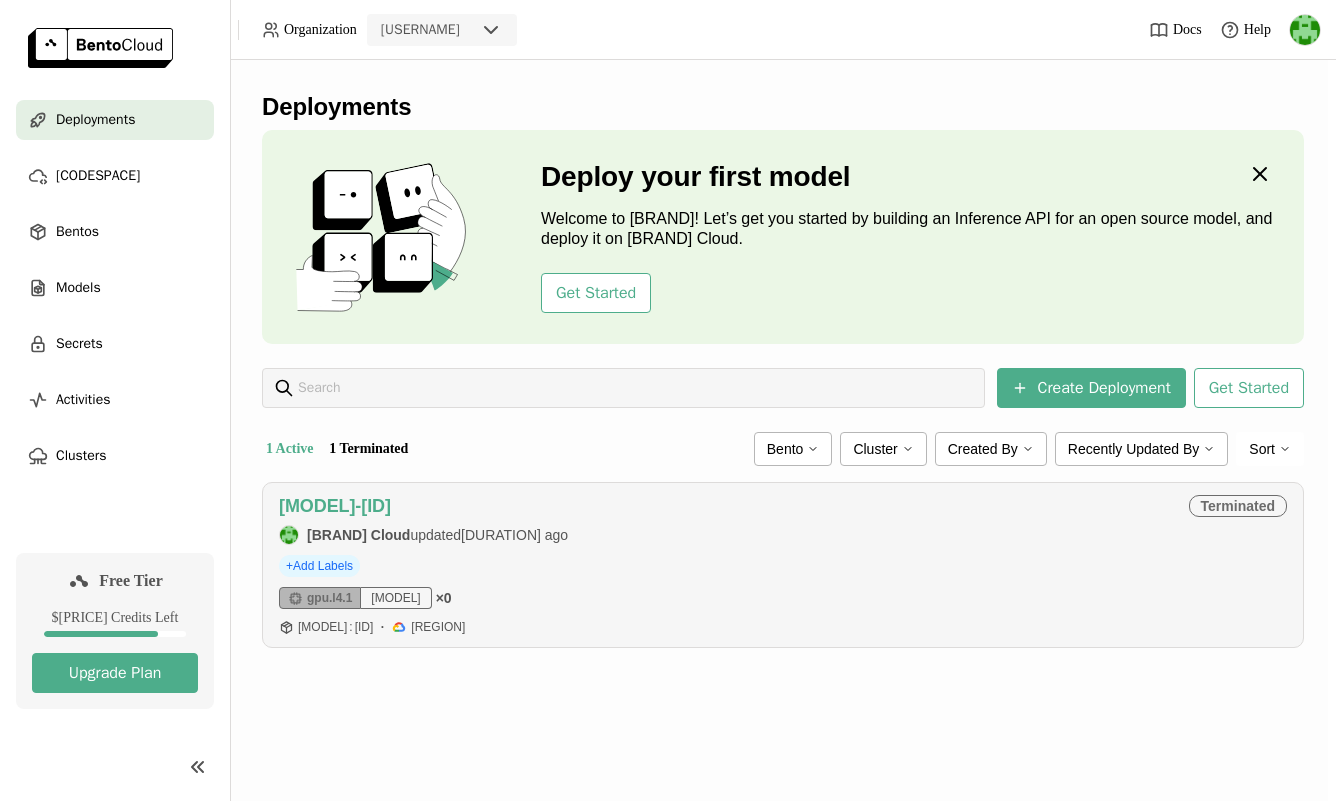 click on "[MODEL]-[ID]" at bounding box center (335, 506) 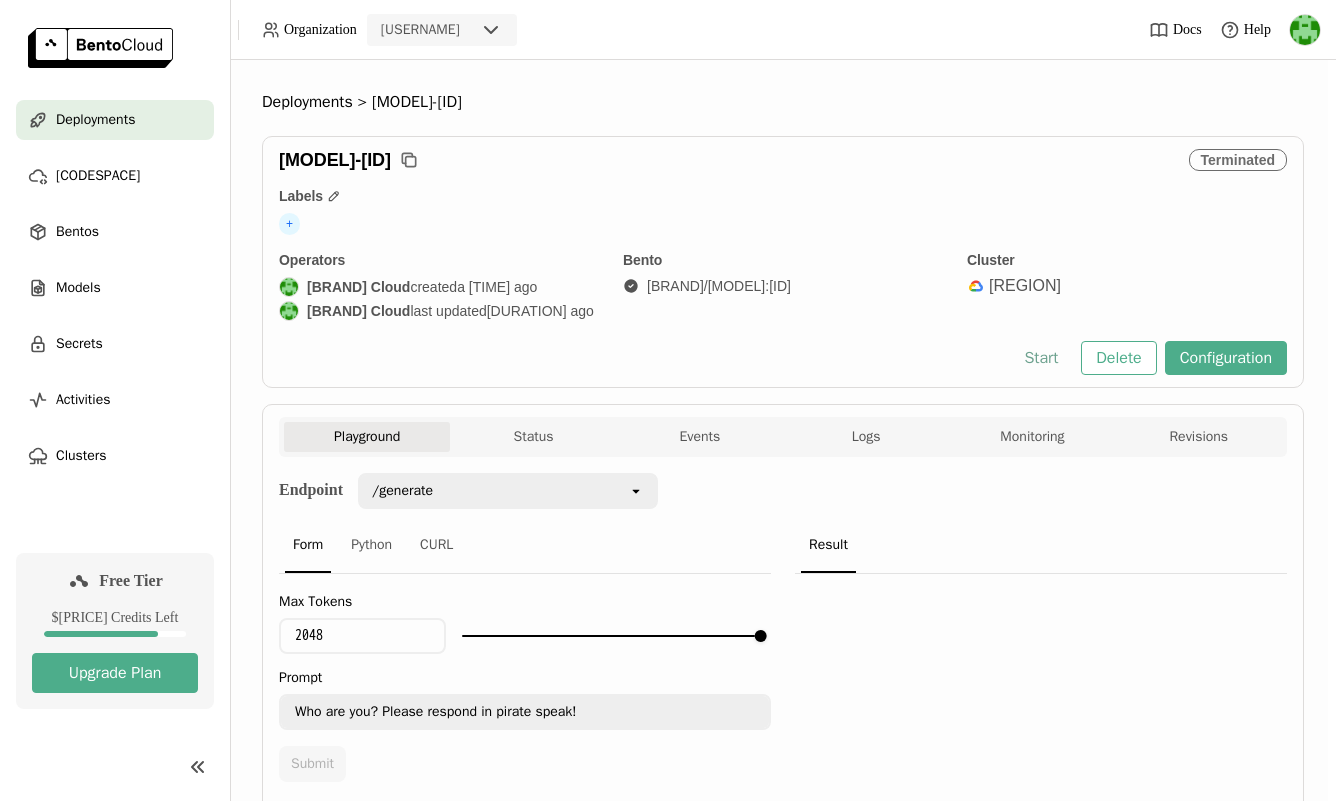 click on "Start" at bounding box center (1041, 358) 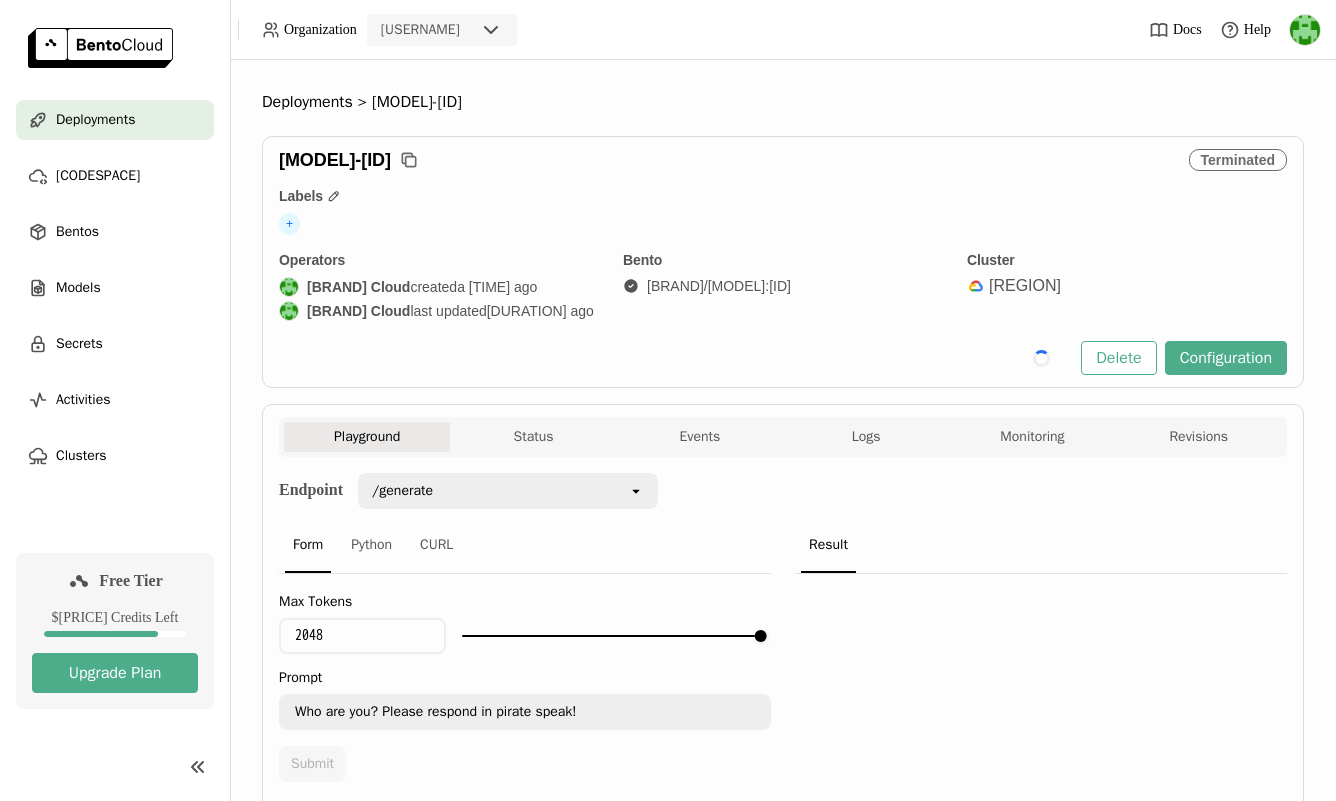 scroll, scrollTop: 0, scrollLeft: 0, axis: both 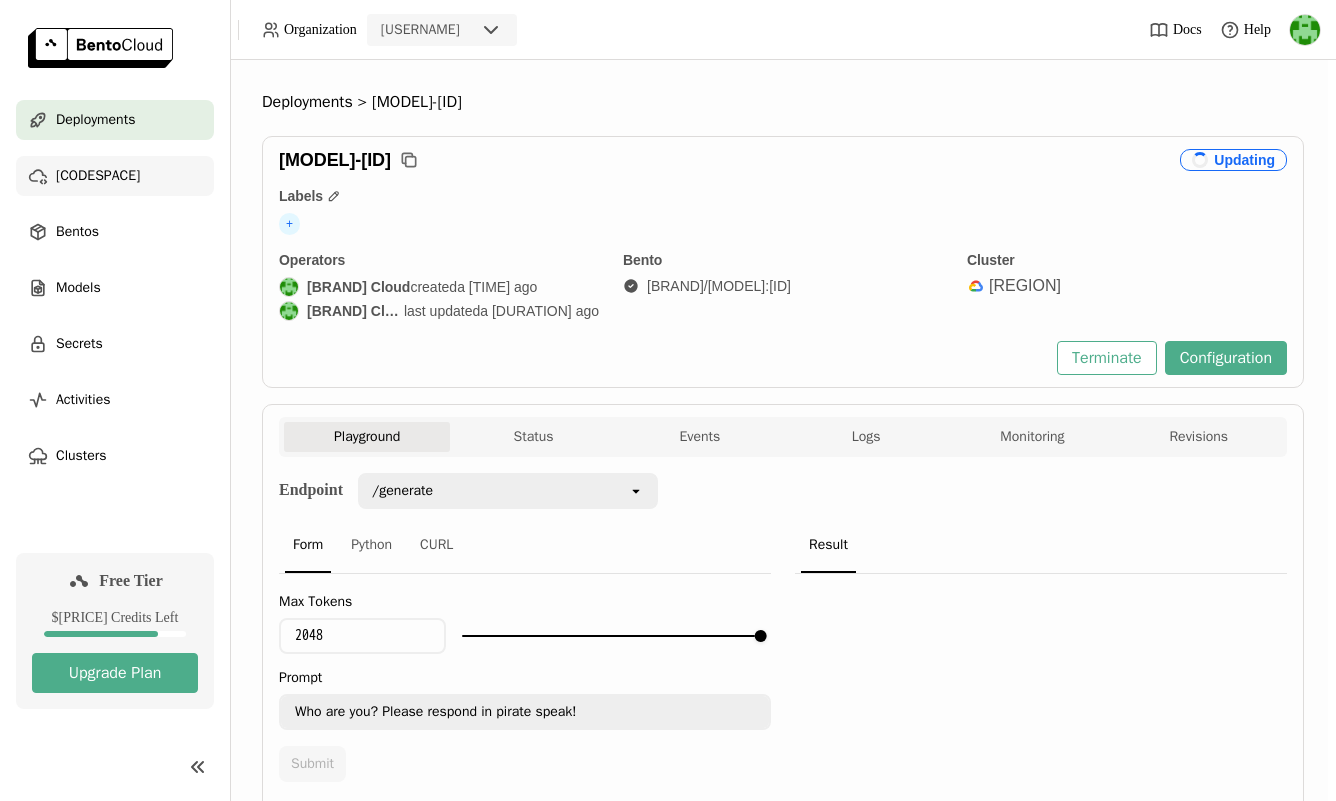 click on "Codespaces" at bounding box center (98, 176) 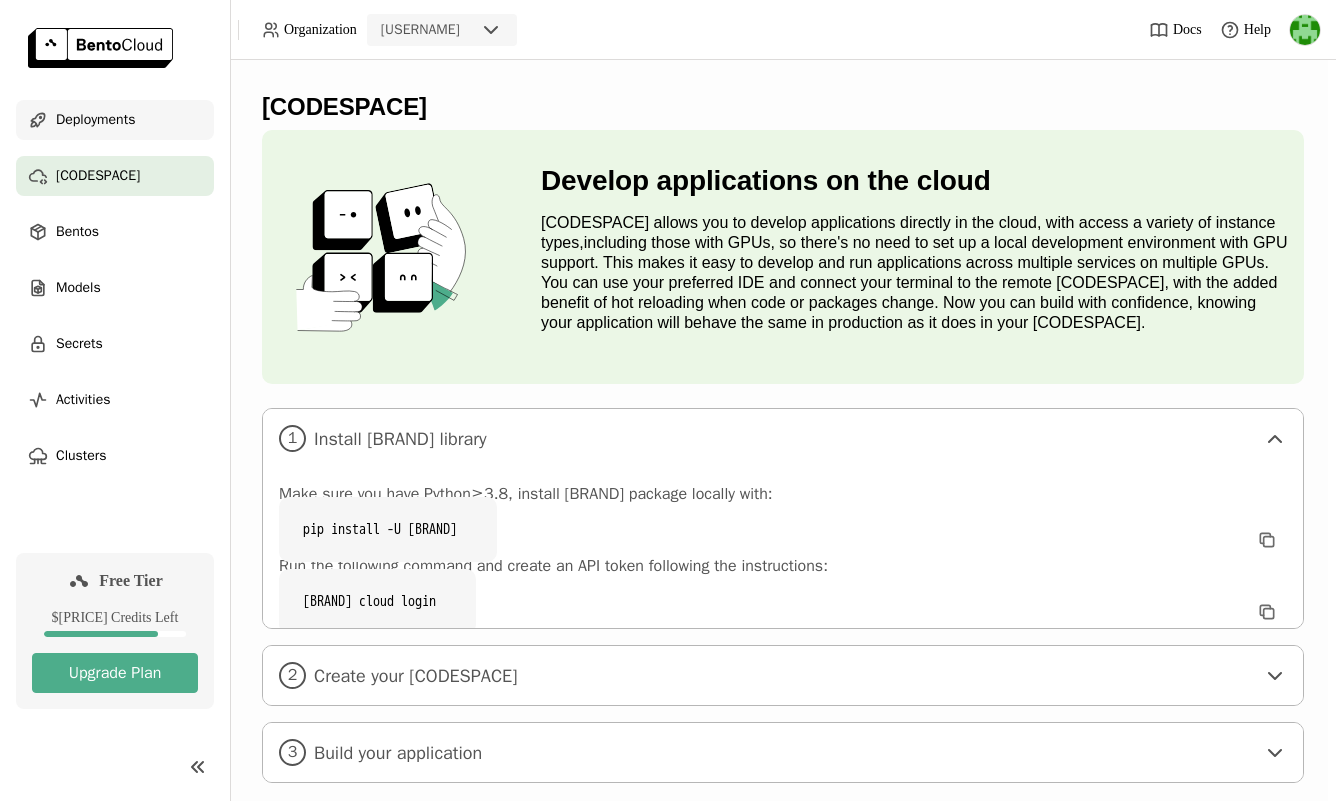 click on "Deployments" at bounding box center (115, 120) 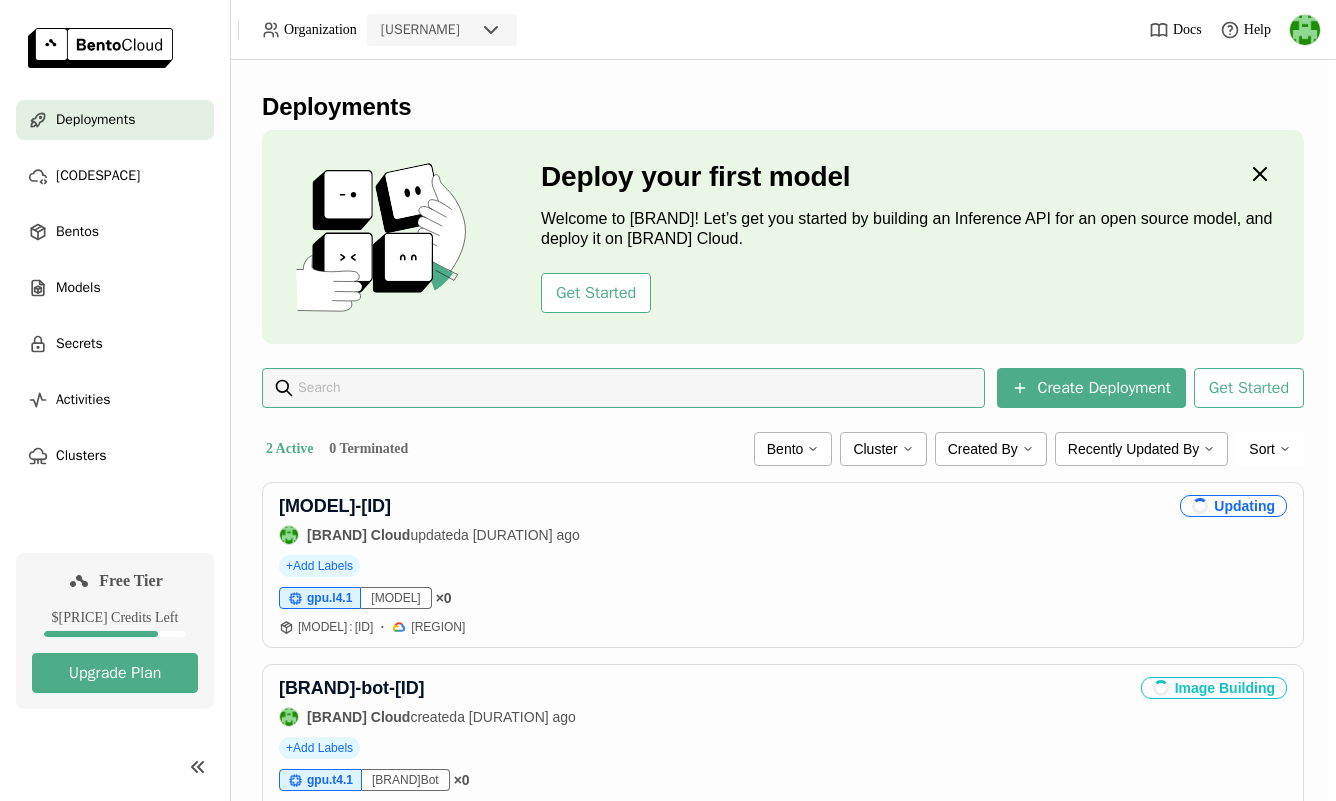 scroll, scrollTop: 75, scrollLeft: 0, axis: vertical 